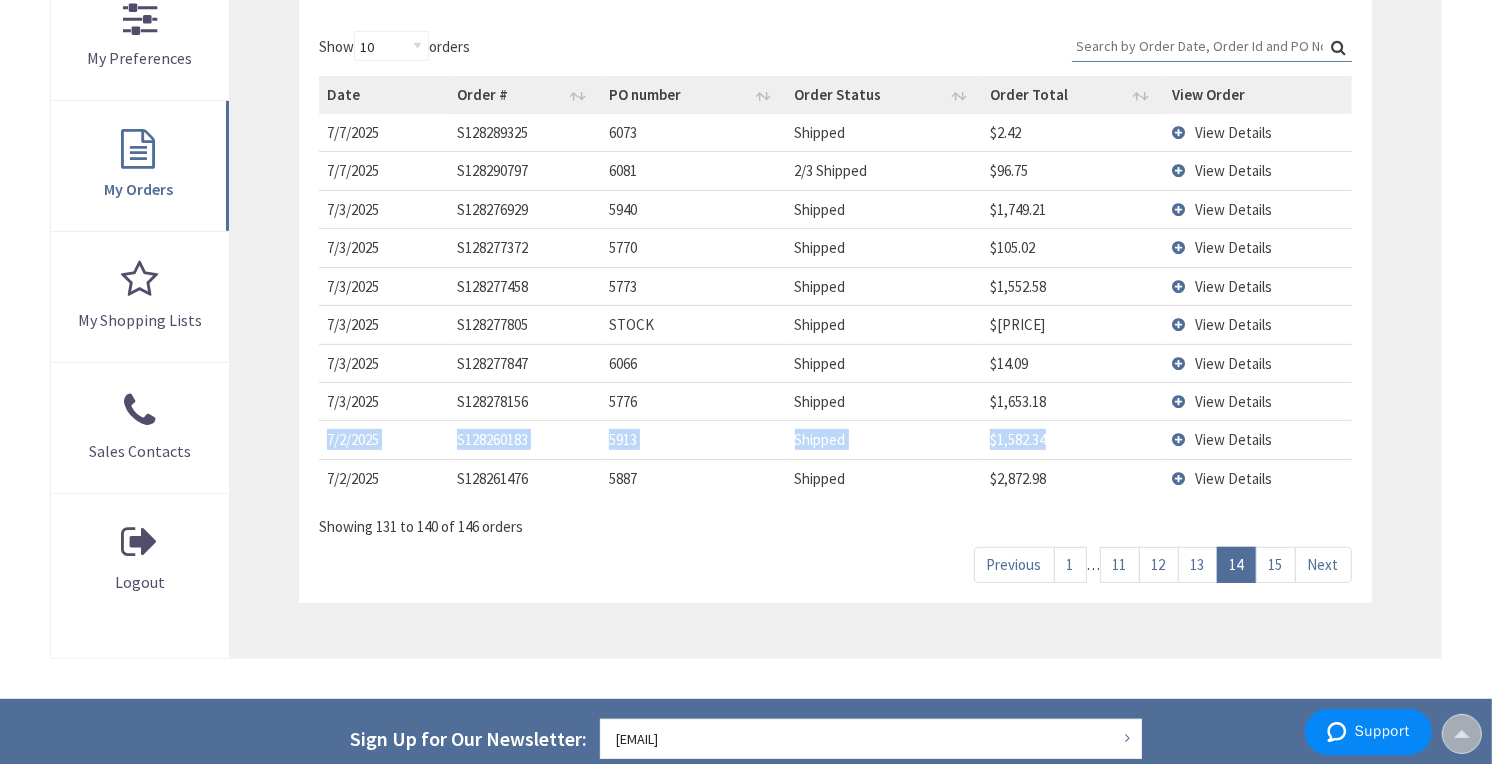 scroll, scrollTop: 592, scrollLeft: 0, axis: vertical 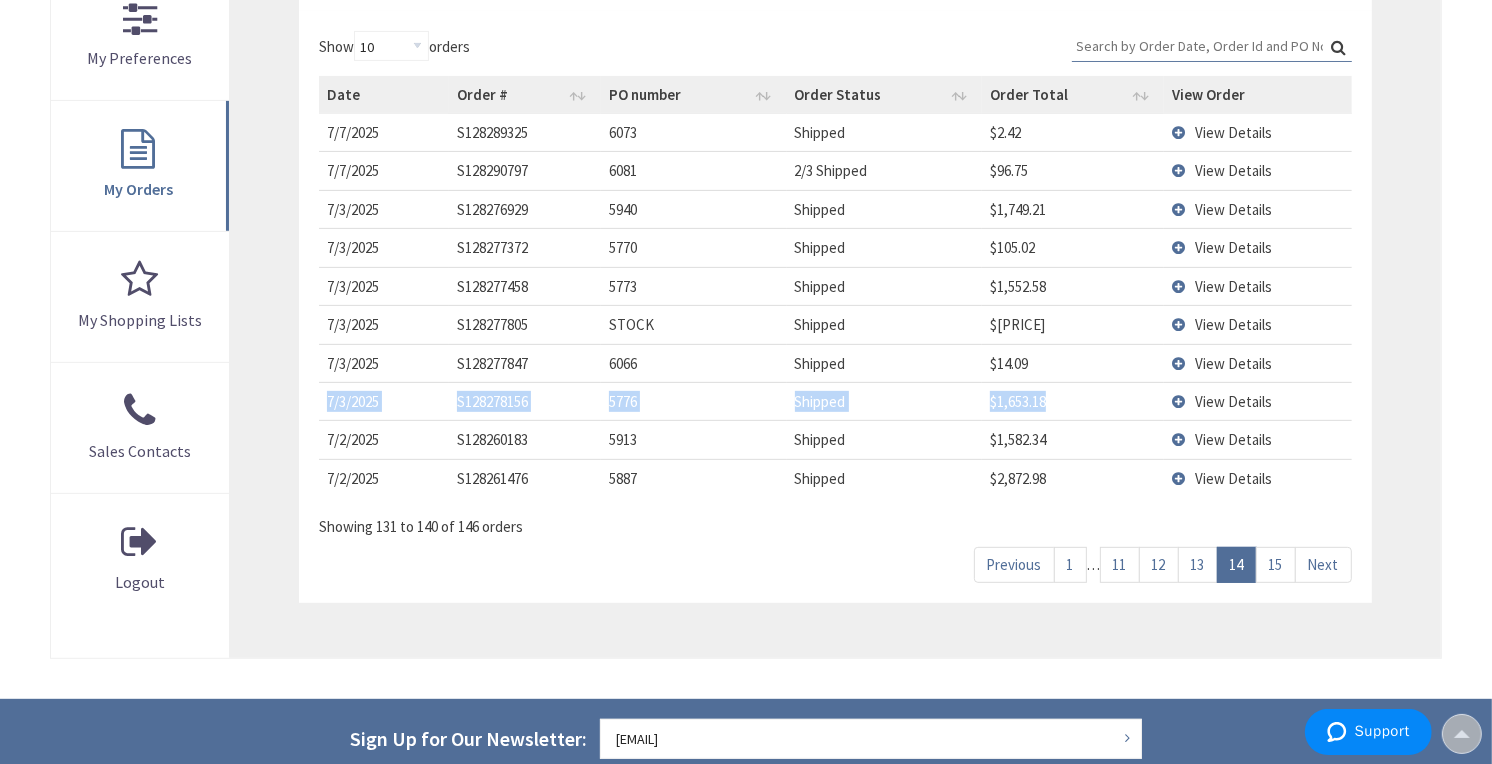 drag, startPoint x: 1082, startPoint y: 400, endPoint x: 323, endPoint y: 404, distance: 759.01056 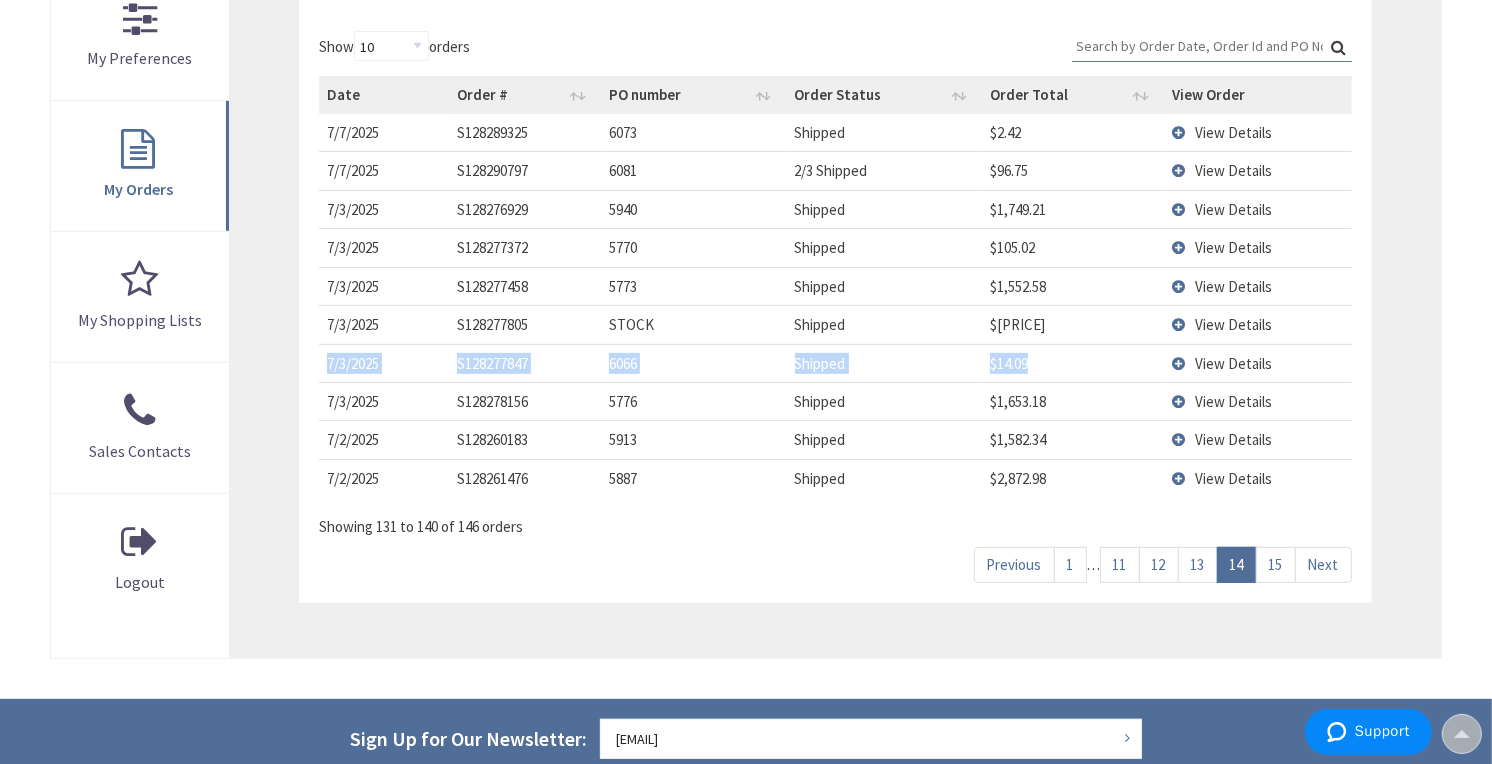 drag, startPoint x: 1061, startPoint y: 357, endPoint x: 322, endPoint y: 371, distance: 739.1326 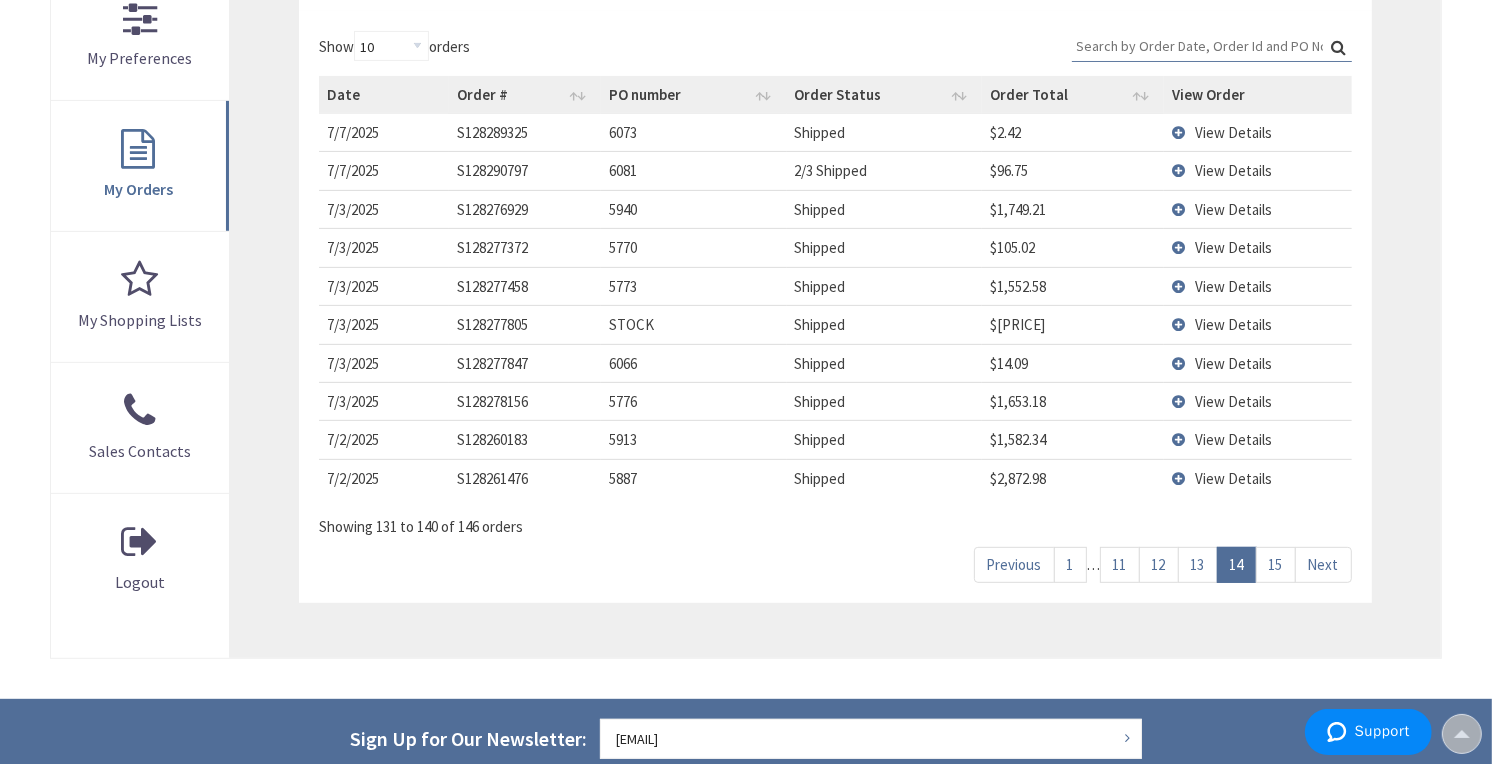 click on "Search:" at bounding box center [1212, 46] 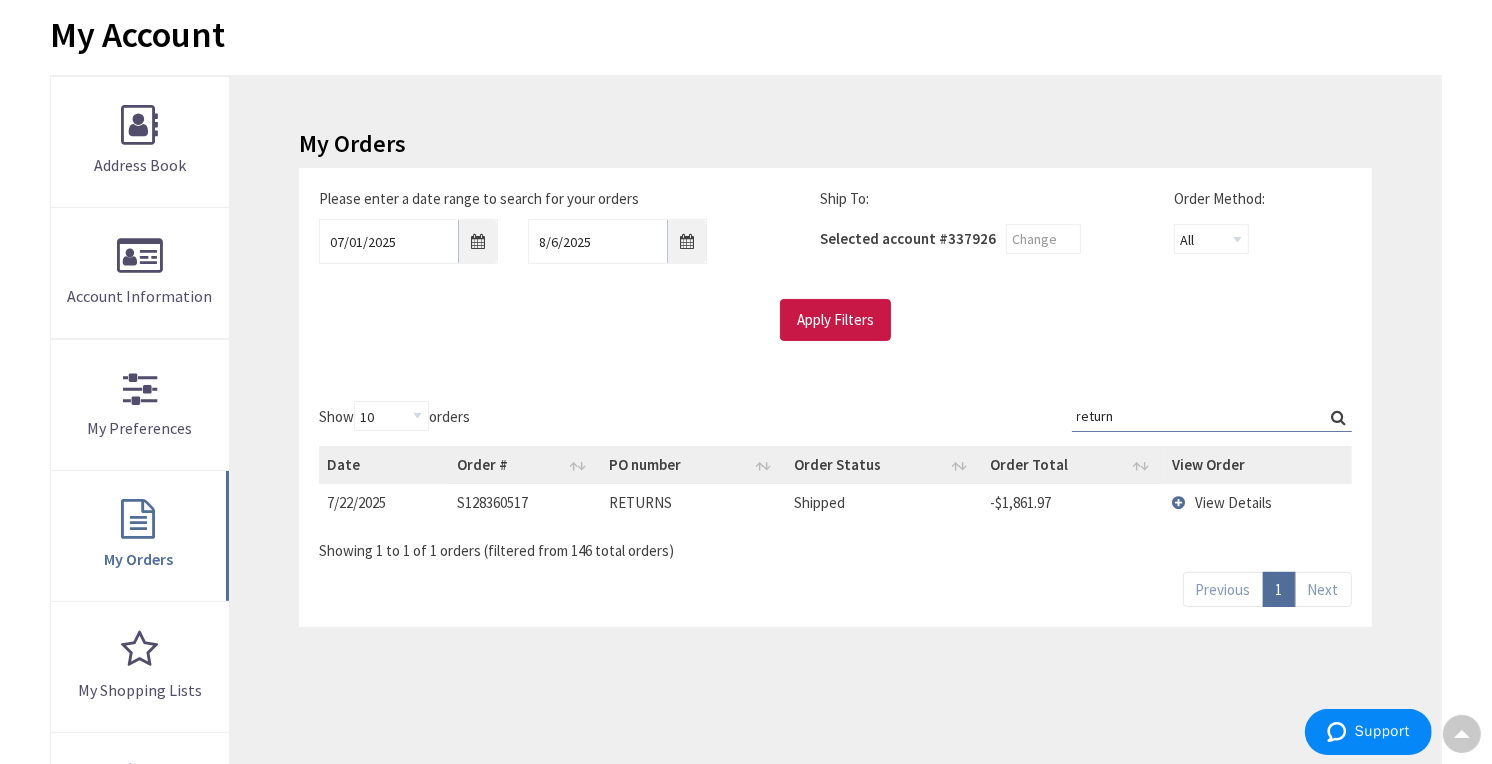 scroll, scrollTop: 221, scrollLeft: 0, axis: vertical 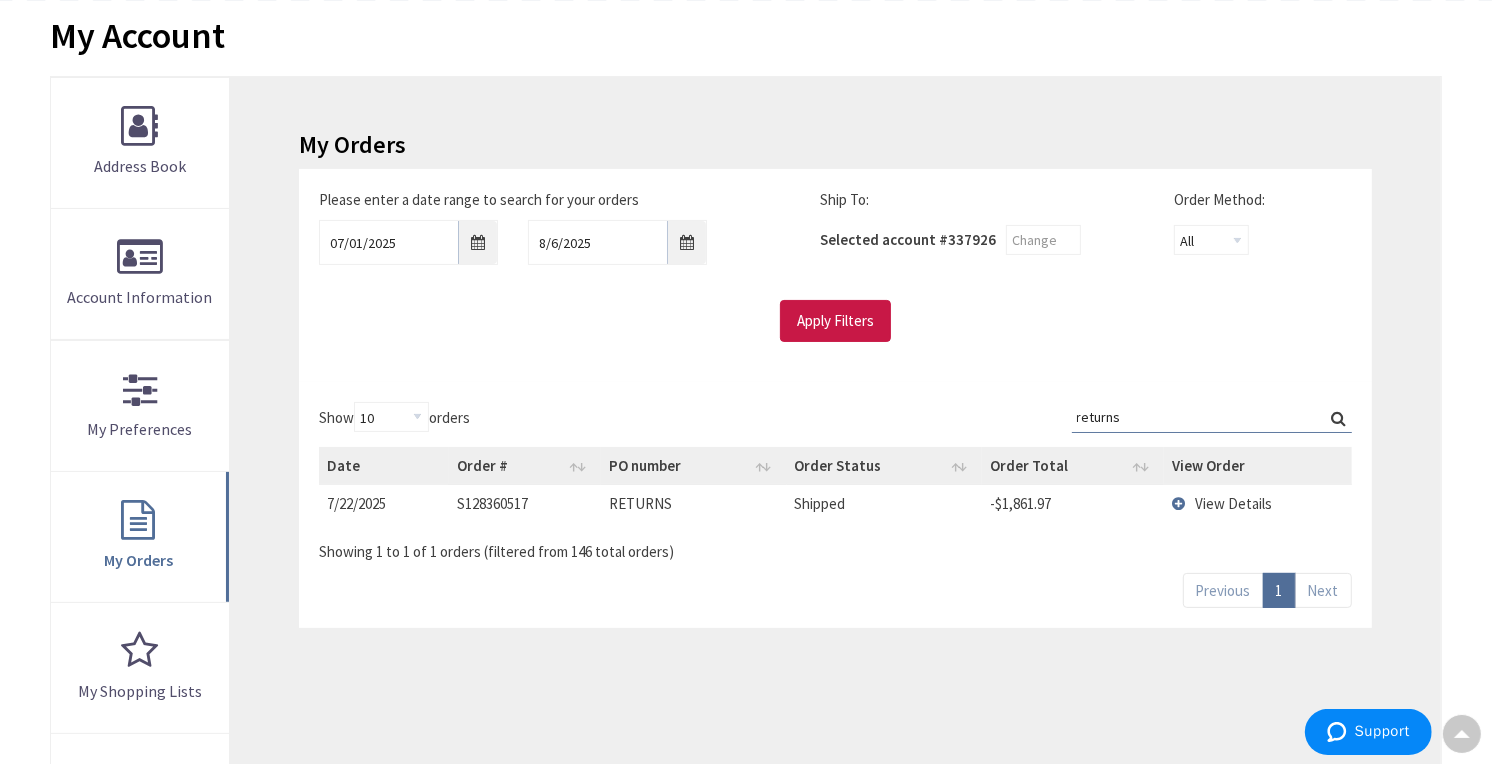 type on "returns" 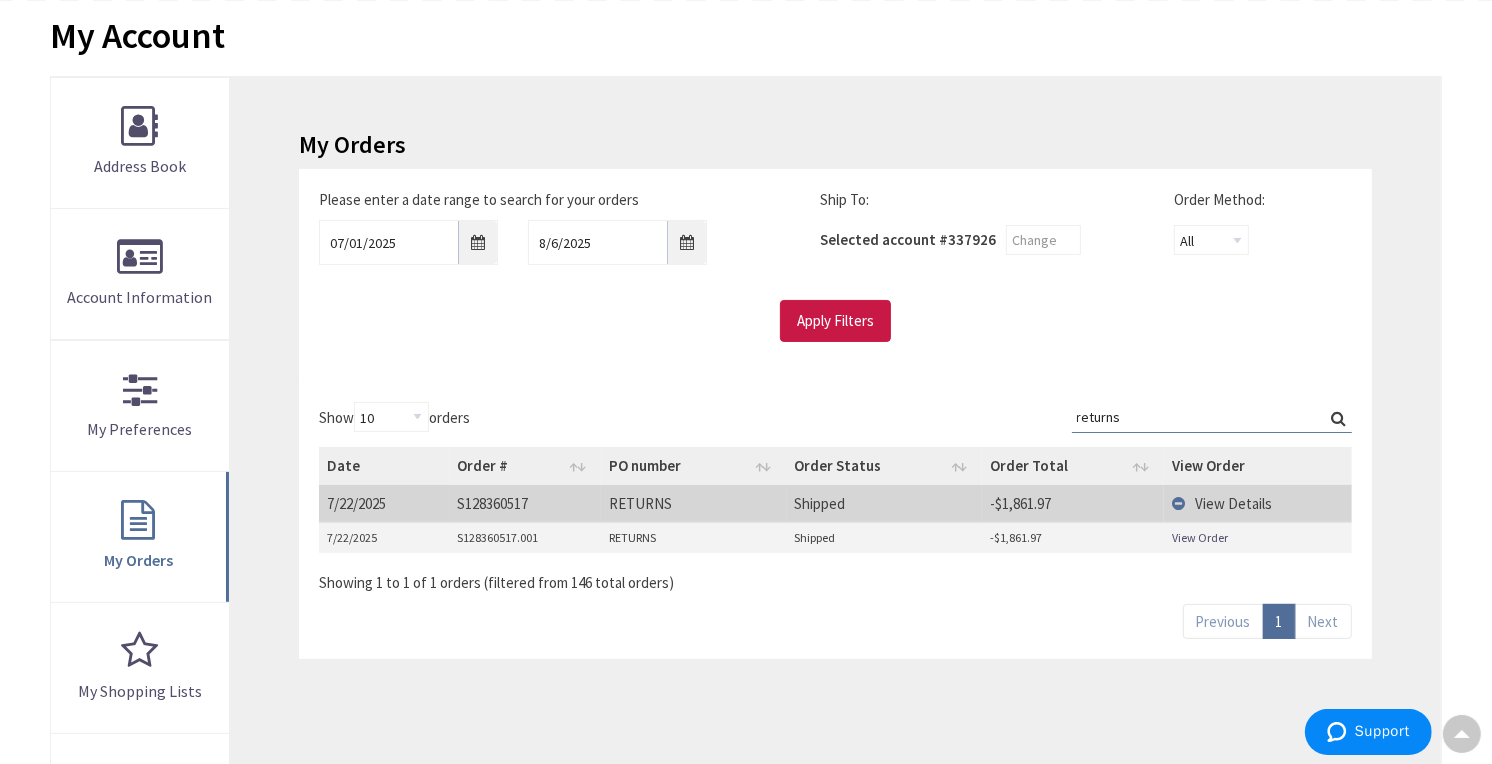 click on "View Order" at bounding box center (1200, 537) 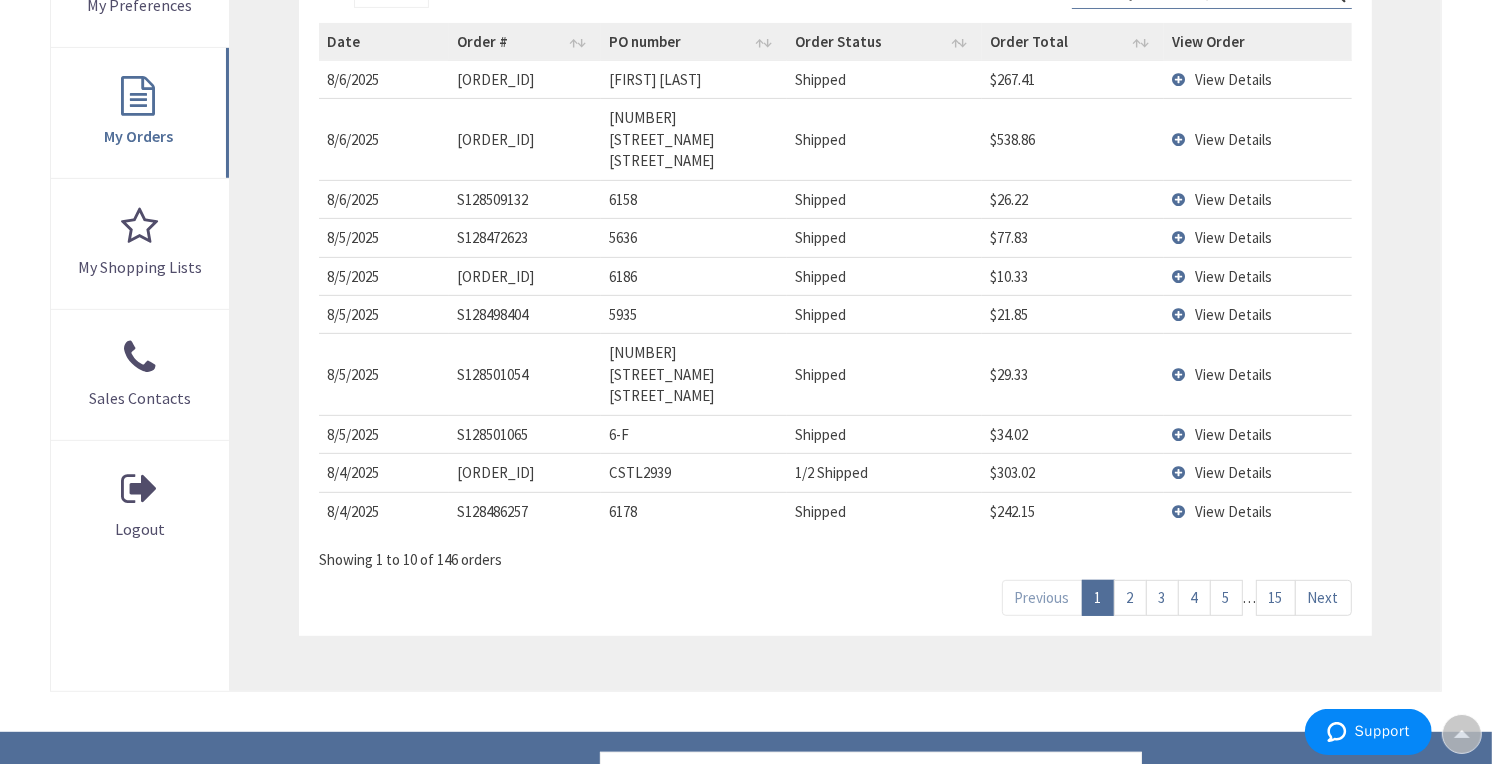 scroll, scrollTop: 592, scrollLeft: 0, axis: vertical 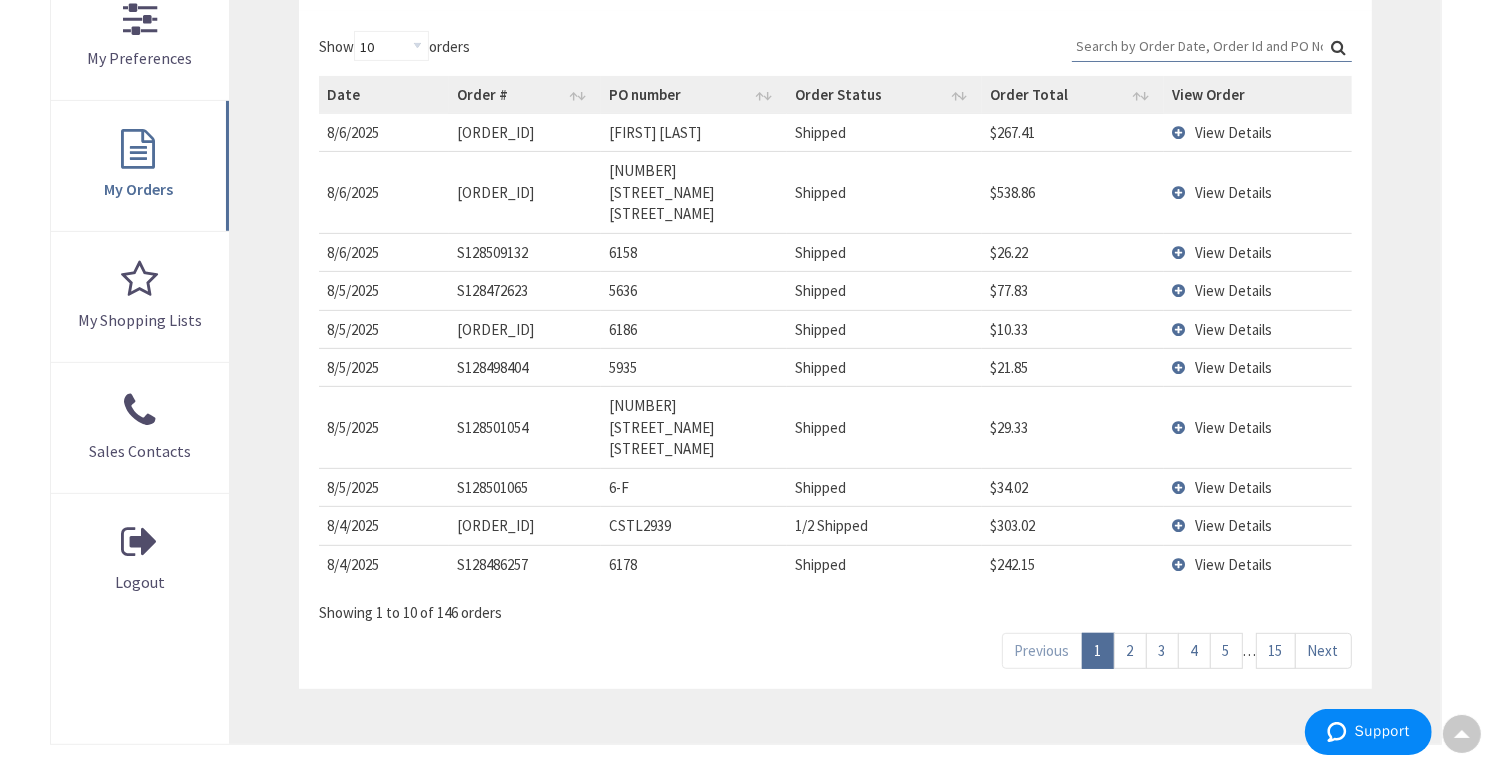type 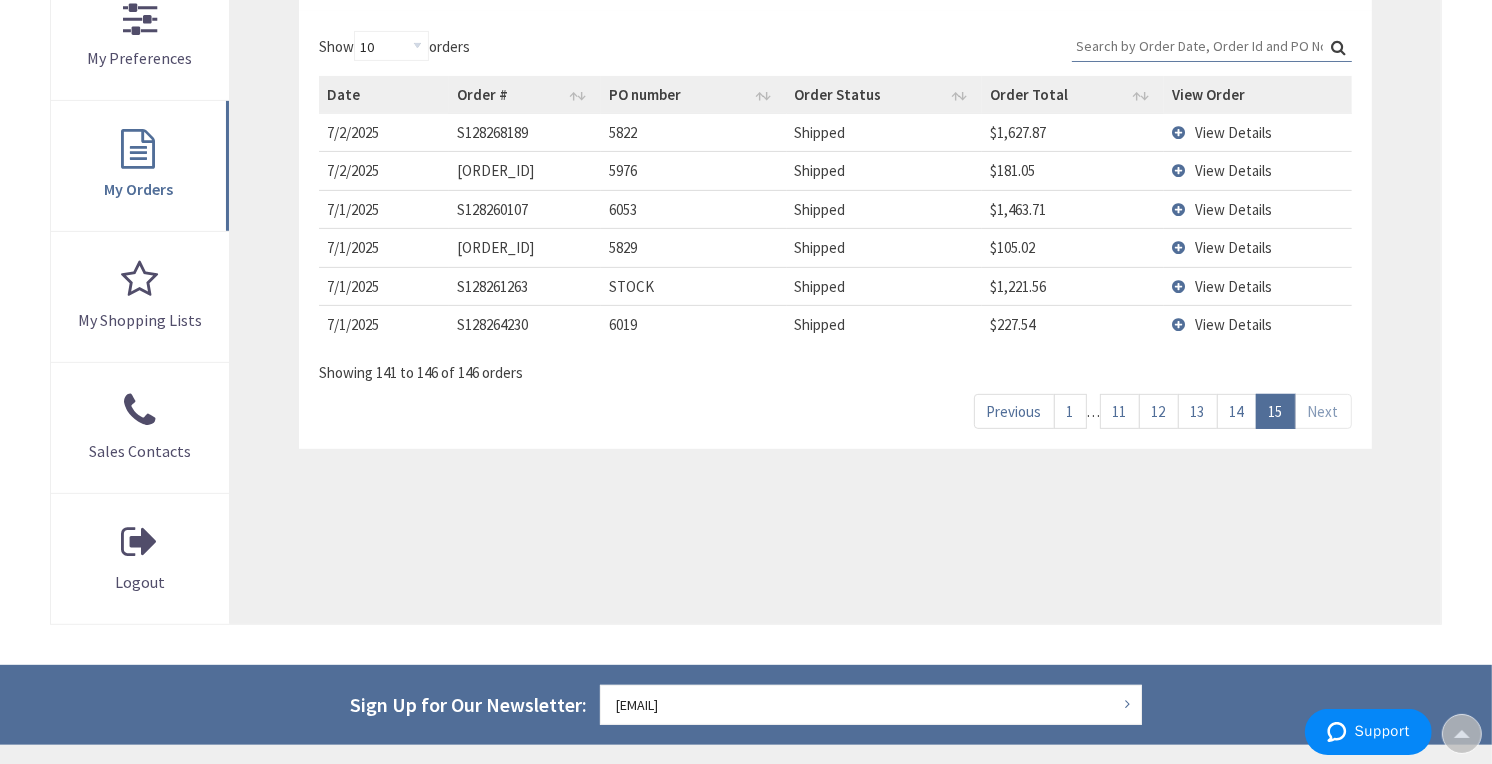 click on "14" at bounding box center [1237, 411] 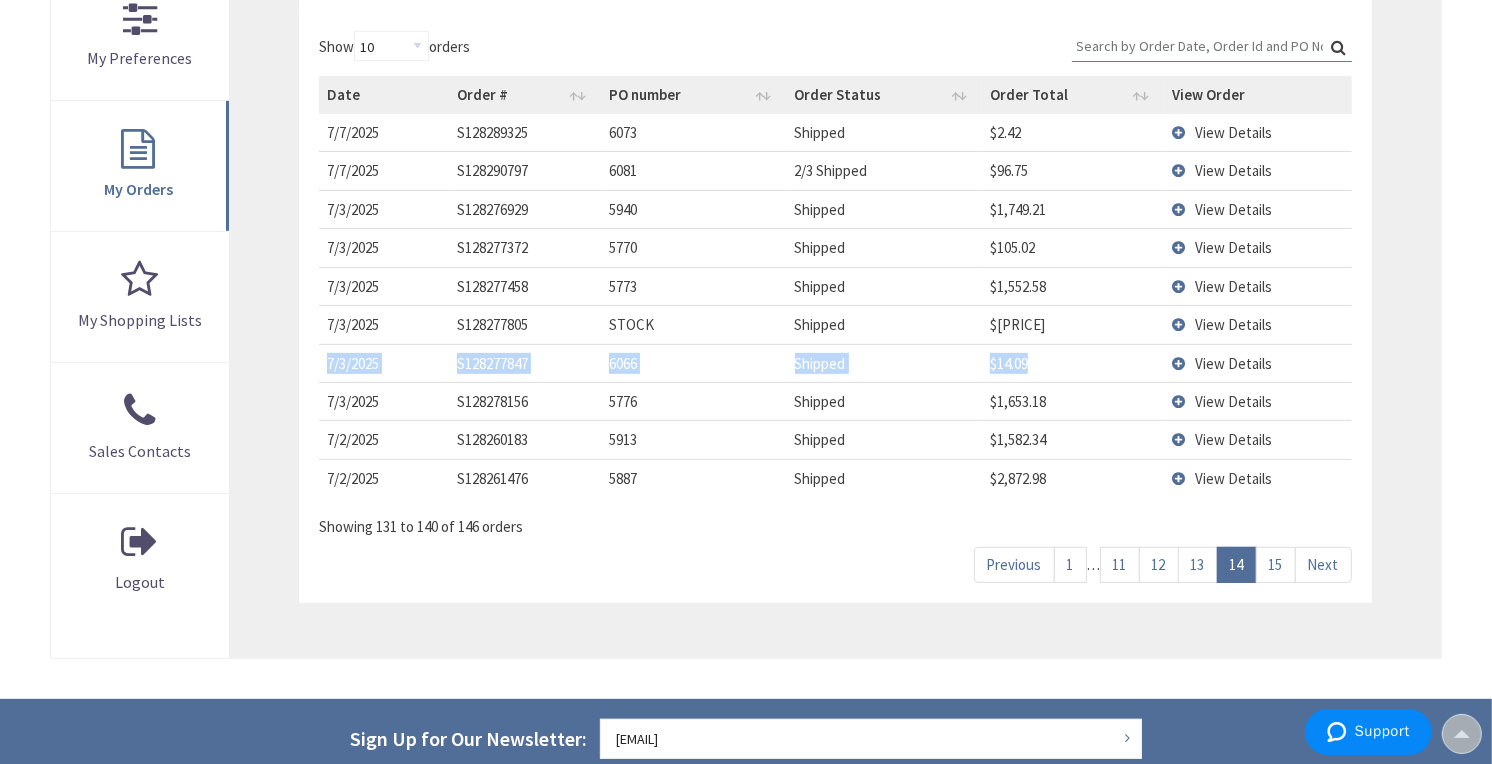 drag, startPoint x: 1060, startPoint y: 356, endPoint x: 324, endPoint y: 370, distance: 736.1331 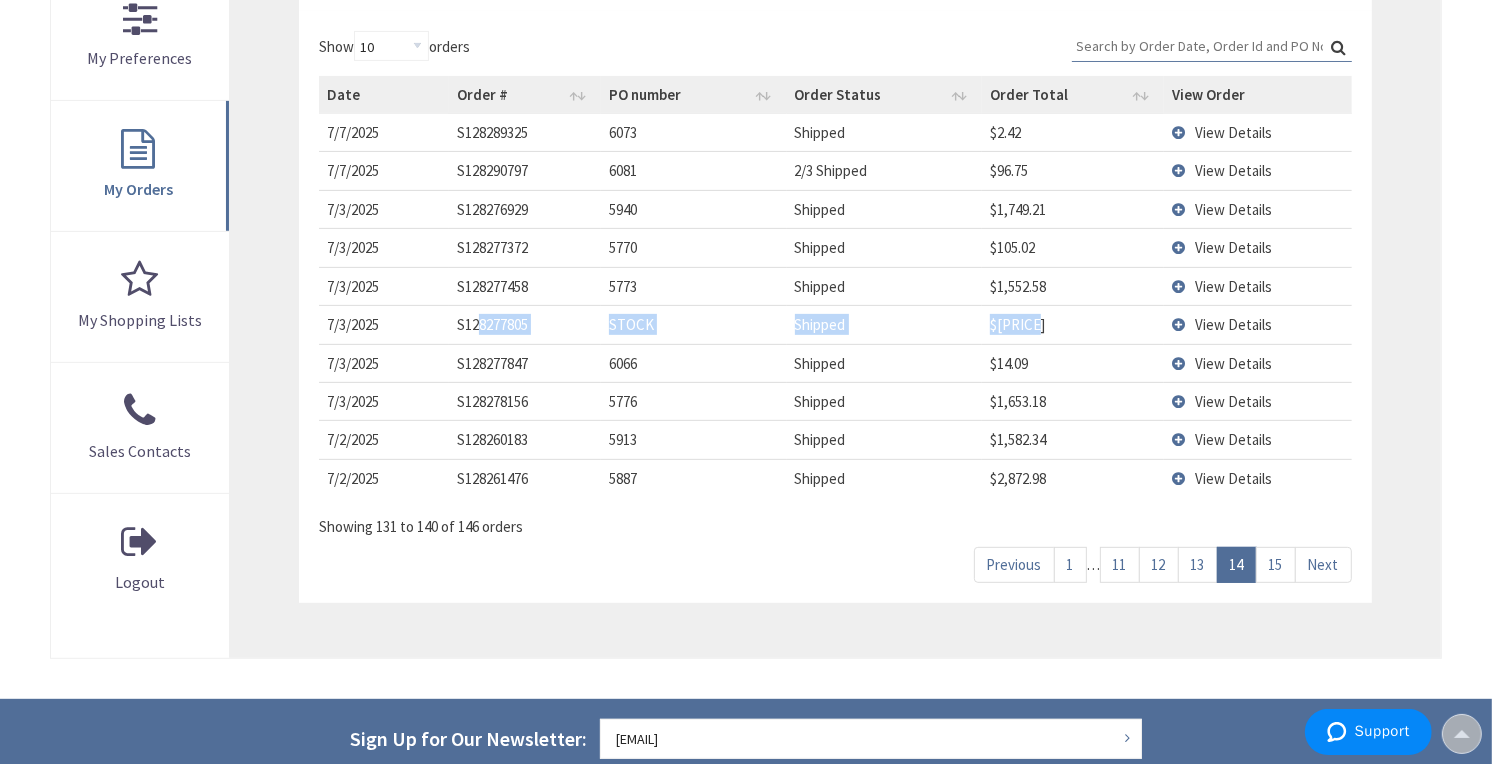 drag, startPoint x: 1067, startPoint y: 320, endPoint x: 478, endPoint y: 332, distance: 589.12225 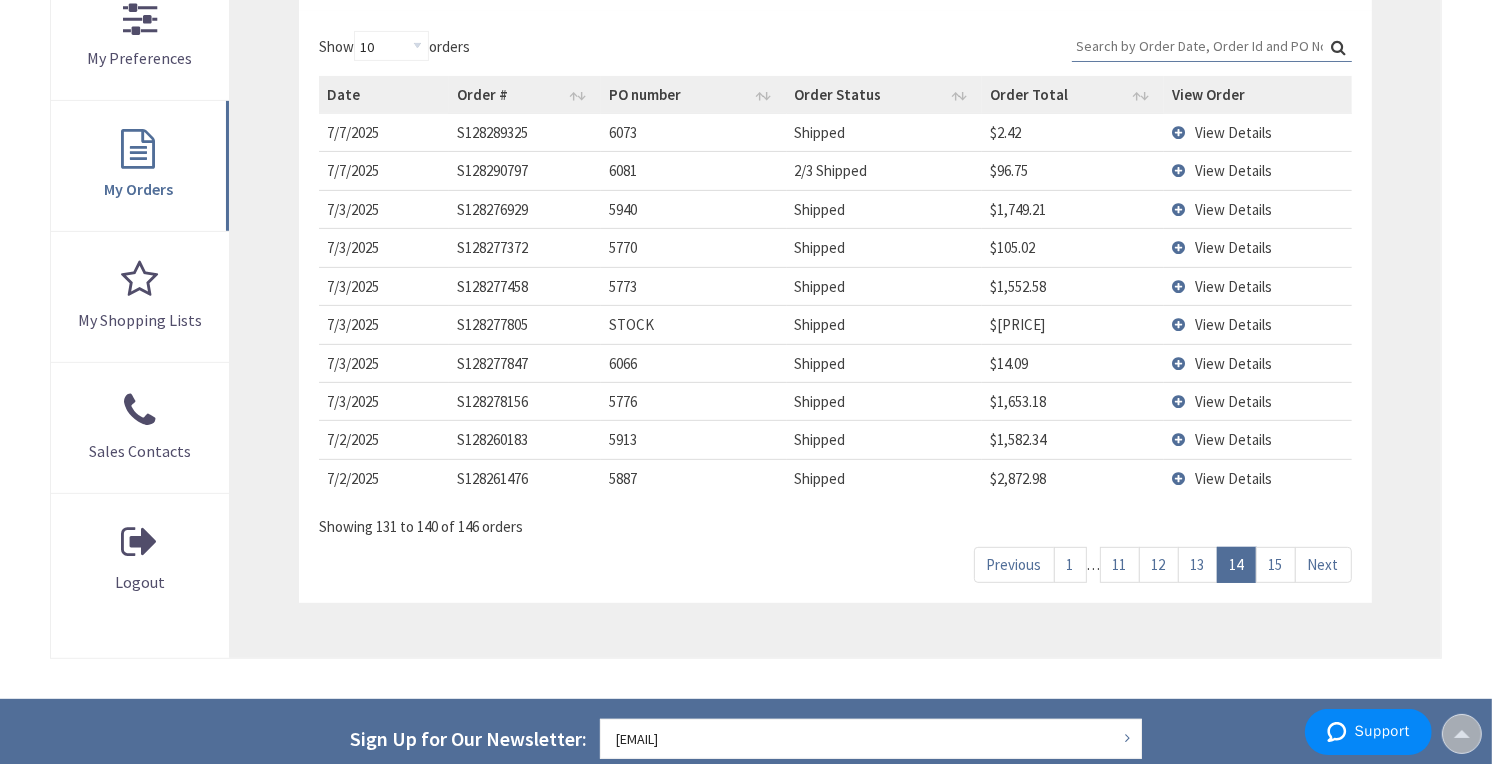 click on "$1,552.58" at bounding box center (1073, 286) 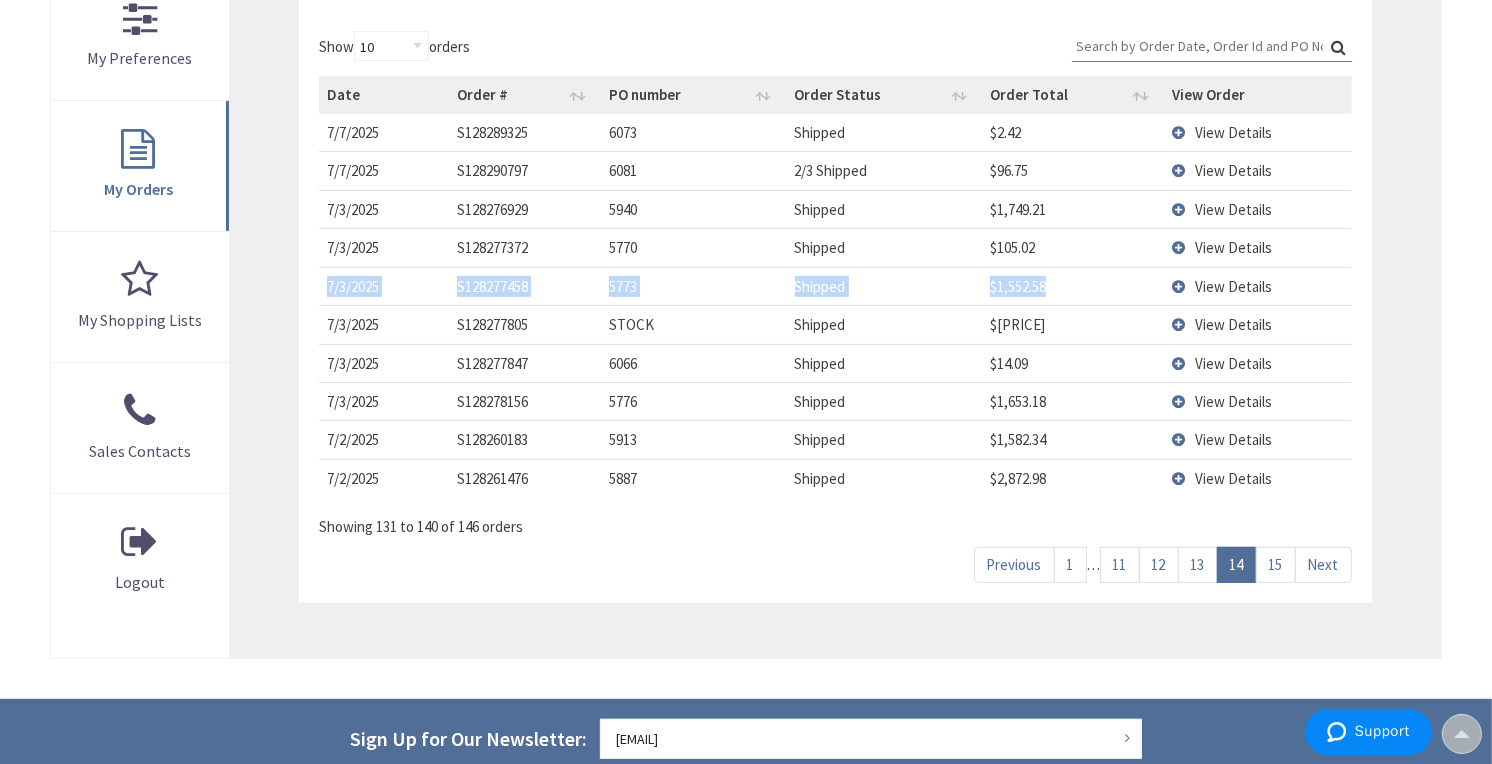 drag, startPoint x: 1072, startPoint y: 285, endPoint x: 321, endPoint y: 290, distance: 751.01666 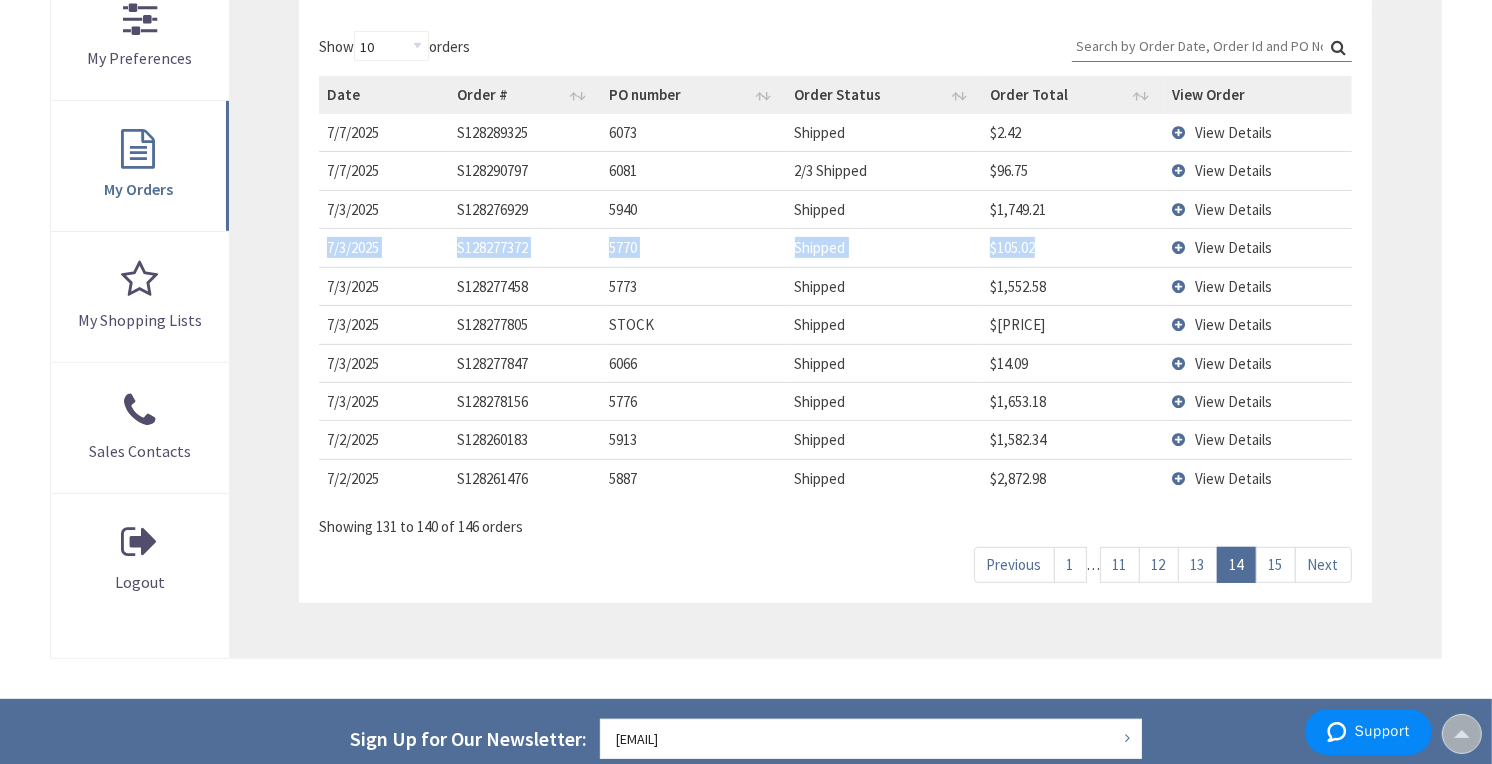 drag, startPoint x: 1058, startPoint y: 245, endPoint x: 324, endPoint y: 250, distance: 734.017 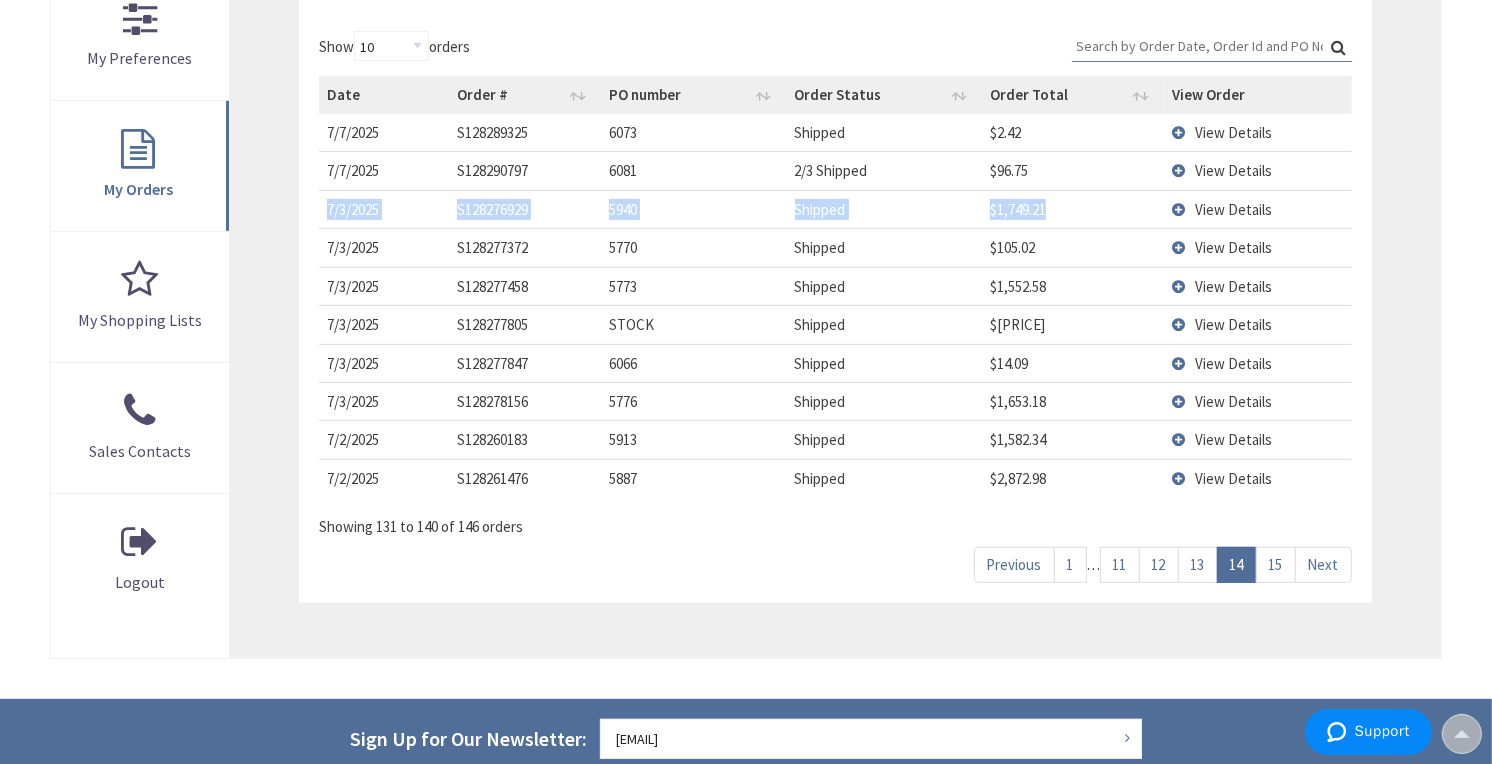 drag, startPoint x: 1088, startPoint y: 214, endPoint x: 321, endPoint y: 217, distance: 767.00586 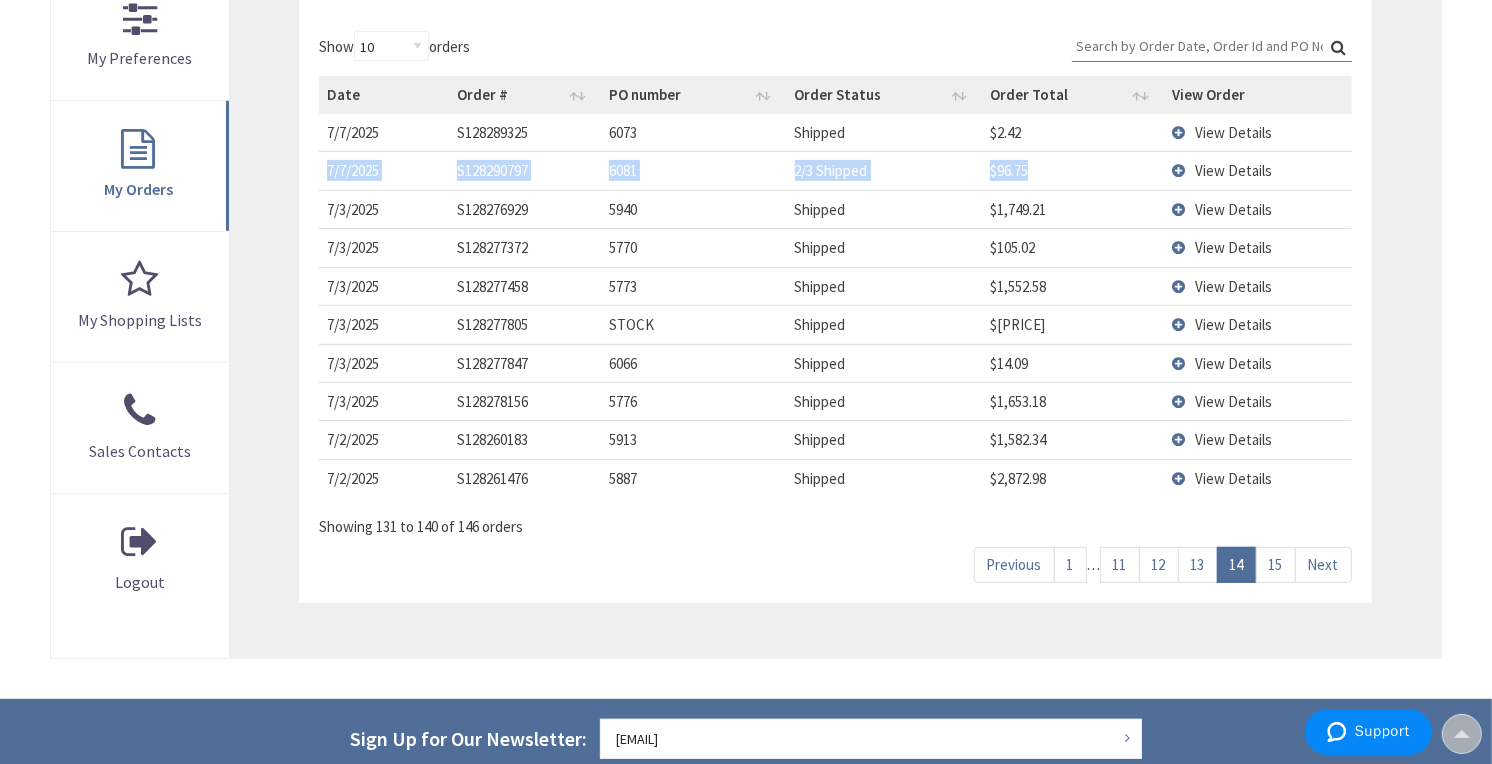drag, startPoint x: 1057, startPoint y: 174, endPoint x: 325, endPoint y: 175, distance: 732.0007 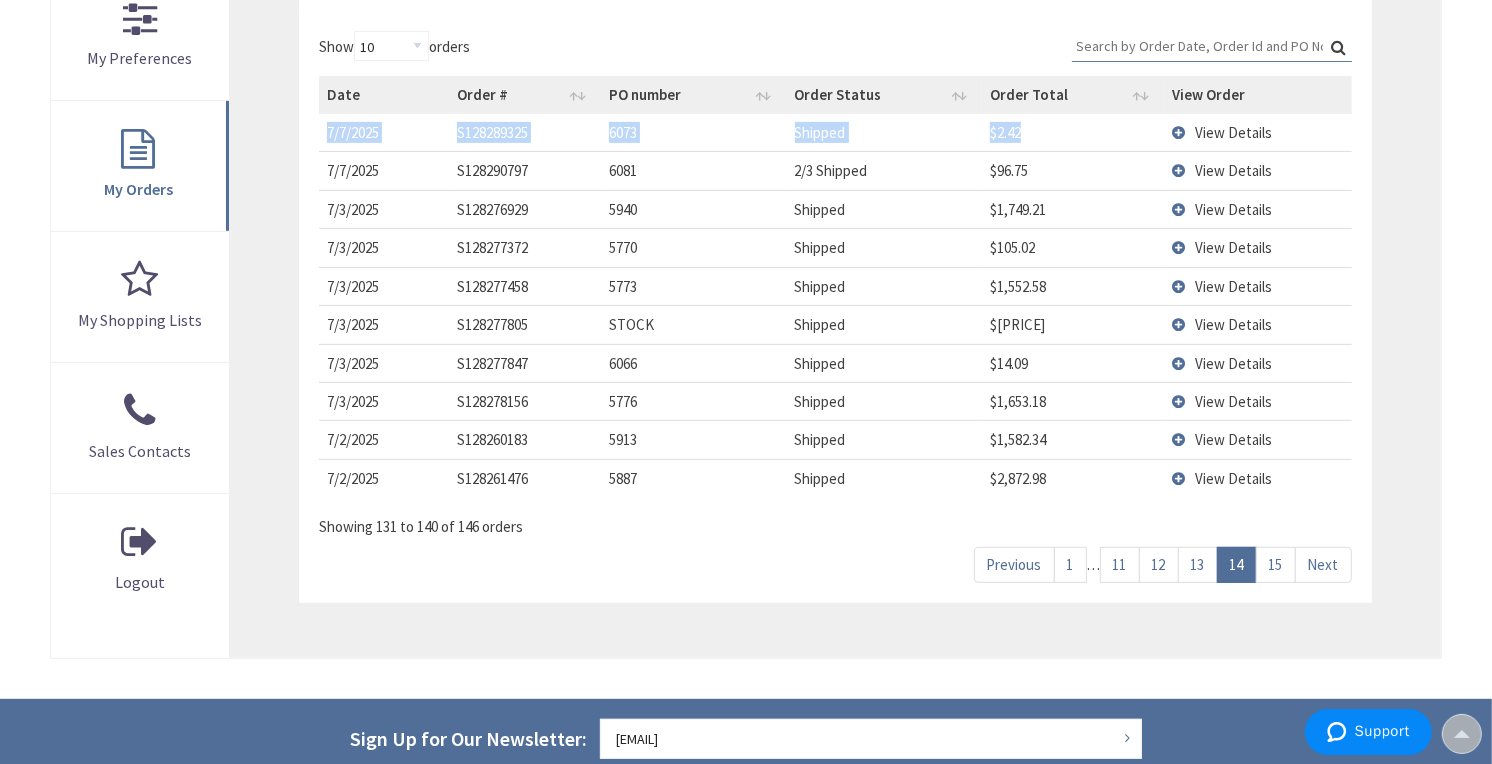 drag, startPoint x: 1062, startPoint y: 124, endPoint x: 324, endPoint y: 134, distance: 738.06775 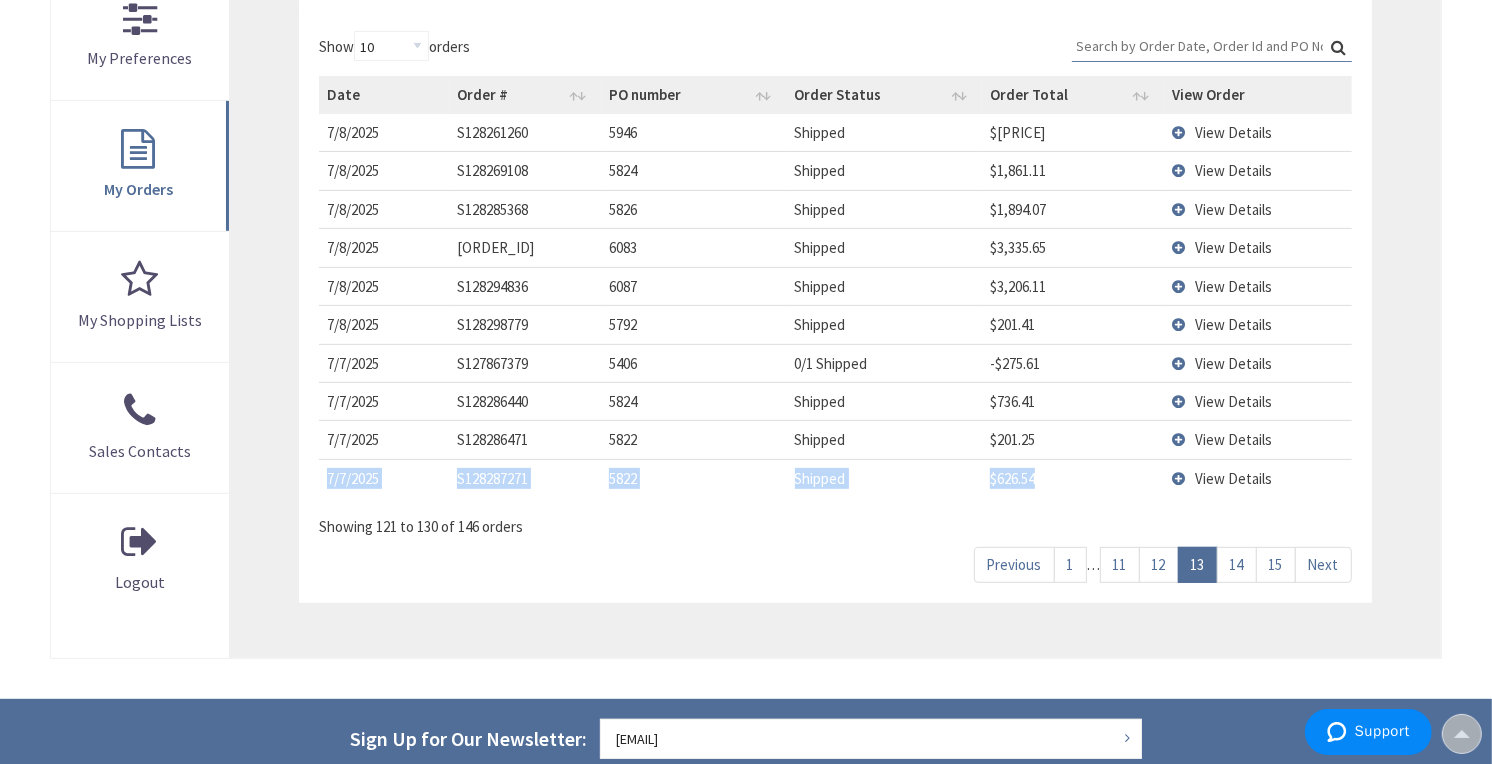 drag, startPoint x: 1068, startPoint y: 477, endPoint x: 324, endPoint y: 485, distance: 744.043 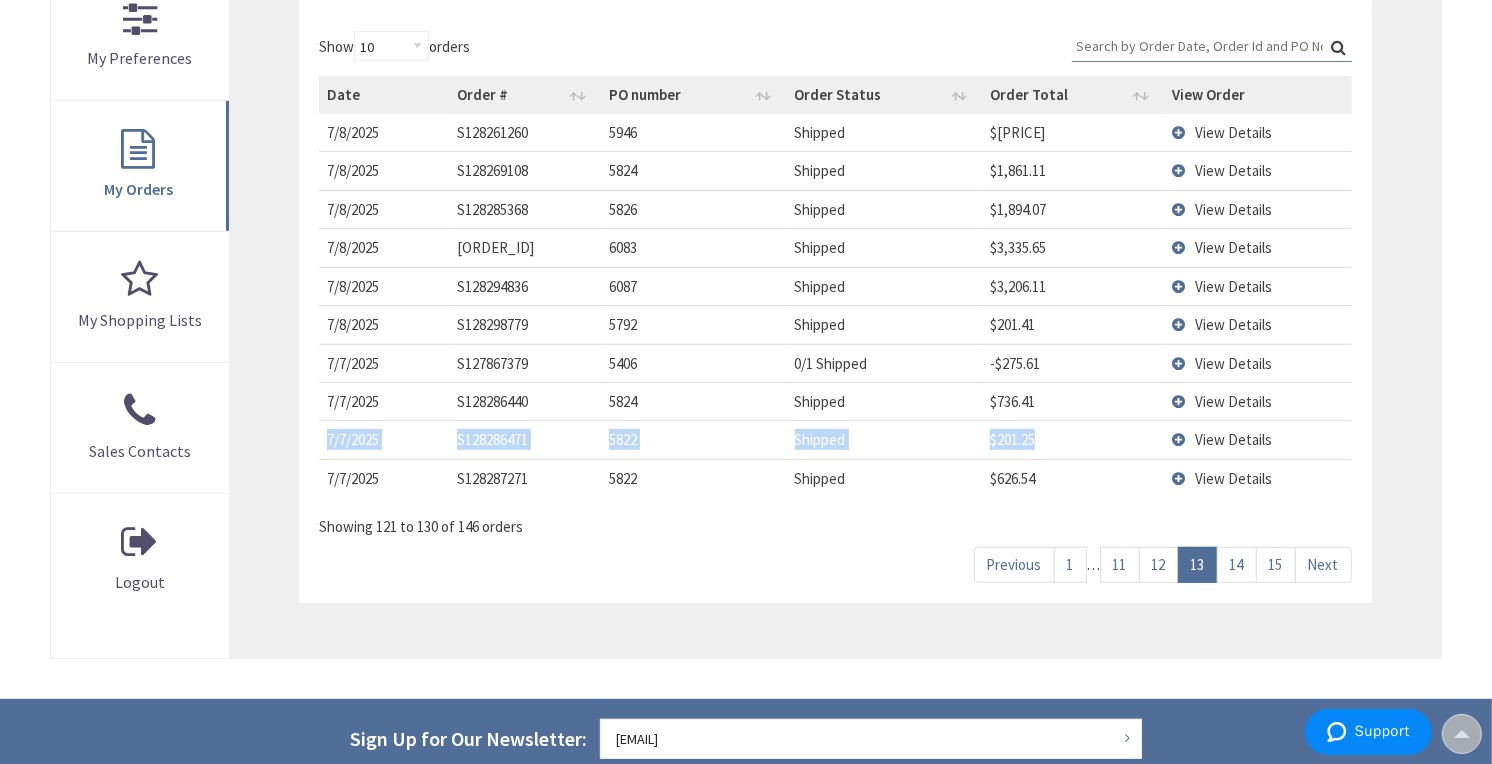drag, startPoint x: 1054, startPoint y: 434, endPoint x: 330, endPoint y: 448, distance: 724.1354 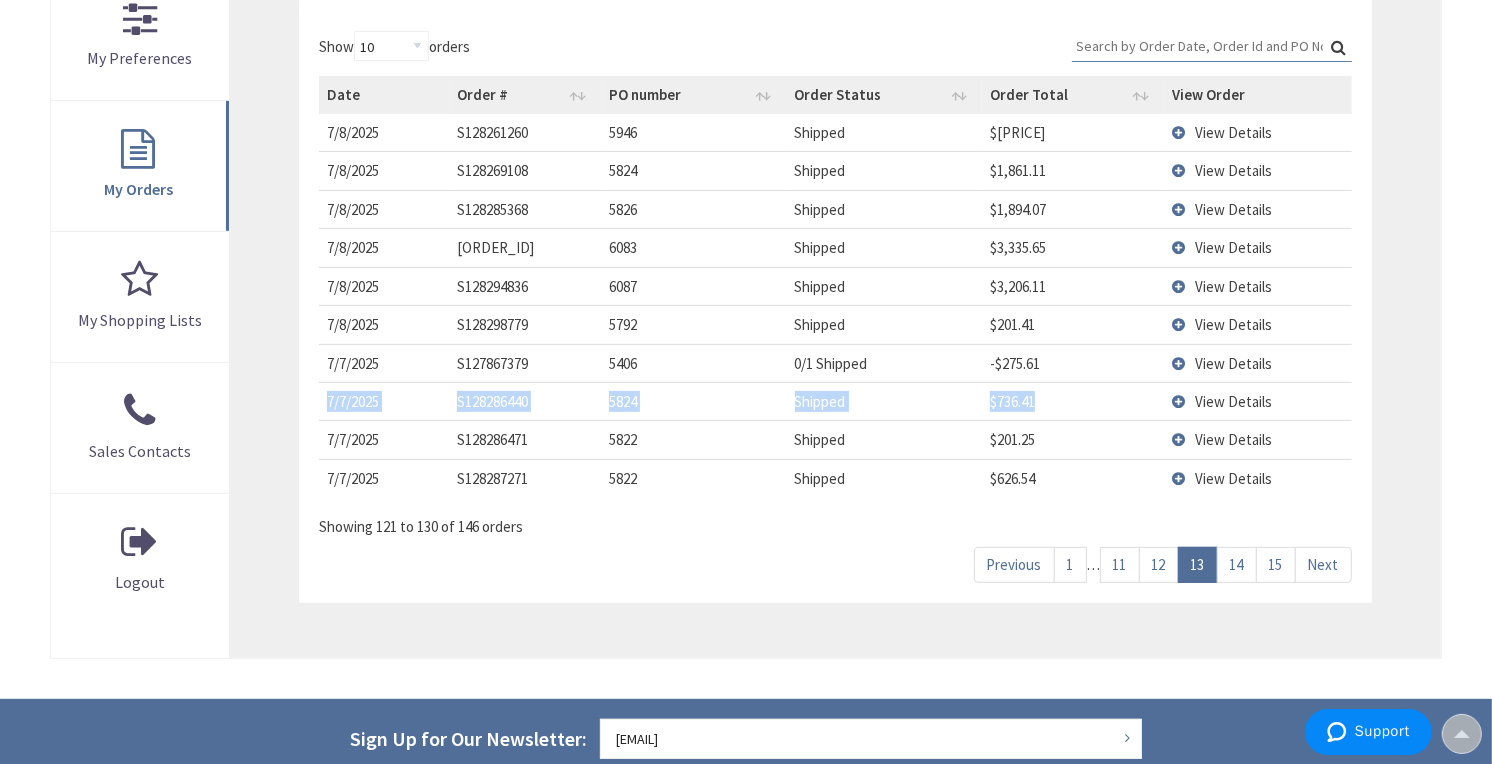 drag, startPoint x: 1018, startPoint y: 404, endPoint x: 323, endPoint y: 415, distance: 695.08704 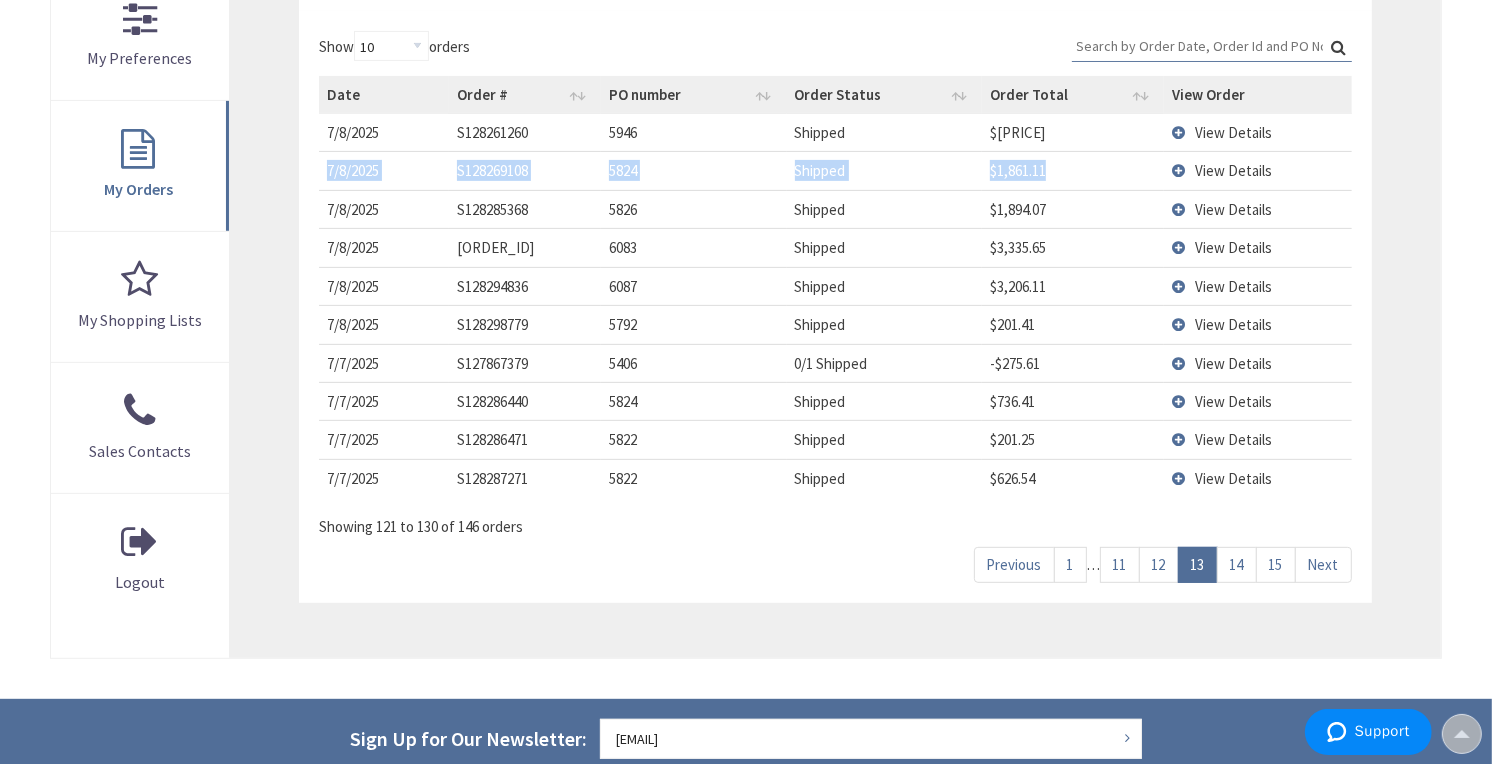 drag, startPoint x: 1075, startPoint y: 166, endPoint x: 330, endPoint y: 170, distance: 745.01074 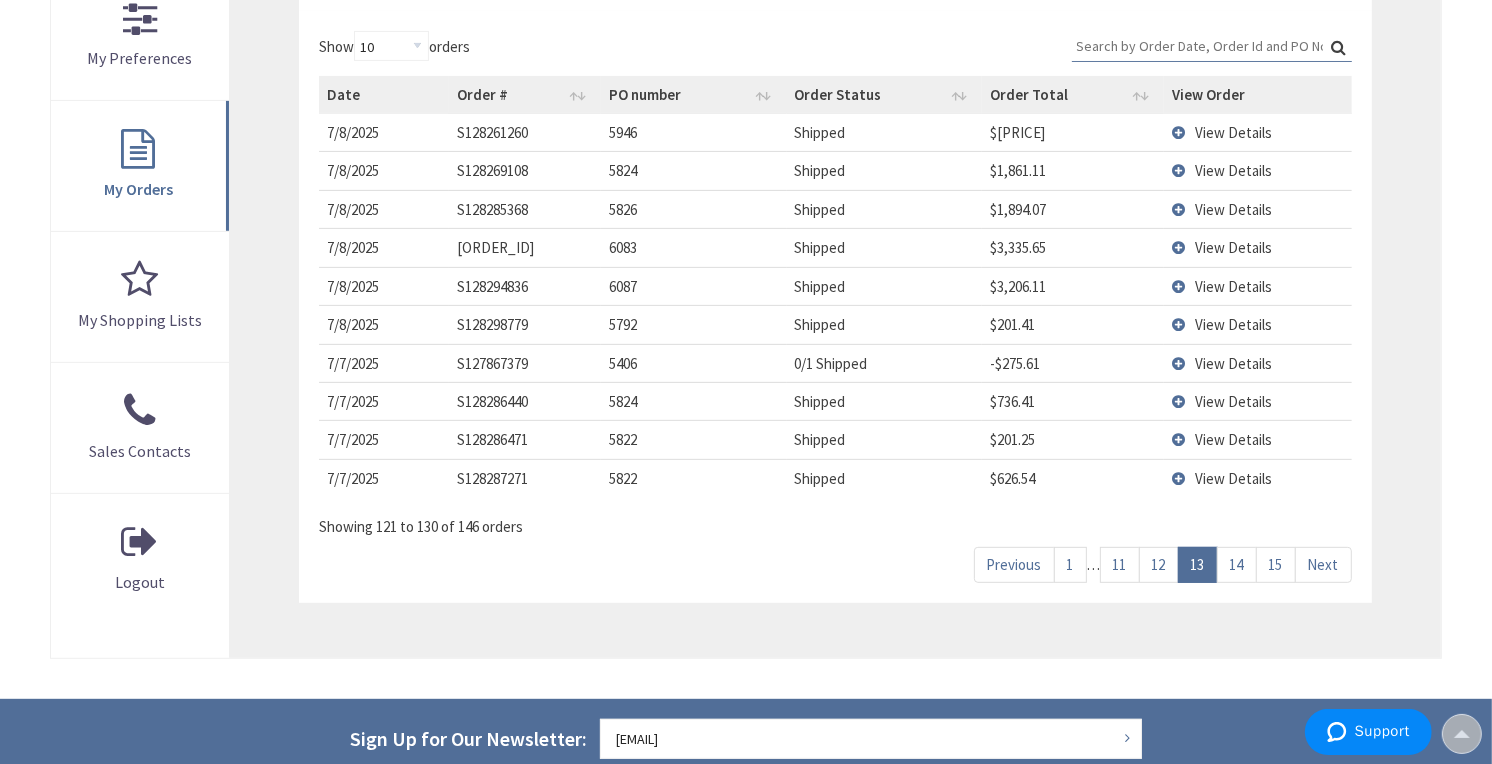 click on "View Details" at bounding box center [1258, 363] 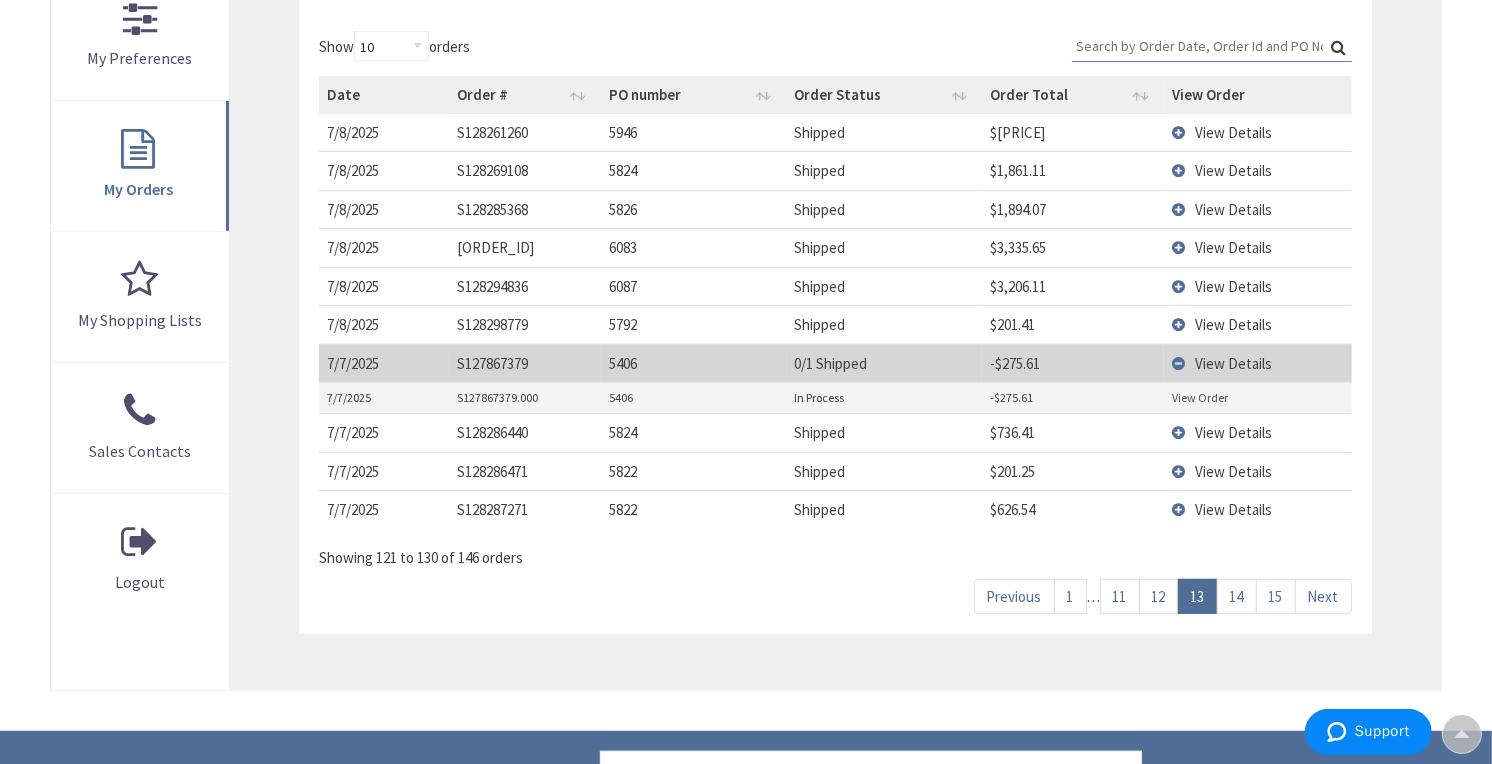 click on "View Order" at bounding box center (1200, 397) 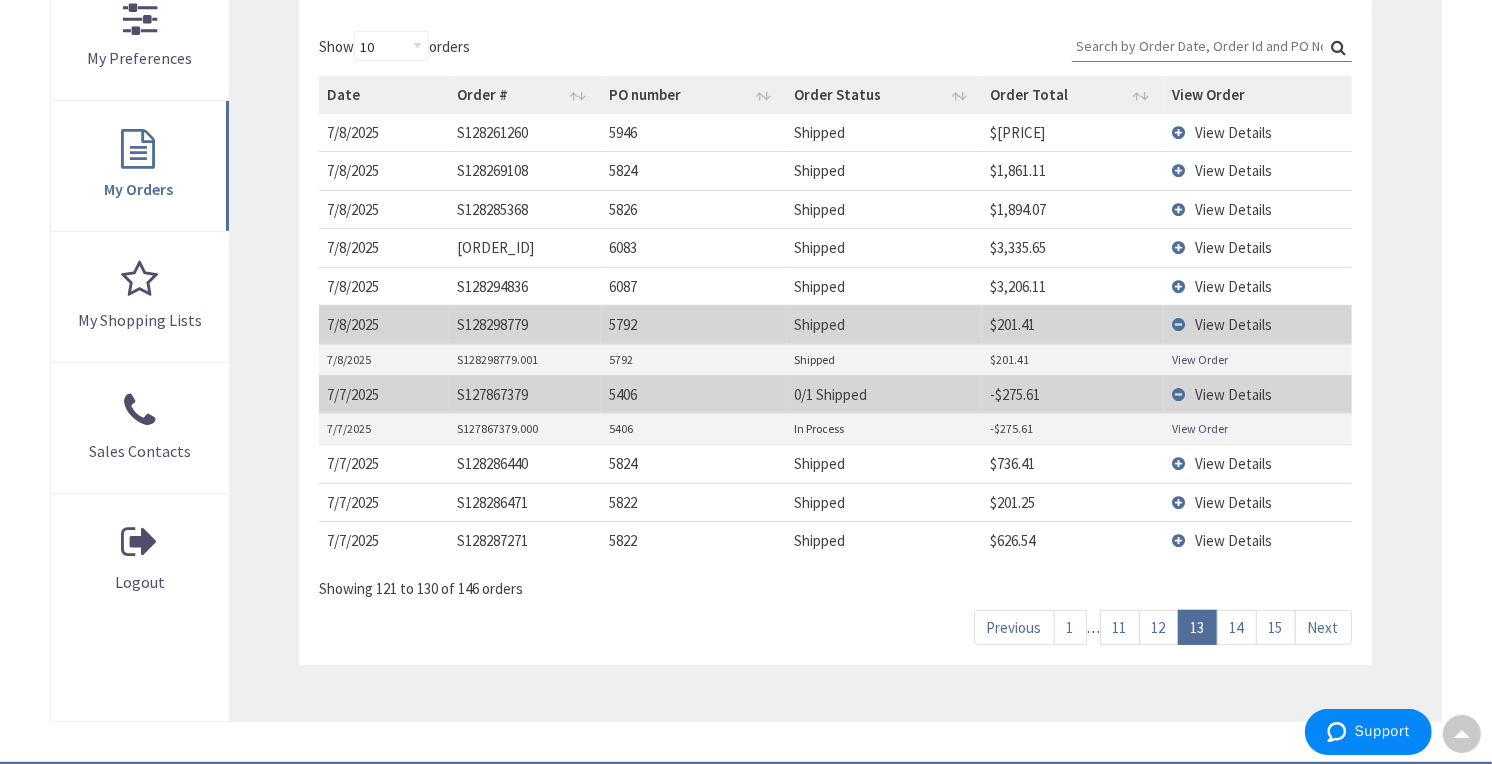 click on "View Order" at bounding box center [1200, 359] 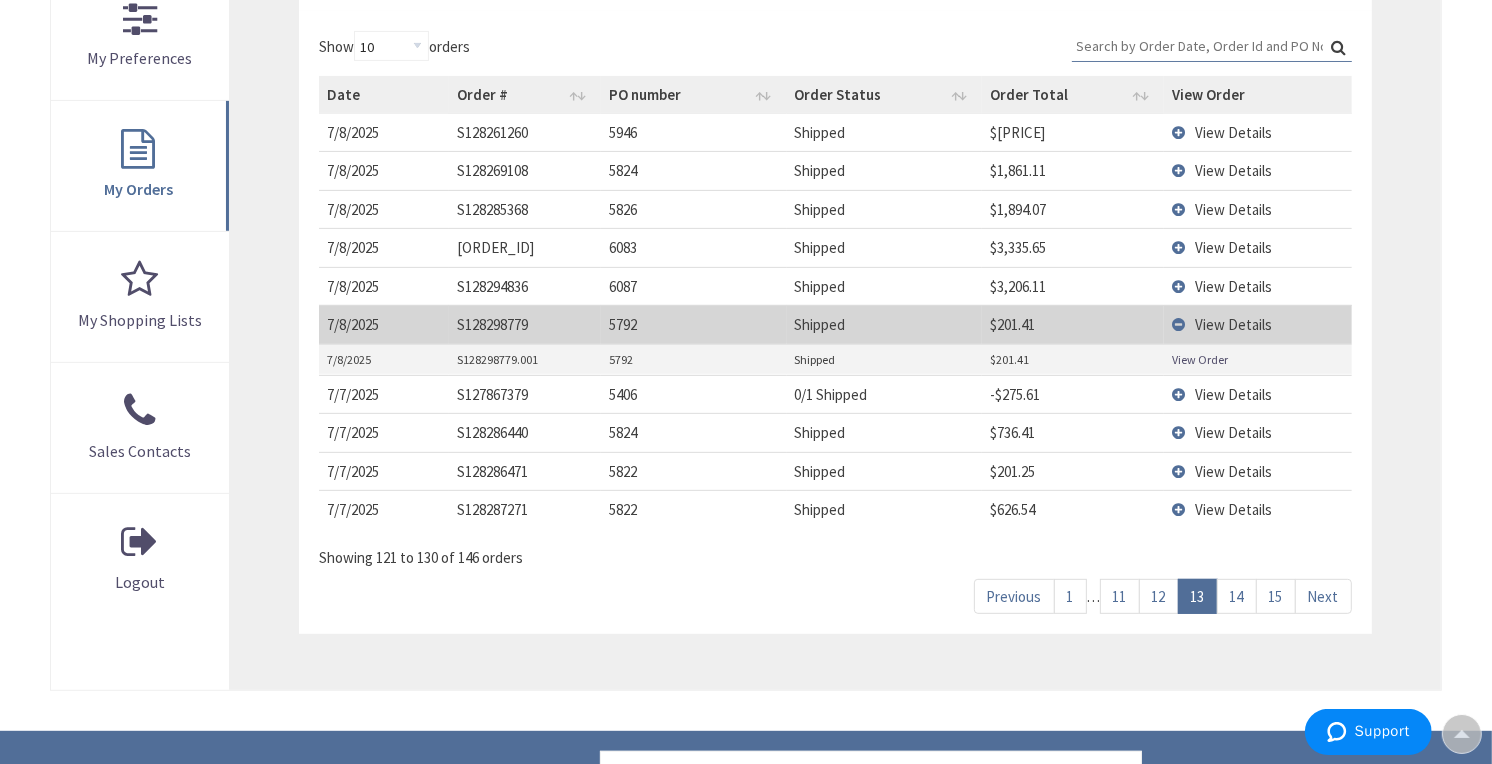click on "View Details" at bounding box center (1233, 324) 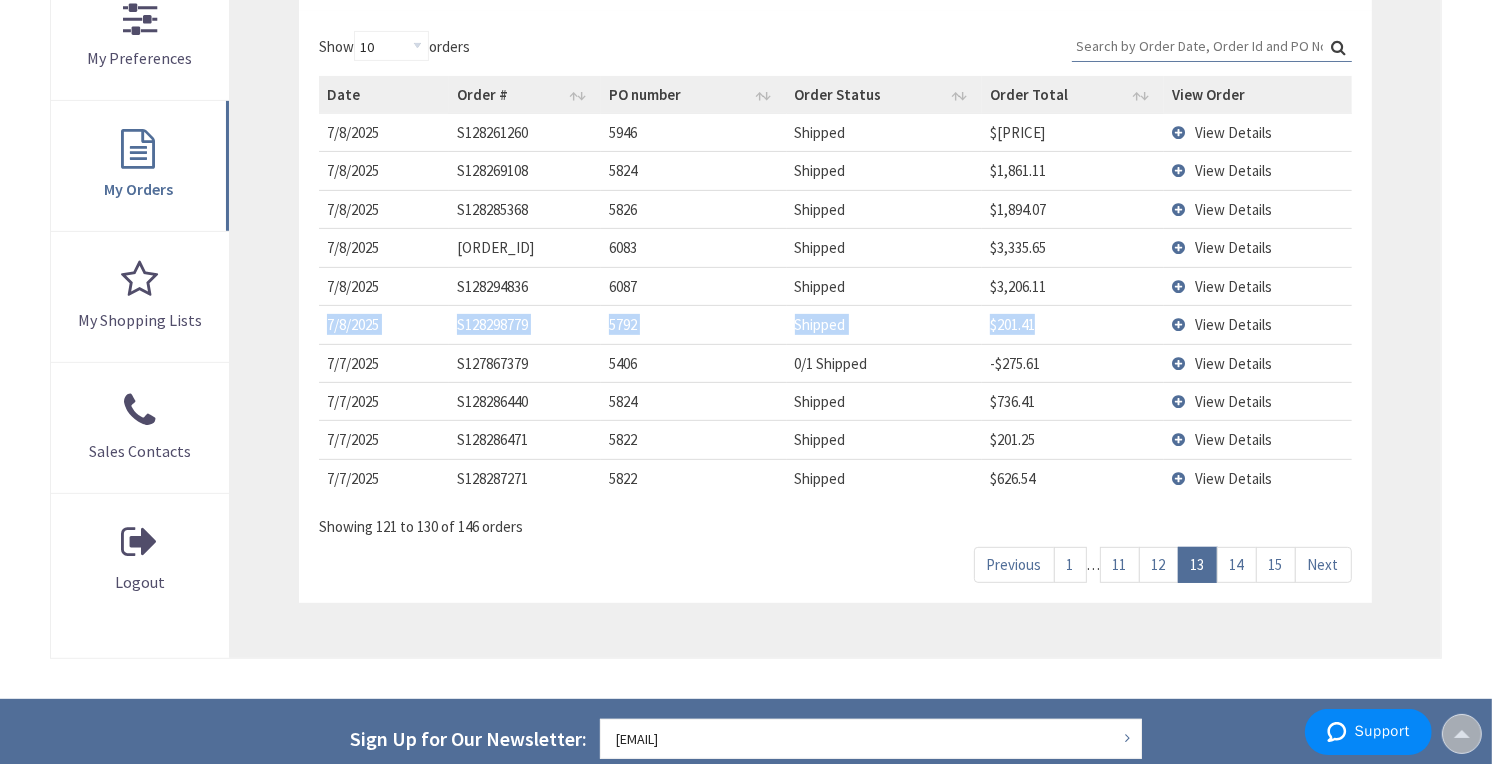 drag, startPoint x: 1078, startPoint y: 321, endPoint x: 324, endPoint y: 326, distance: 754.0166 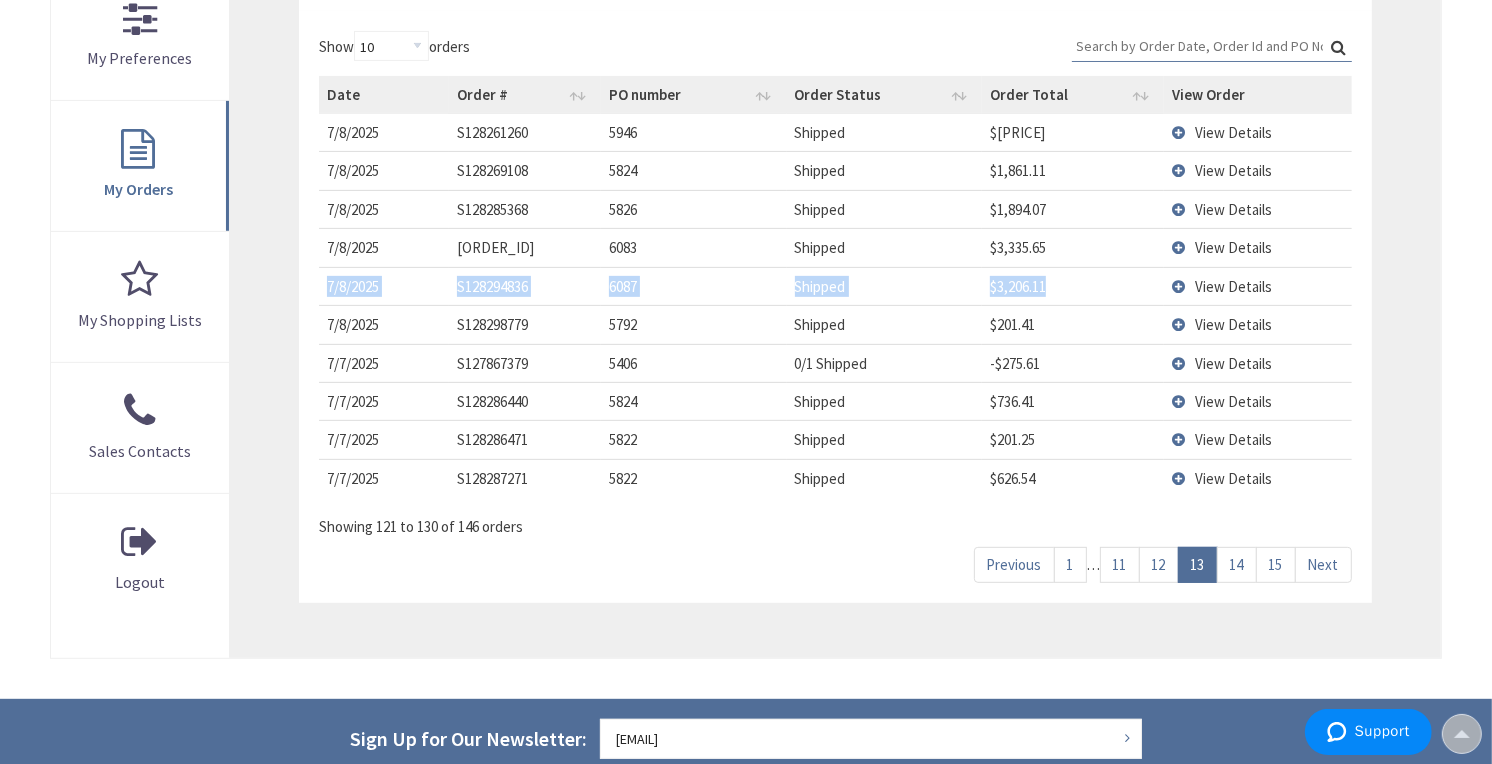 drag, startPoint x: 1077, startPoint y: 283, endPoint x: 326, endPoint y: 290, distance: 751.0326 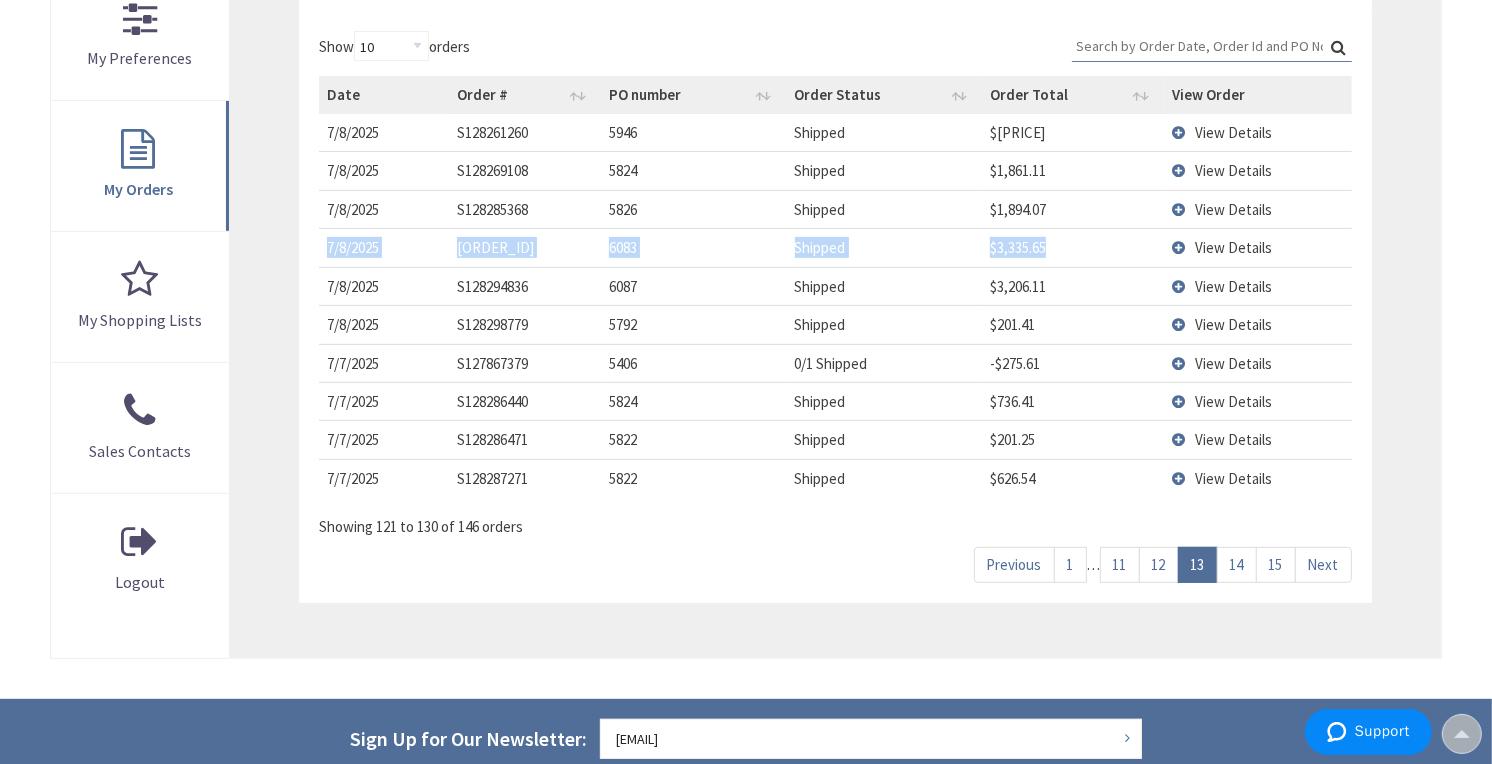 drag, startPoint x: 1064, startPoint y: 233, endPoint x: 323, endPoint y: 255, distance: 741.32654 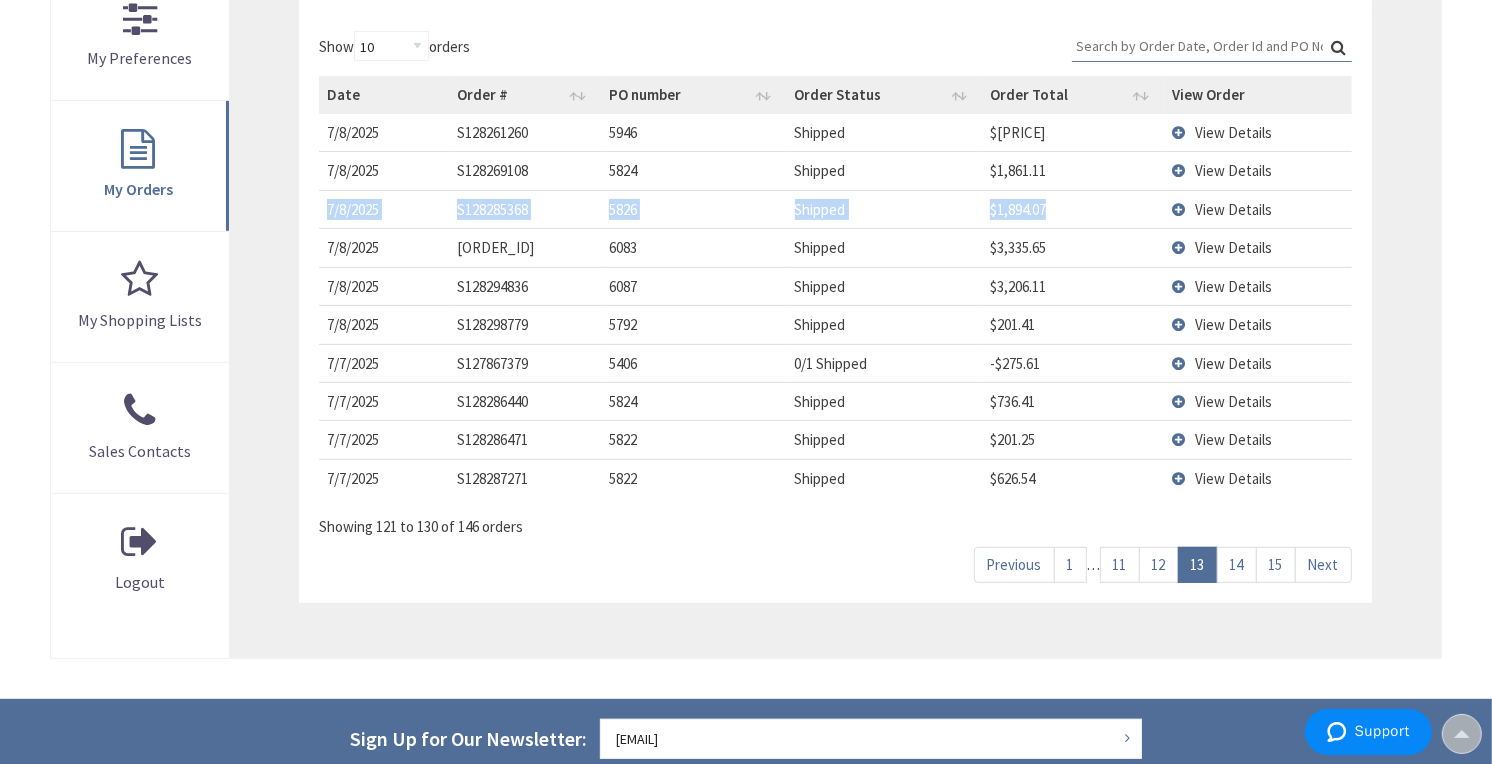 drag, startPoint x: 1075, startPoint y: 206, endPoint x: 317, endPoint y: 214, distance: 758.04224 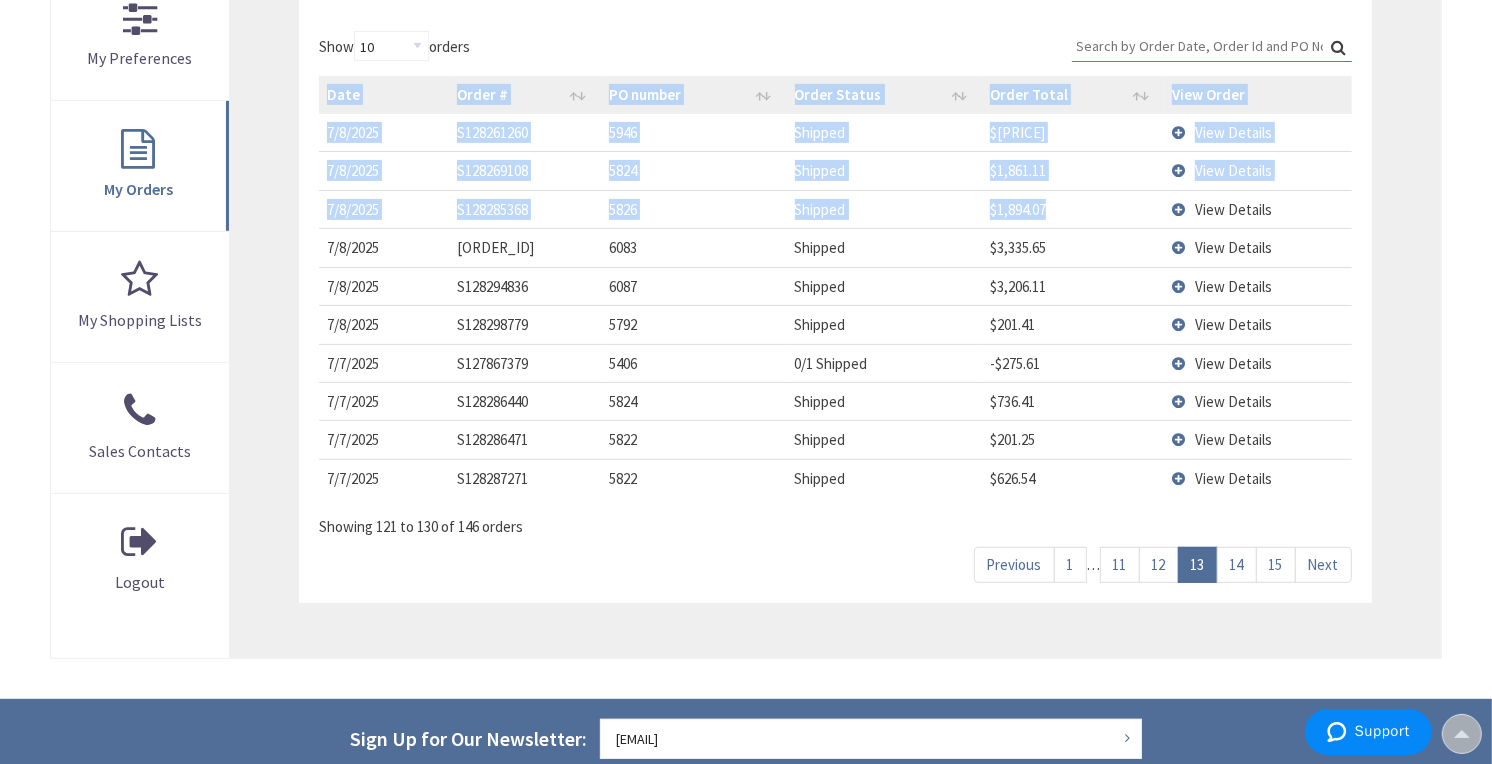 click on "$1,894.07" at bounding box center [1073, 209] 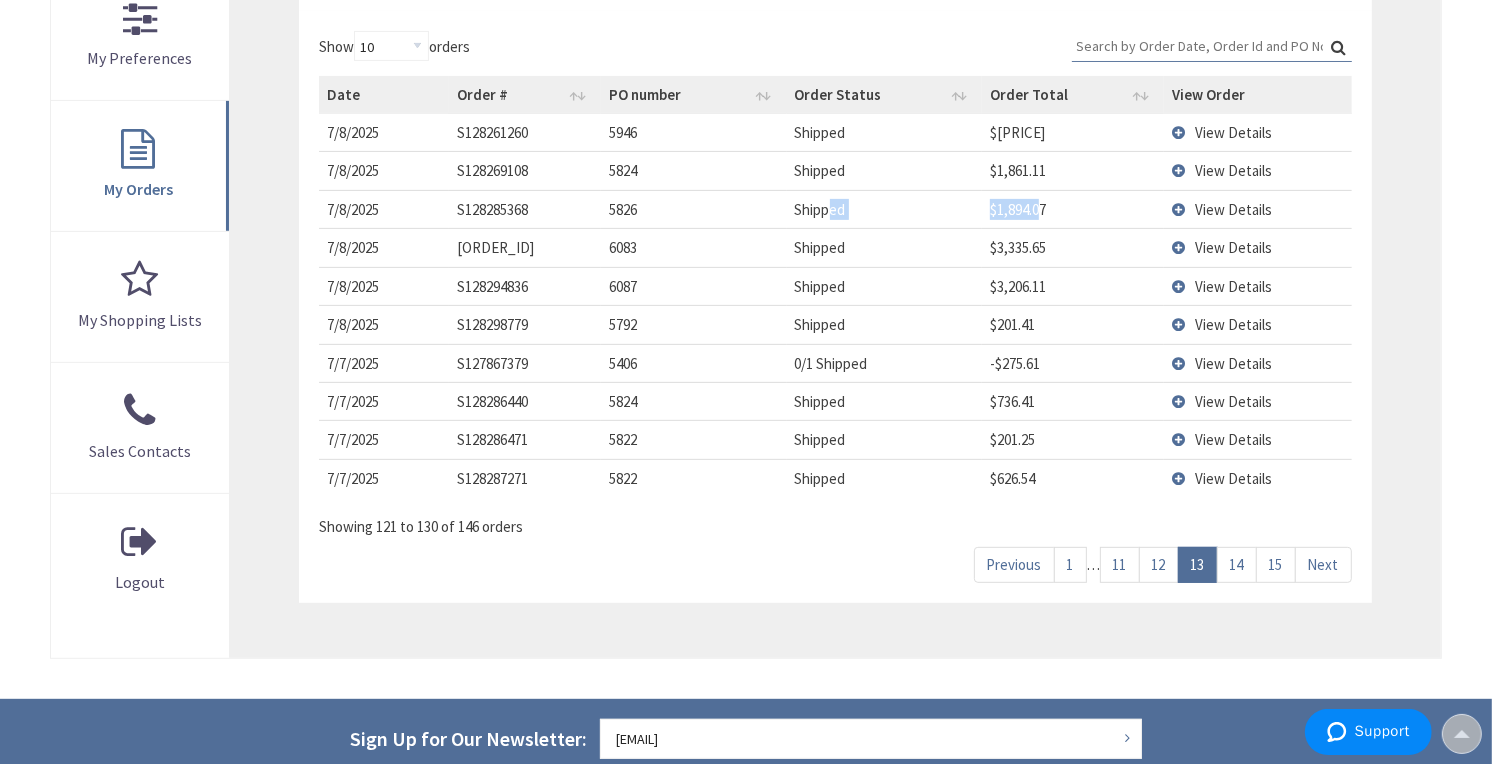 drag, startPoint x: 1030, startPoint y: 204, endPoint x: 830, endPoint y: 210, distance: 200.08998 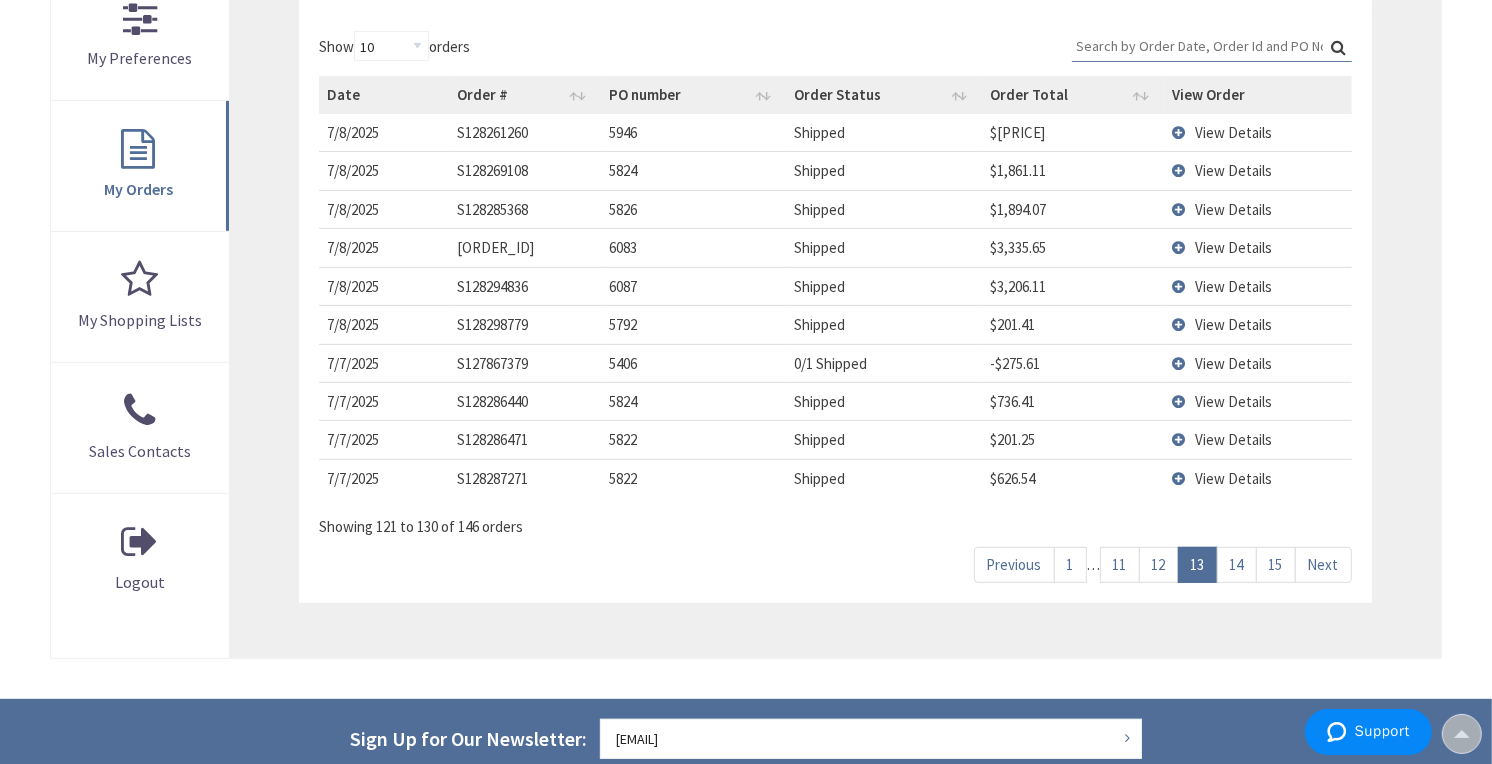 drag, startPoint x: 847, startPoint y: 213, endPoint x: 1076, endPoint y: 215, distance: 229.00873 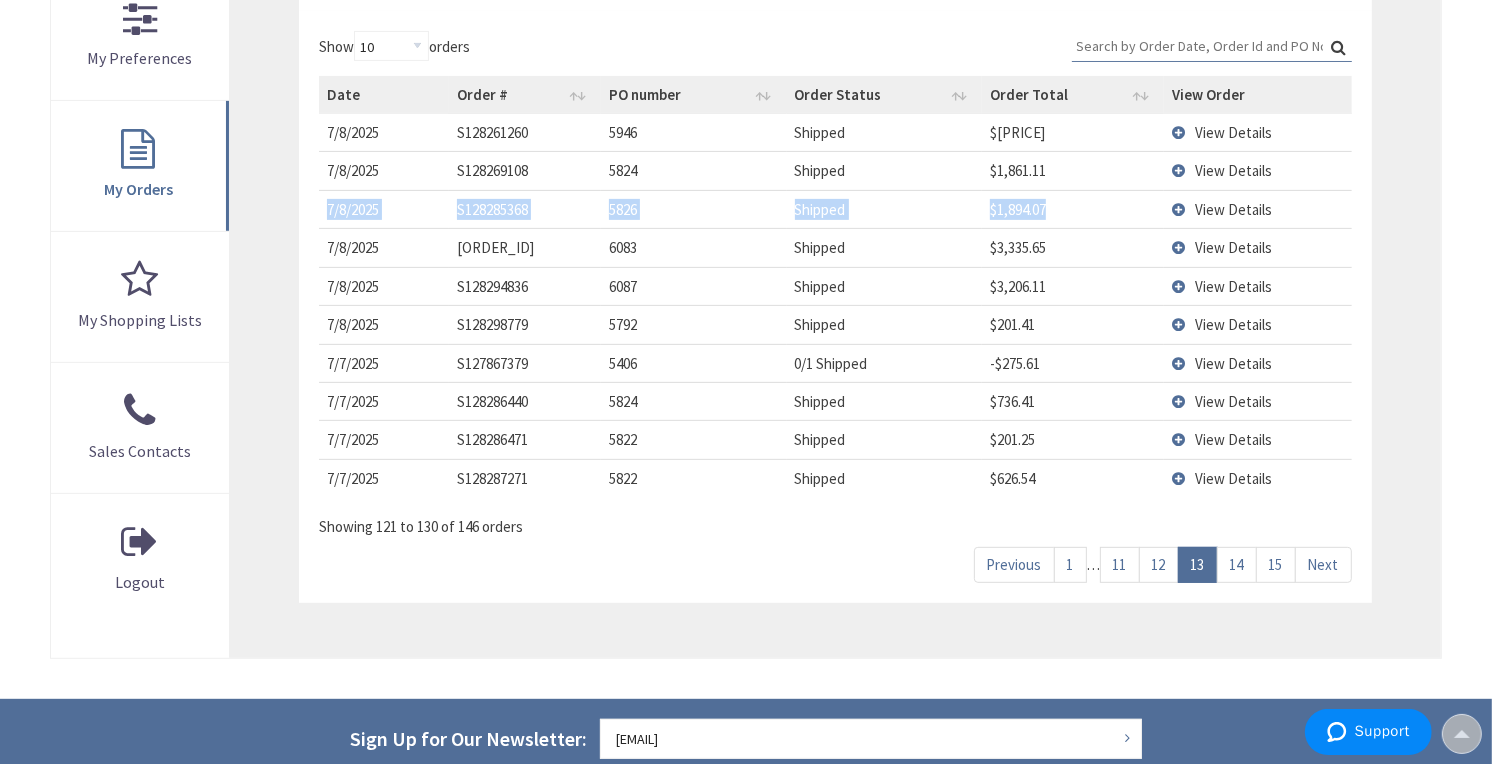 drag, startPoint x: 1076, startPoint y: 215, endPoint x: 324, endPoint y: 205, distance: 752.06647 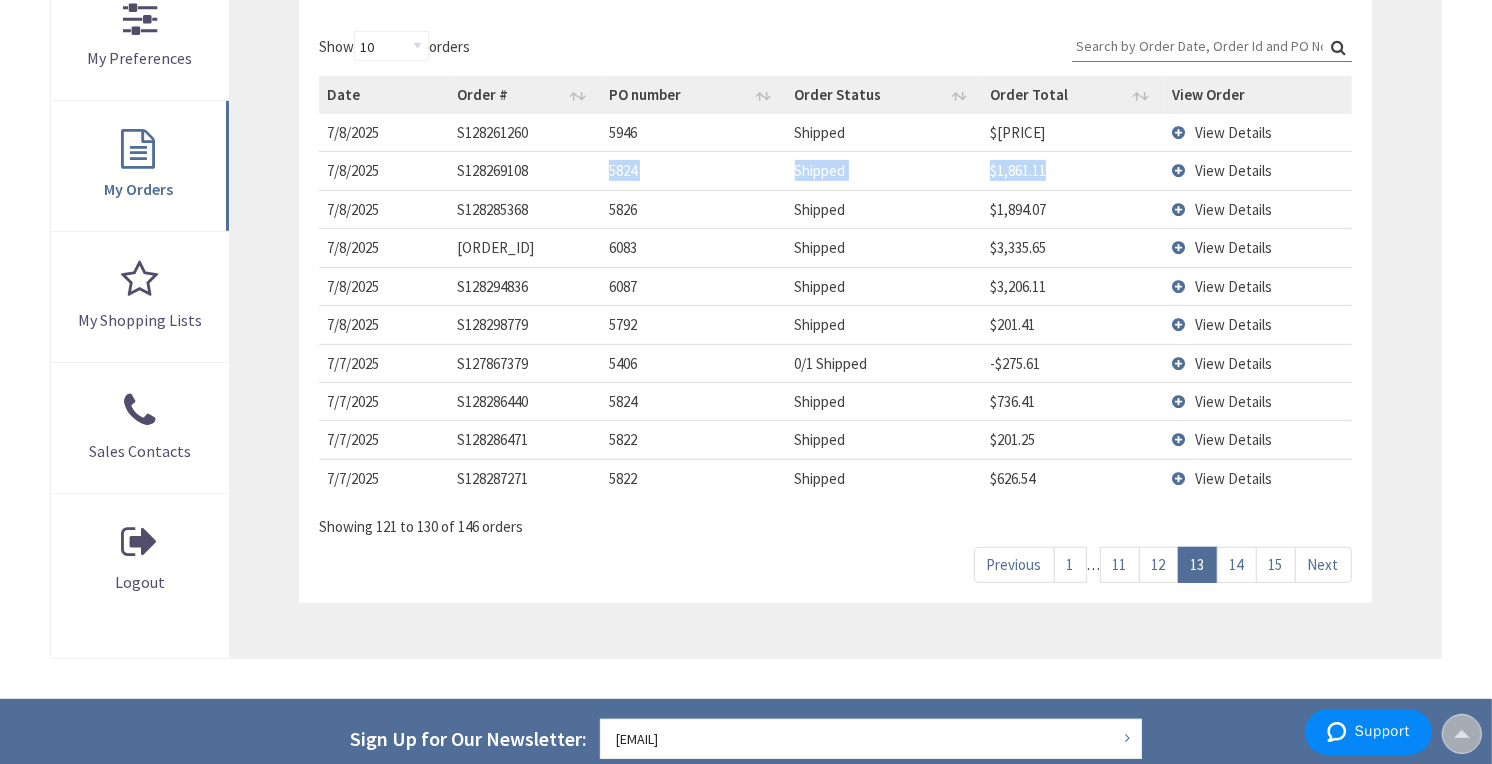 drag, startPoint x: 1071, startPoint y: 163, endPoint x: 635, endPoint y: 177, distance: 436.2247 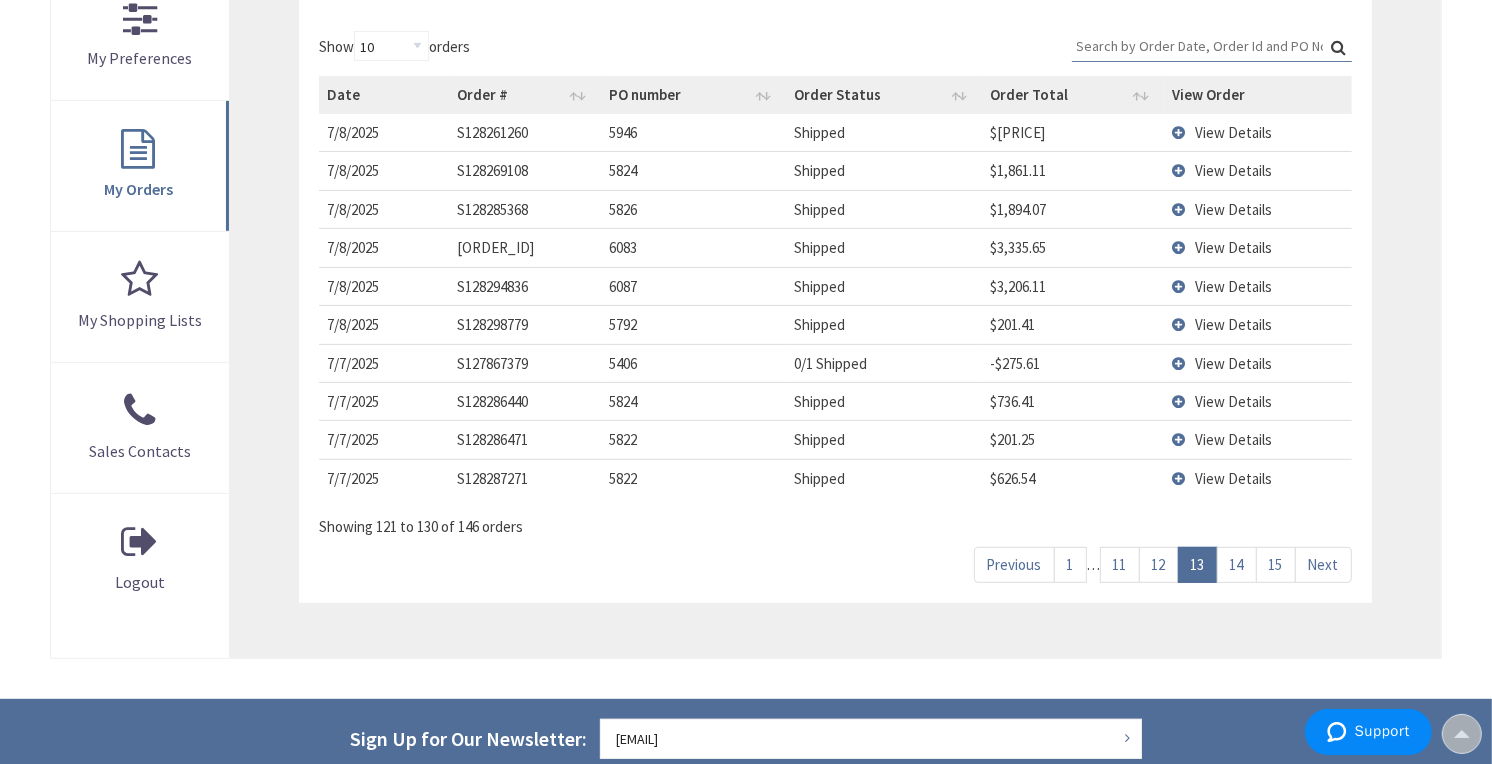 click on "$1,520.60" at bounding box center (1073, 132) 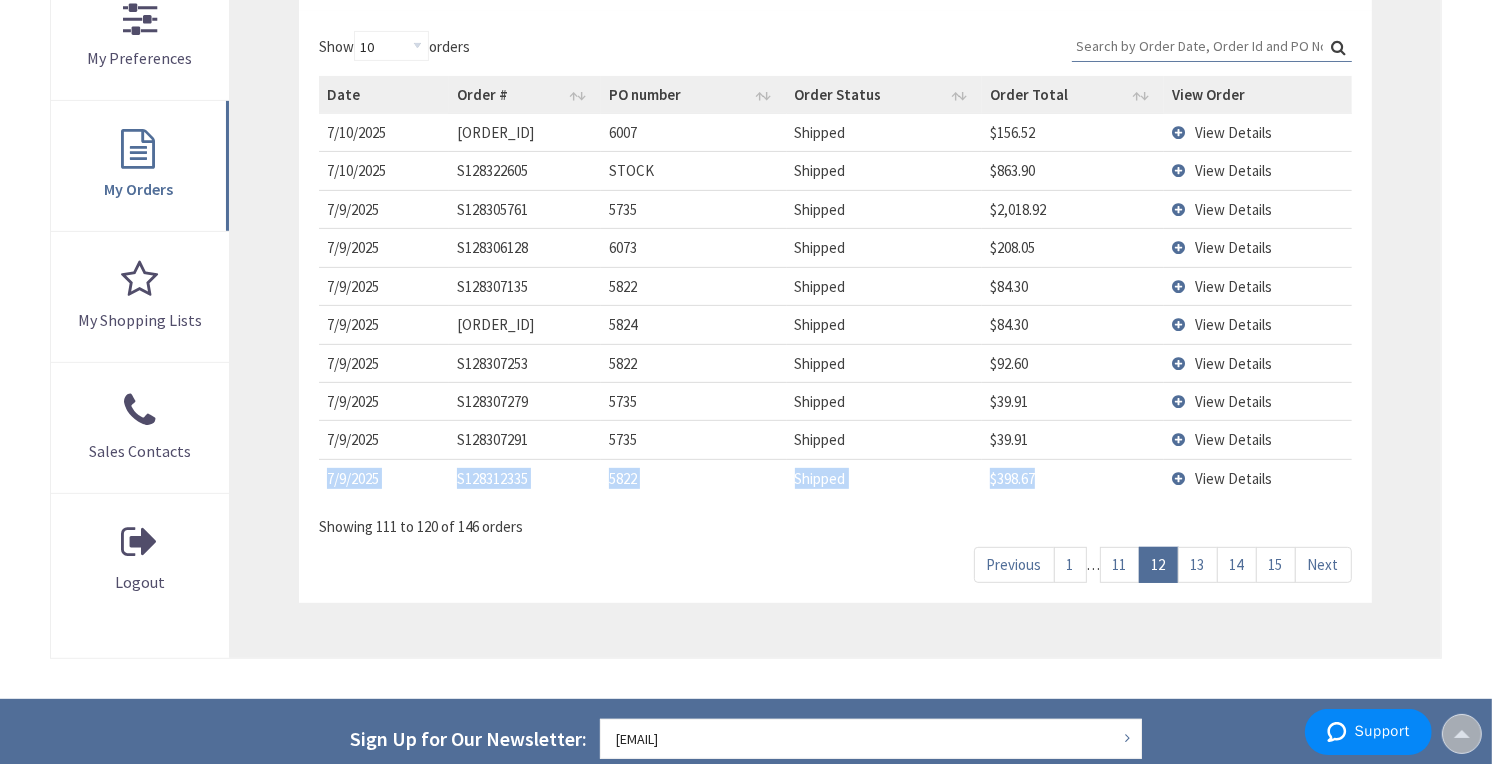 drag, startPoint x: 1004, startPoint y: 476, endPoint x: 324, endPoint y: 488, distance: 680.1059 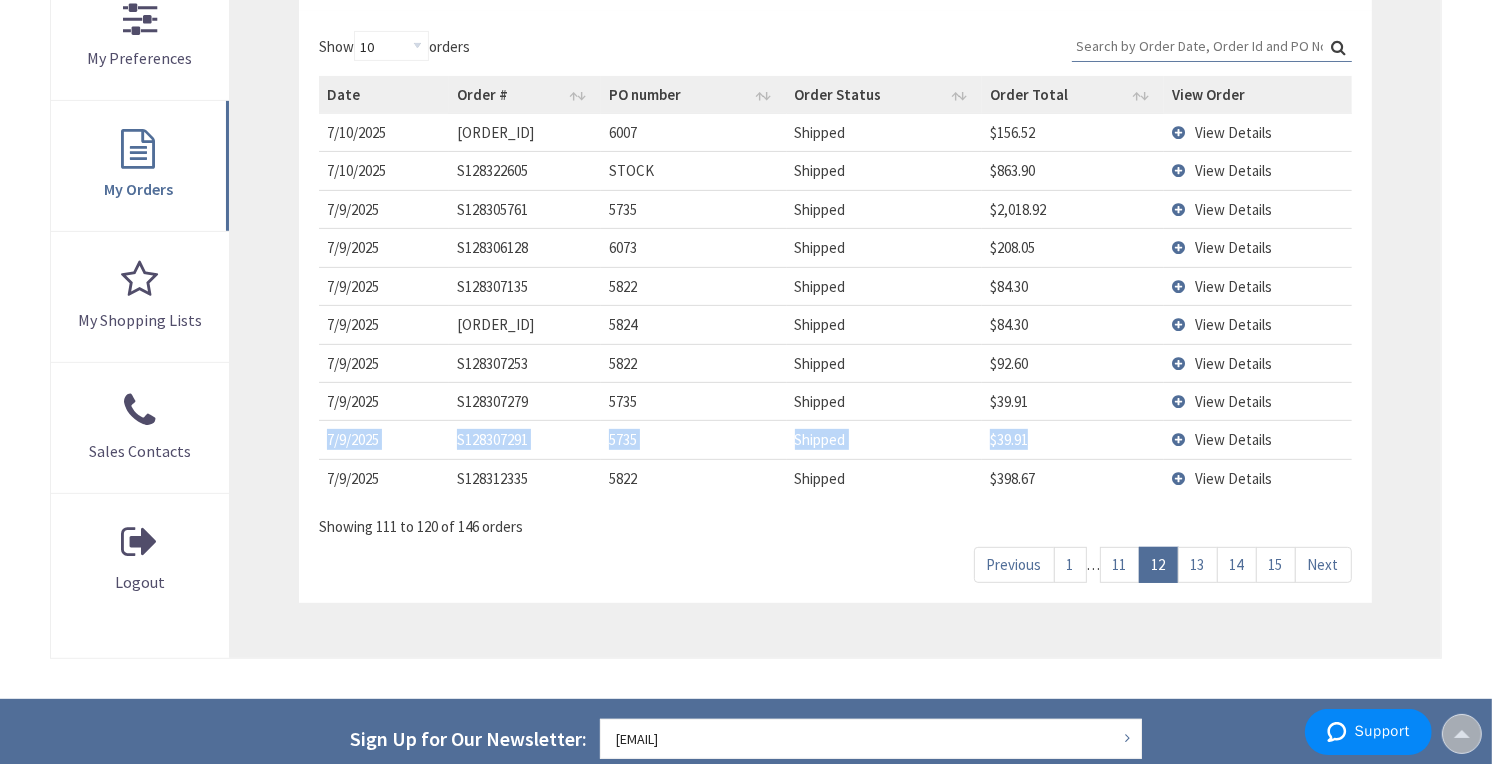 drag, startPoint x: 1052, startPoint y: 435, endPoint x: 318, endPoint y: 441, distance: 734.02454 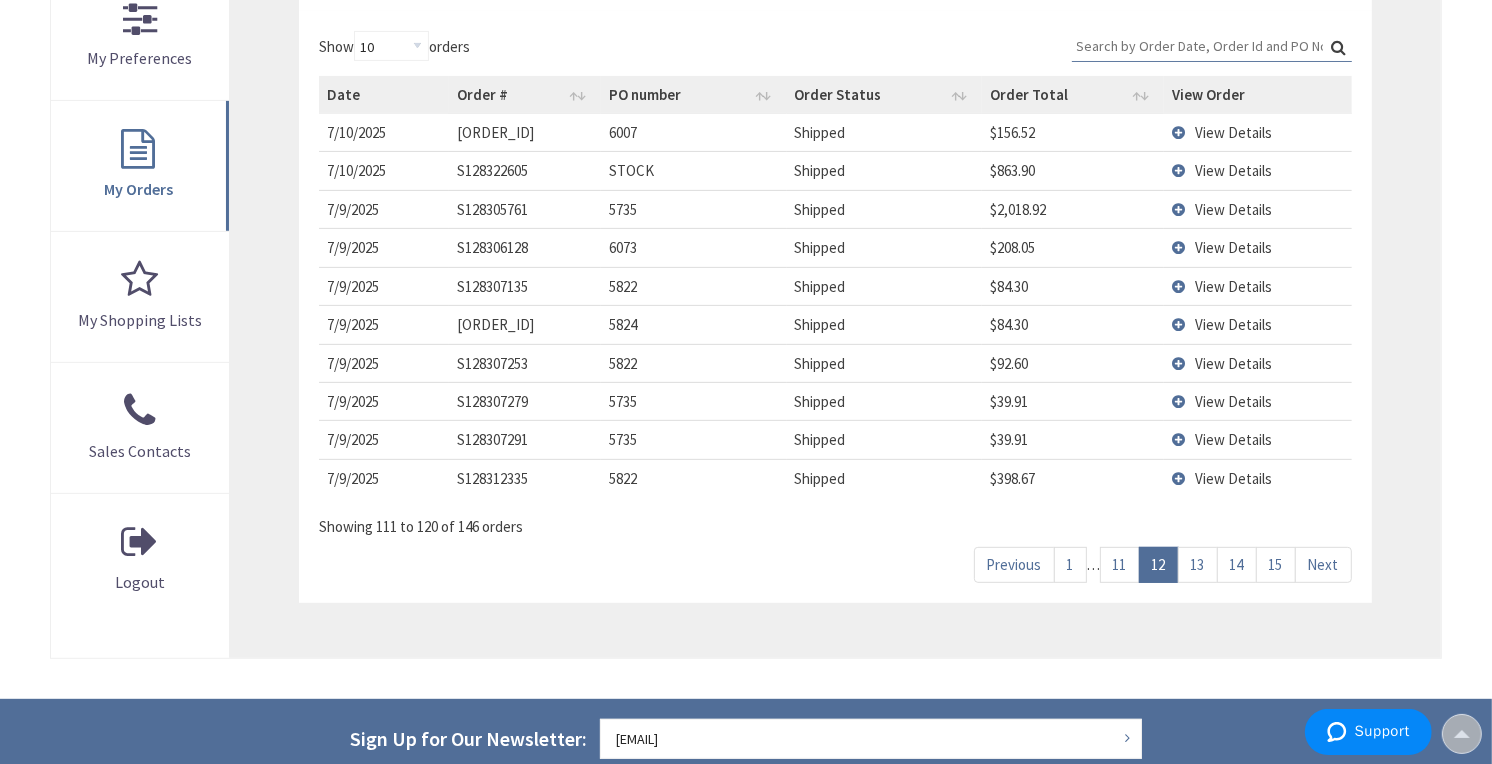 click on "View Details" at bounding box center (1233, 439) 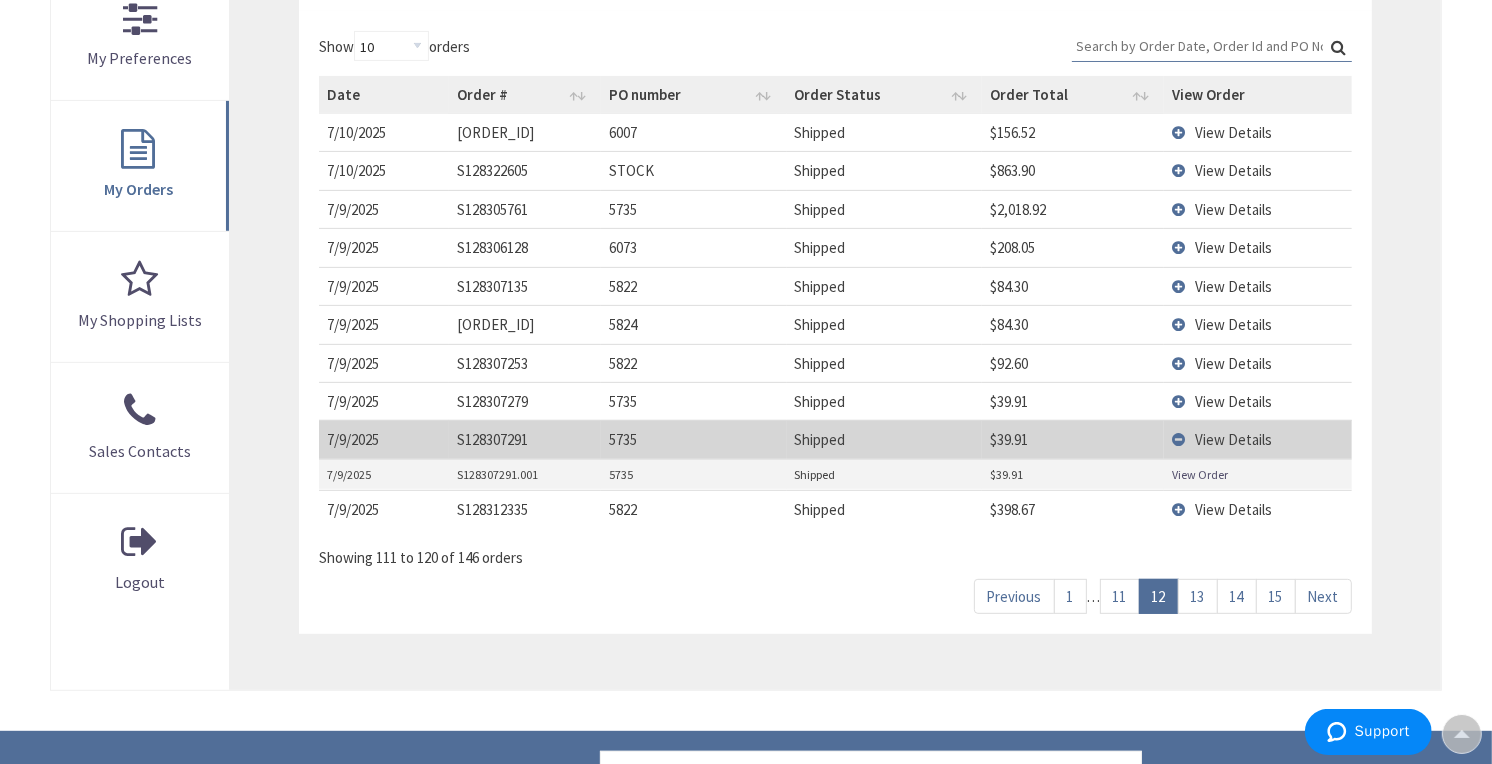 click on "View Order" at bounding box center (1258, 475) 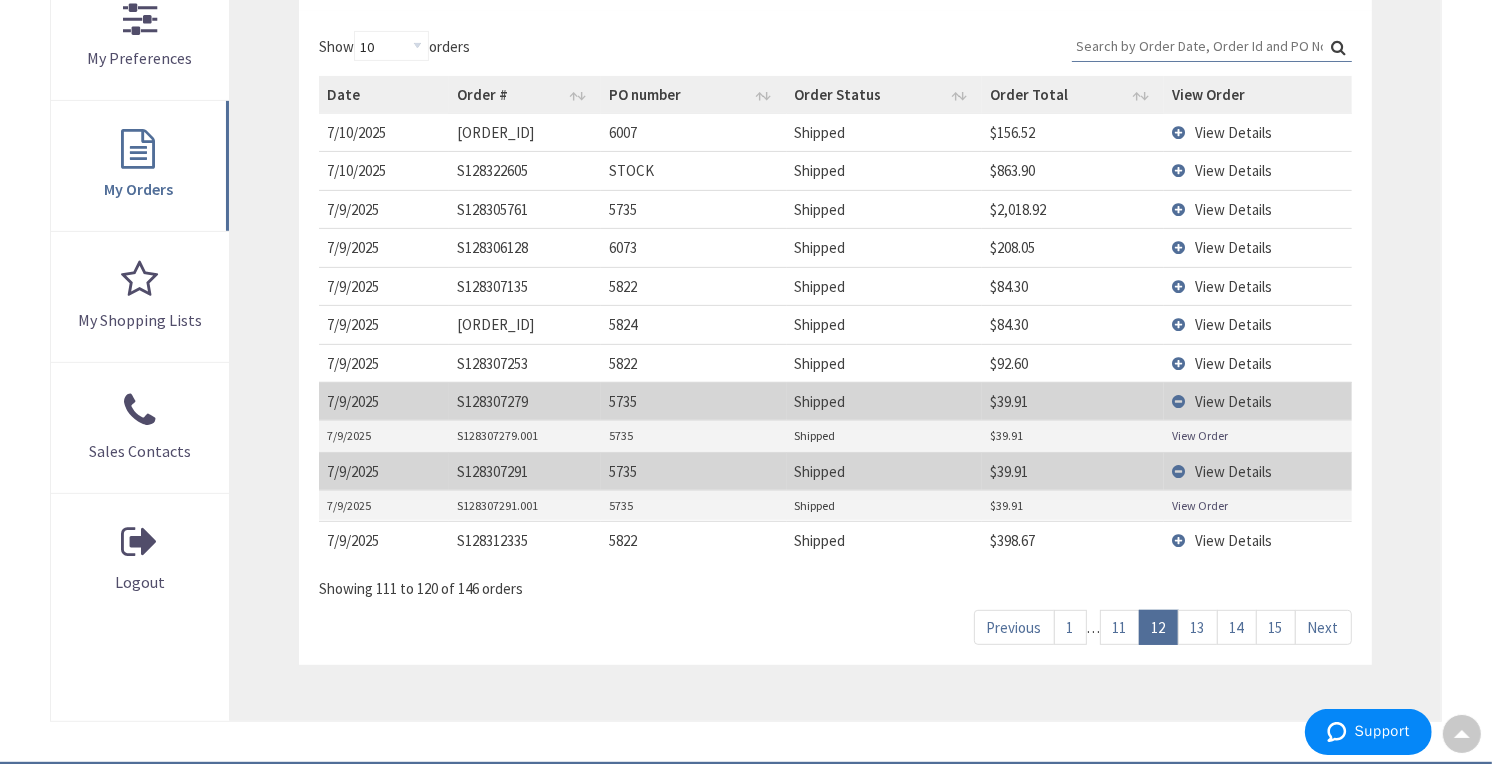 click on "View Order" at bounding box center (1200, 435) 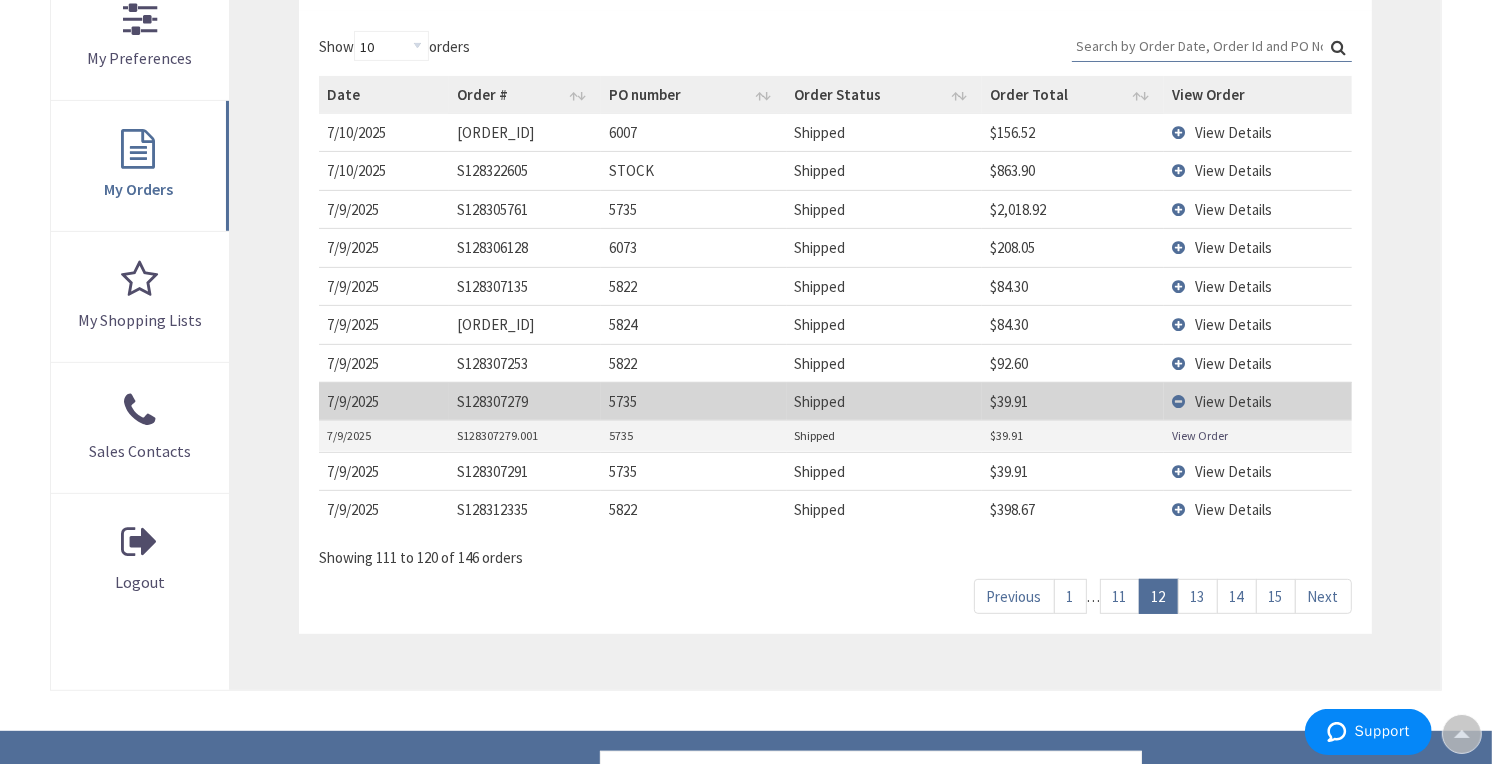 click on "View Details" at bounding box center [1258, 401] 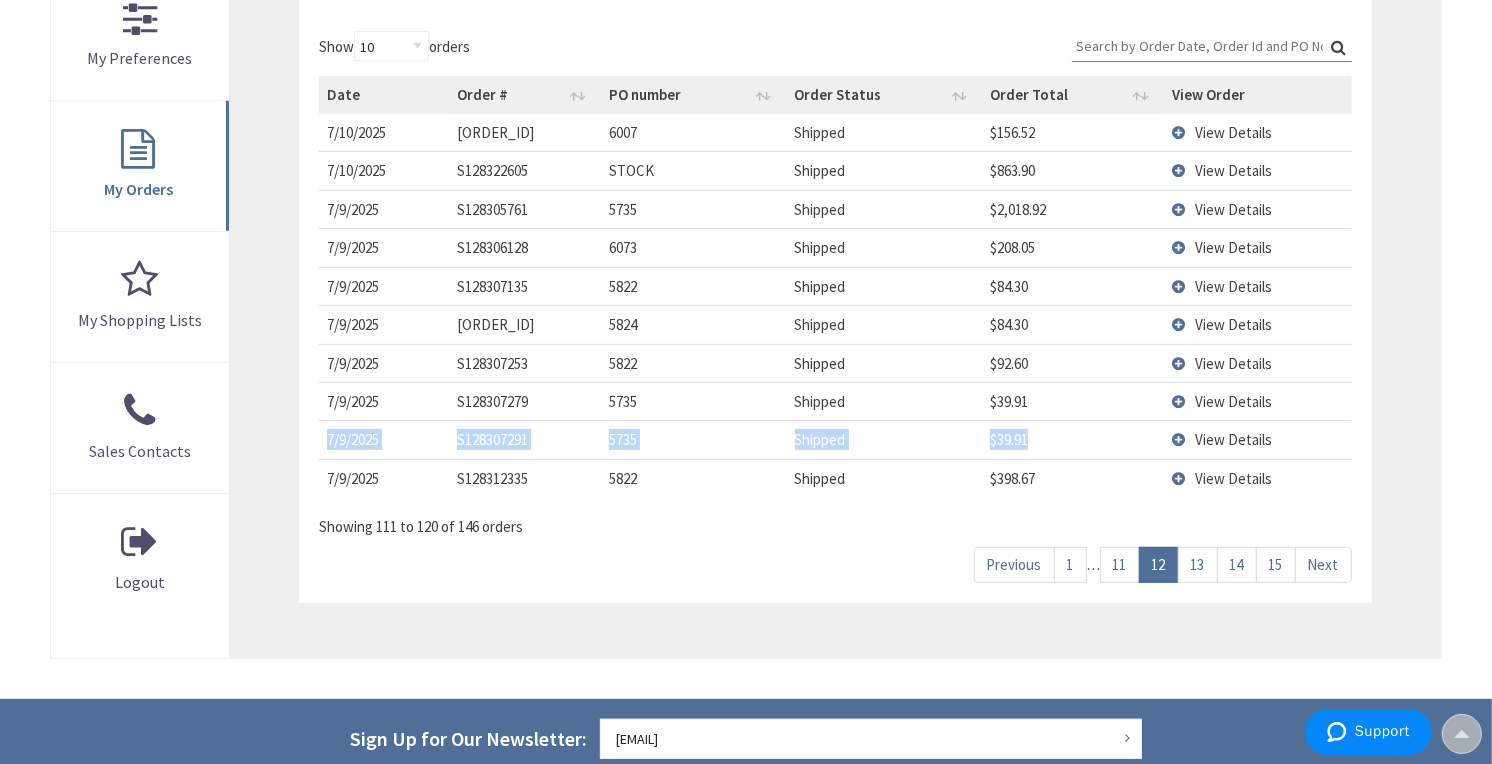 drag, startPoint x: 1071, startPoint y: 442, endPoint x: 324, endPoint y: 447, distance: 747.0167 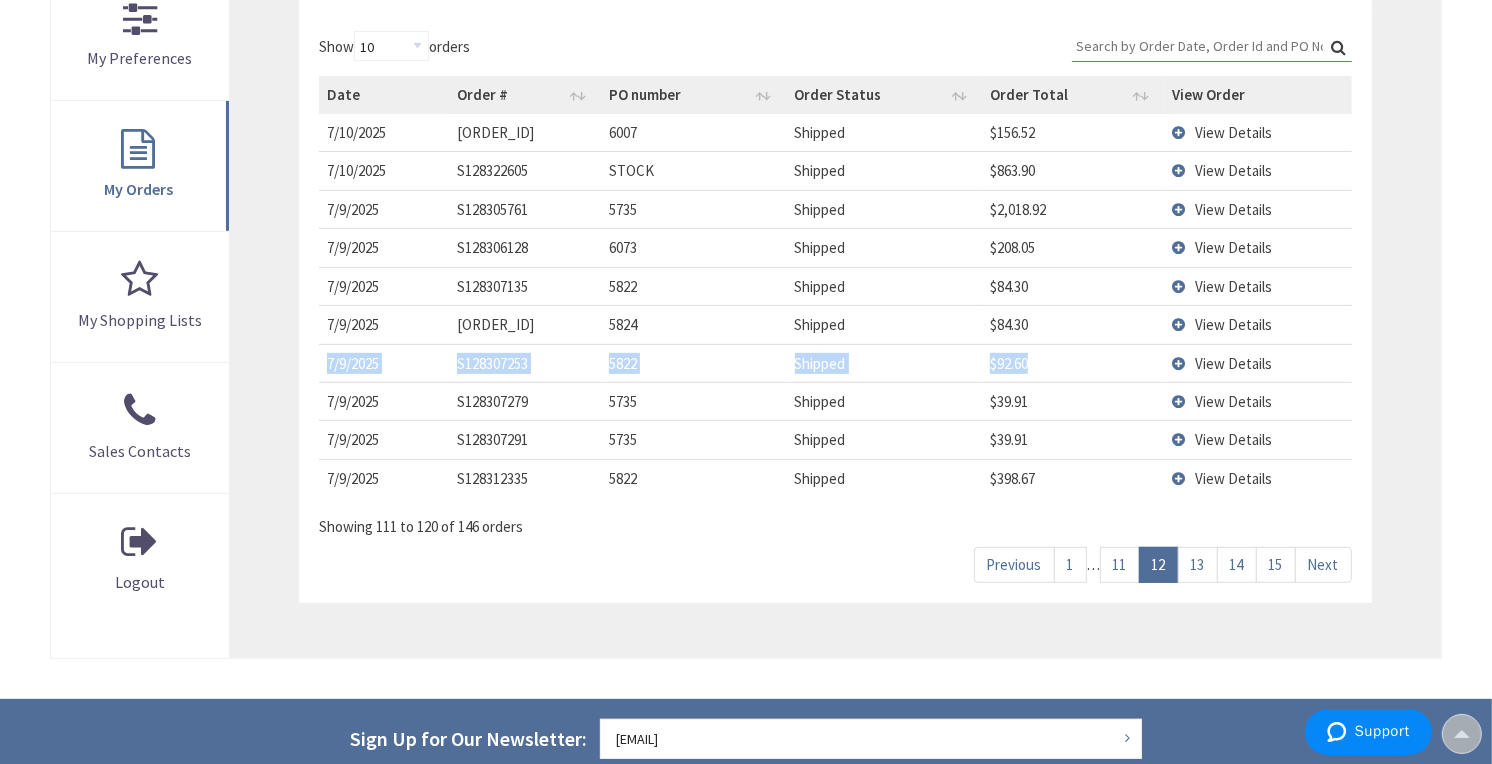 drag, startPoint x: 1060, startPoint y: 363, endPoint x: 320, endPoint y: 372, distance: 740.05475 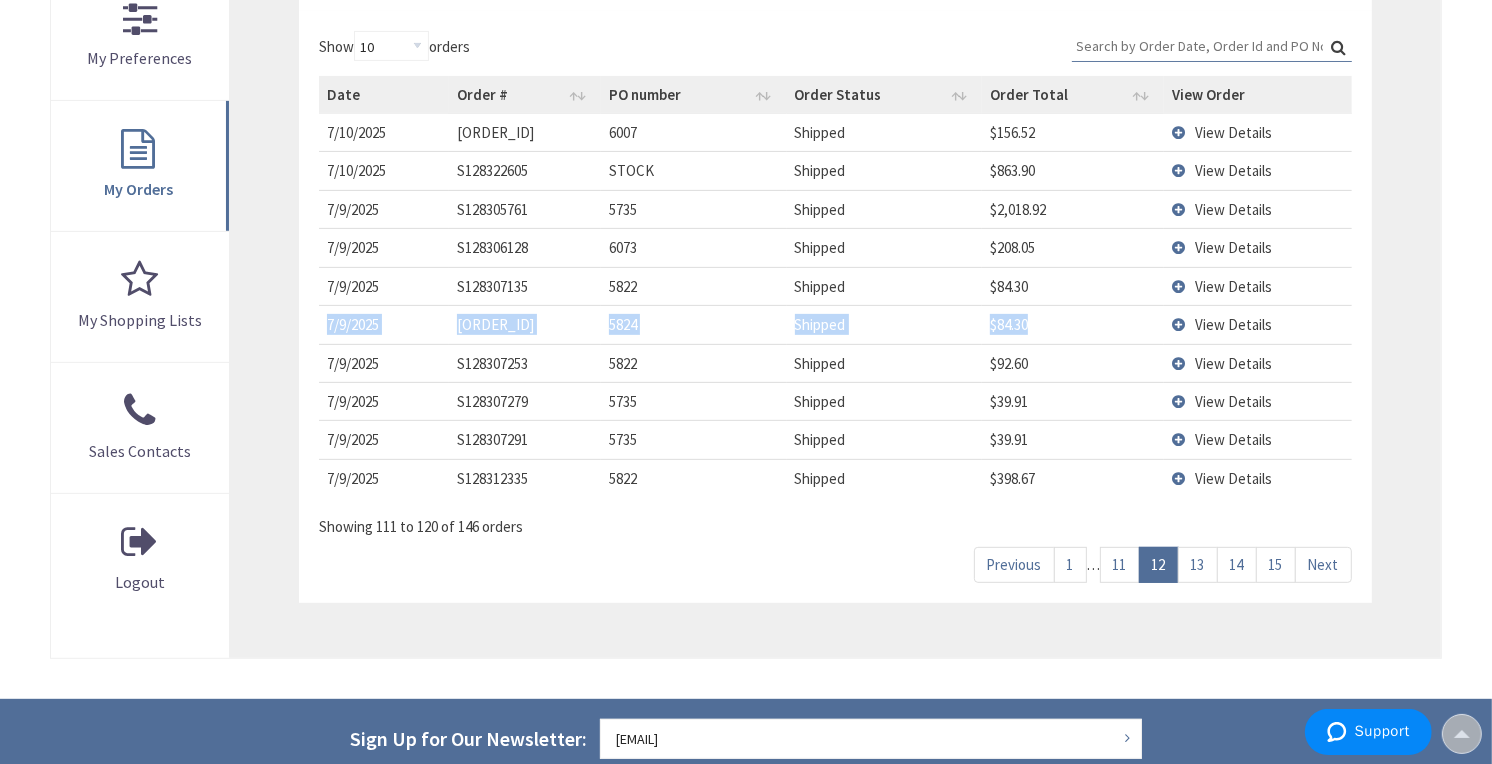drag, startPoint x: 1008, startPoint y: 320, endPoint x: 322, endPoint y: 331, distance: 686.0882 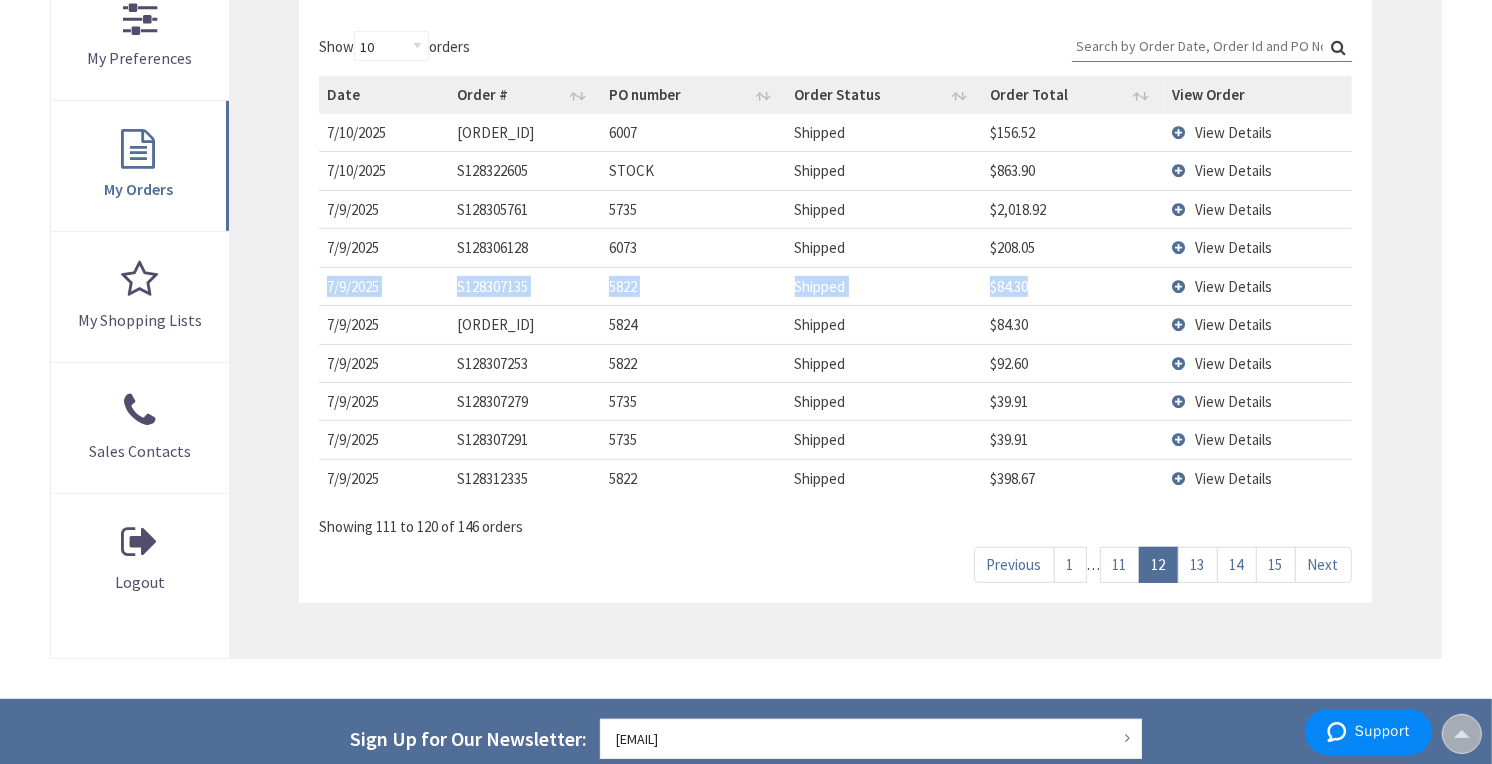 drag, startPoint x: 1052, startPoint y: 292, endPoint x: 322, endPoint y: 291, distance: 730.0007 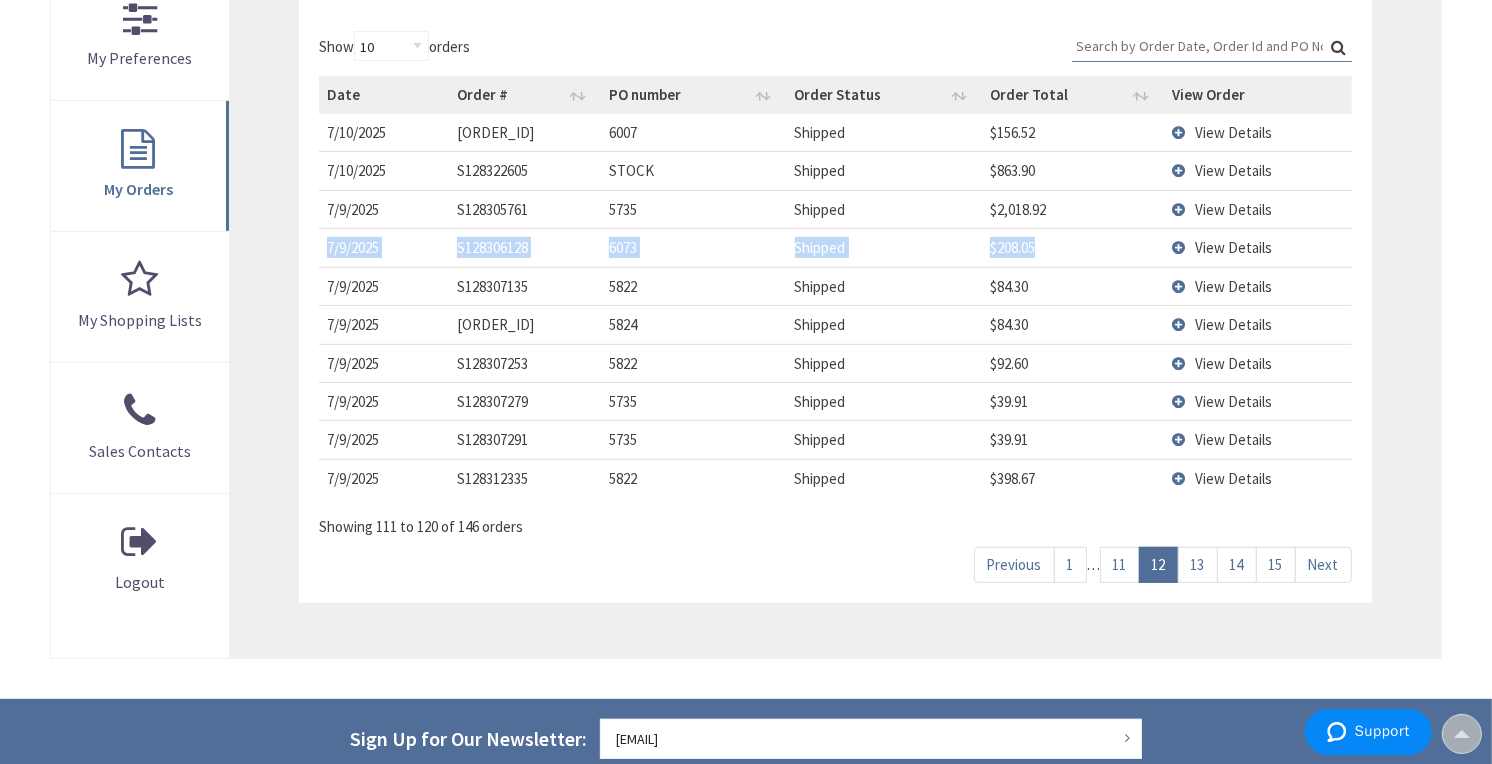 drag, startPoint x: 1060, startPoint y: 244, endPoint x: 326, endPoint y: 242, distance: 734.00275 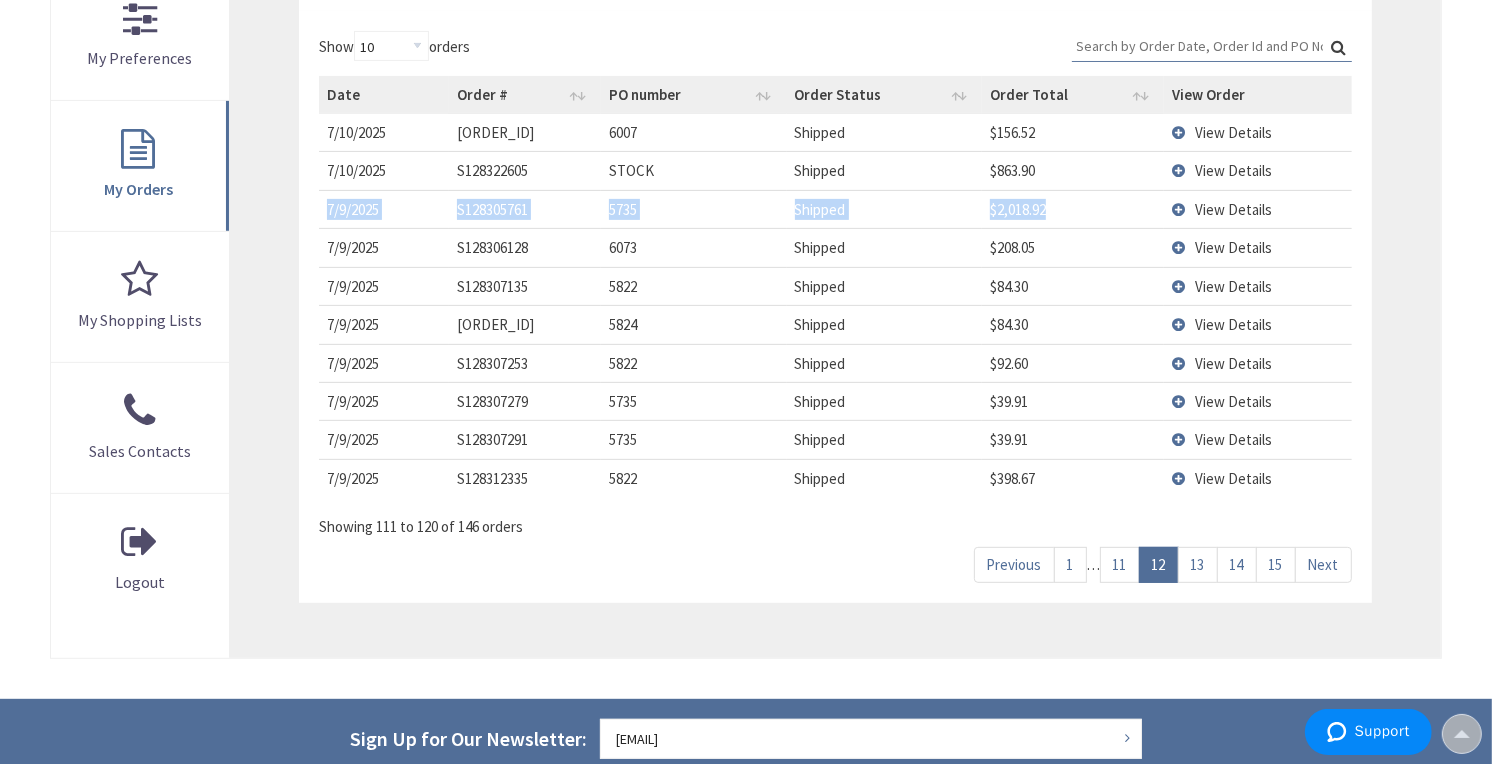 drag, startPoint x: 1091, startPoint y: 202, endPoint x: 330, endPoint y: 221, distance: 761.2371 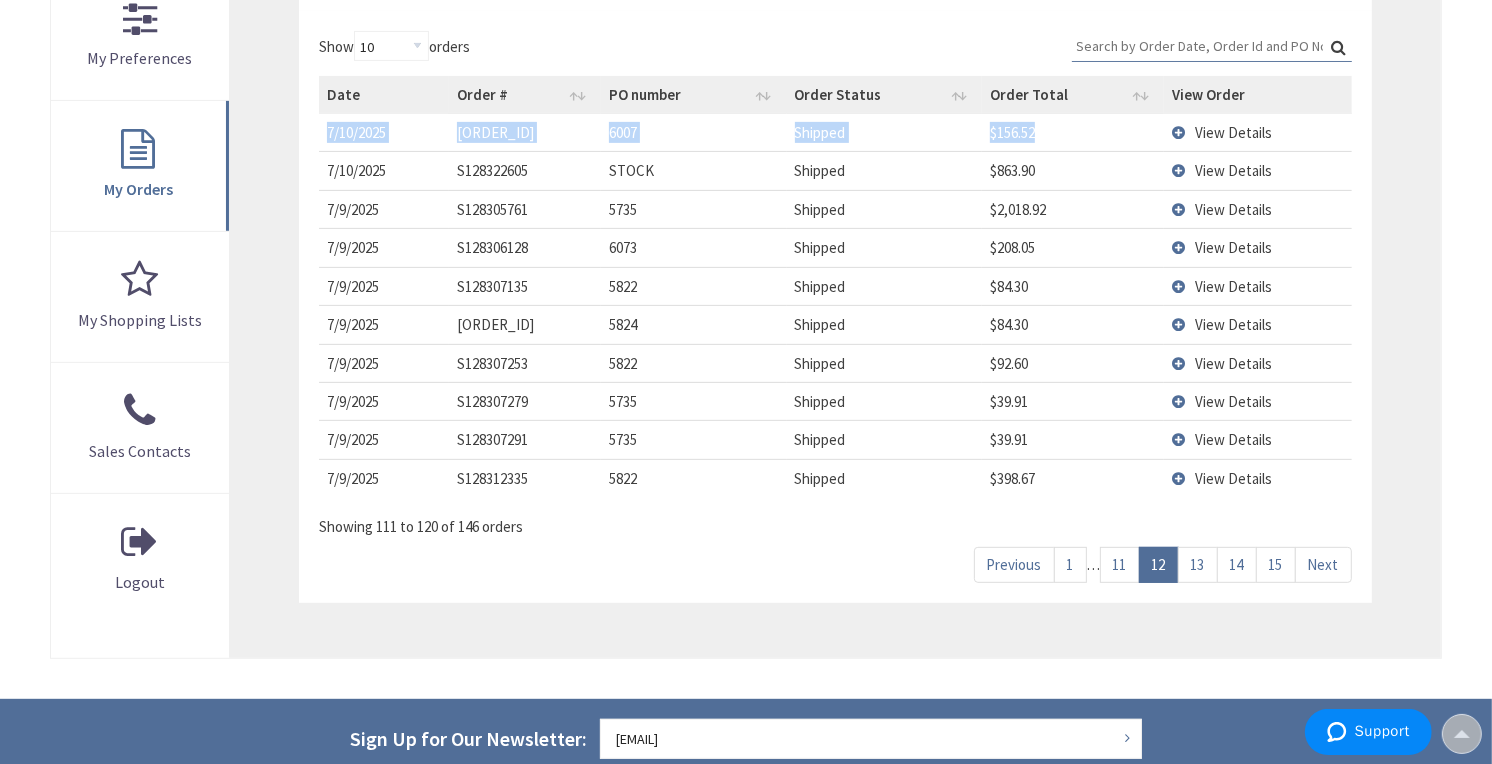 drag, startPoint x: 974, startPoint y: 143, endPoint x: 323, endPoint y: 143, distance: 651 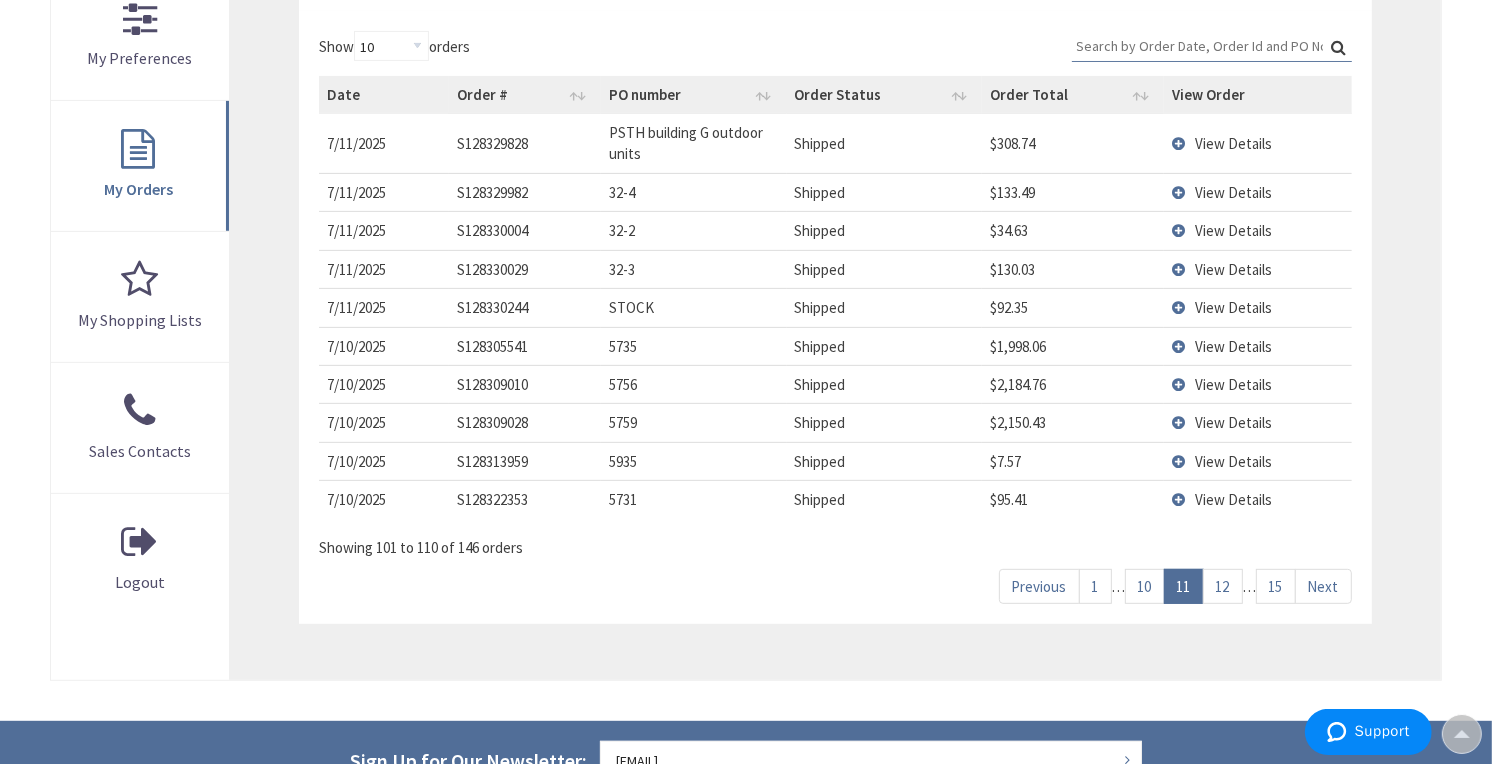 click on "12" at bounding box center (1223, 586) 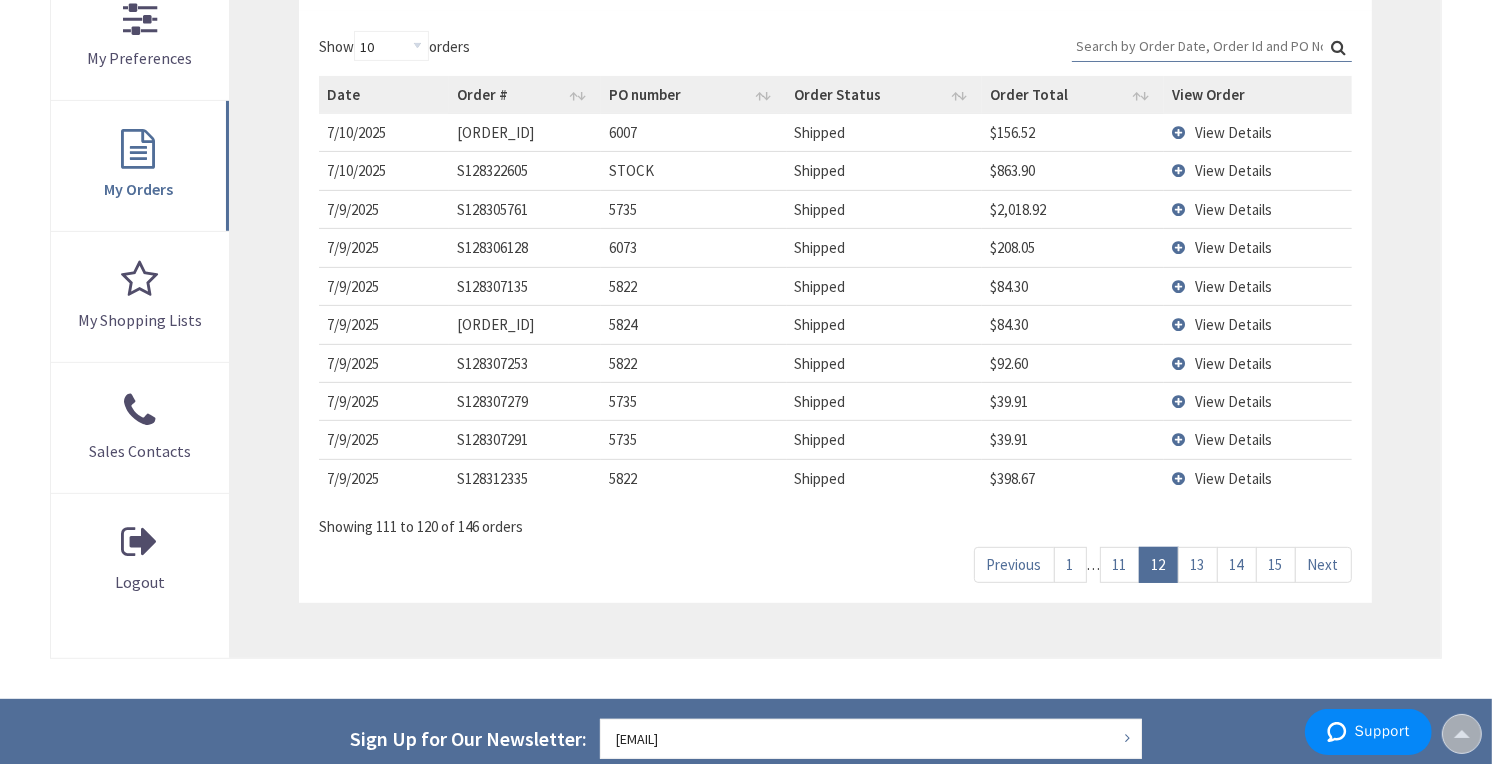 scroll, scrollTop: 221, scrollLeft: 0, axis: vertical 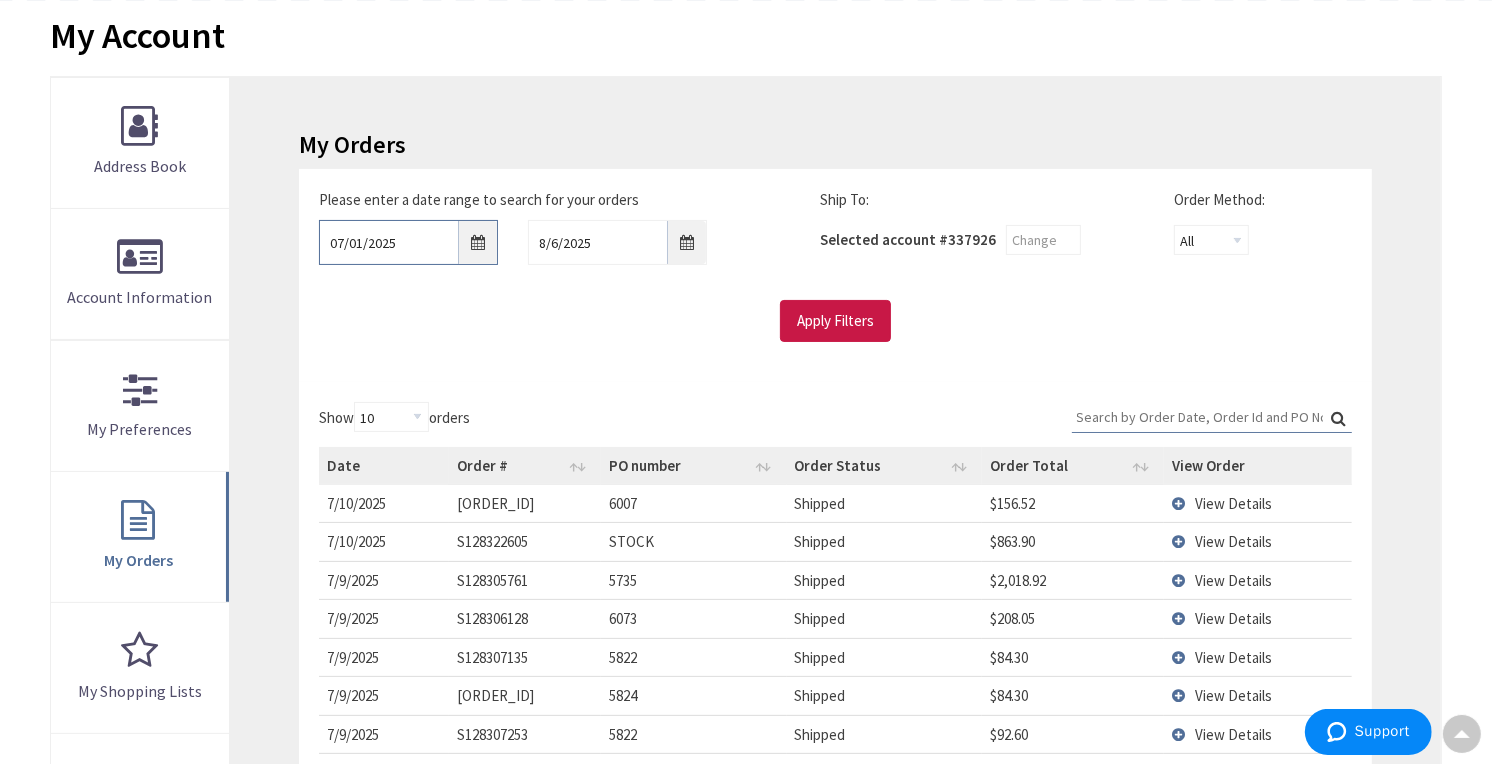 click on "07/01/2025" at bounding box center (408, 242) 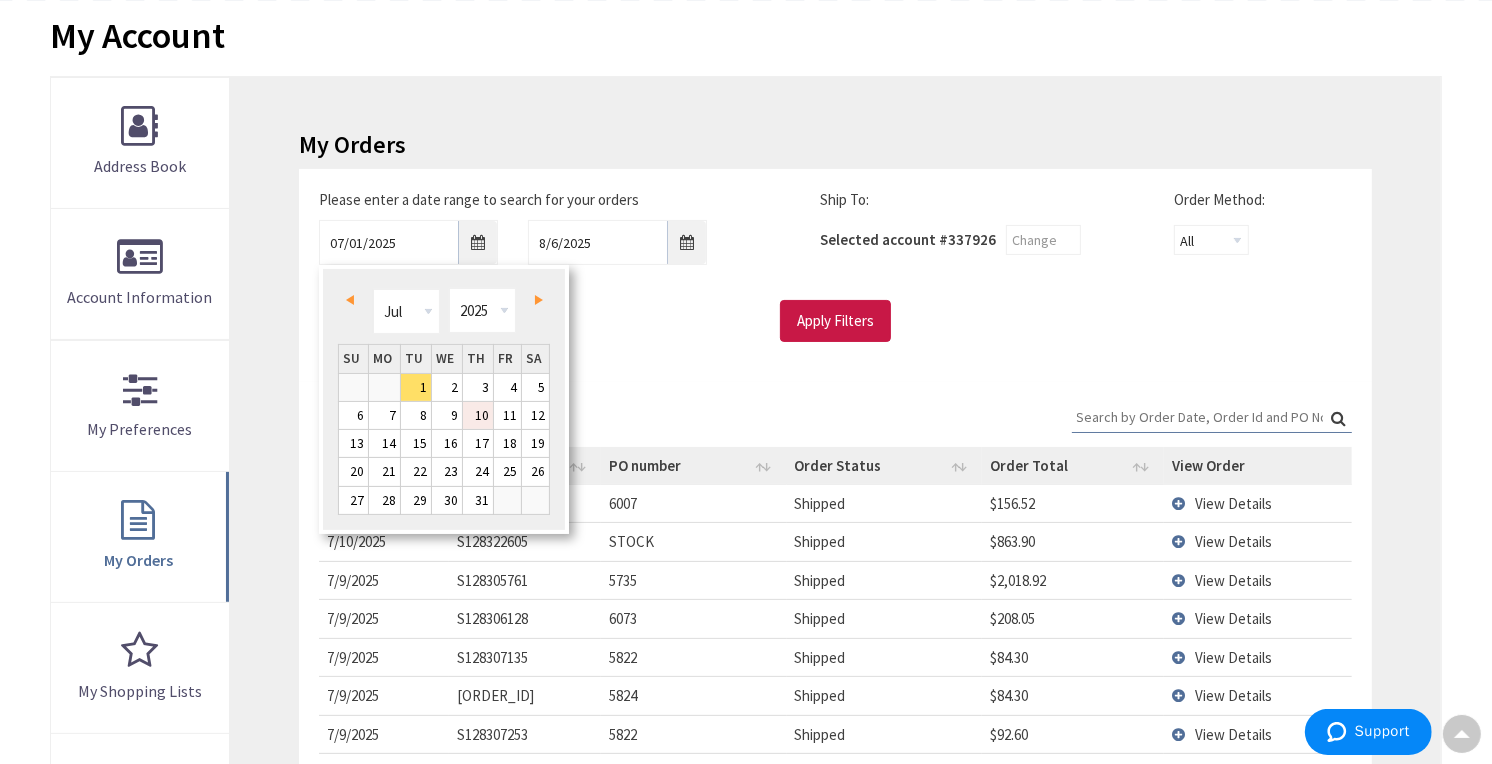 click on "10" at bounding box center (478, 415) 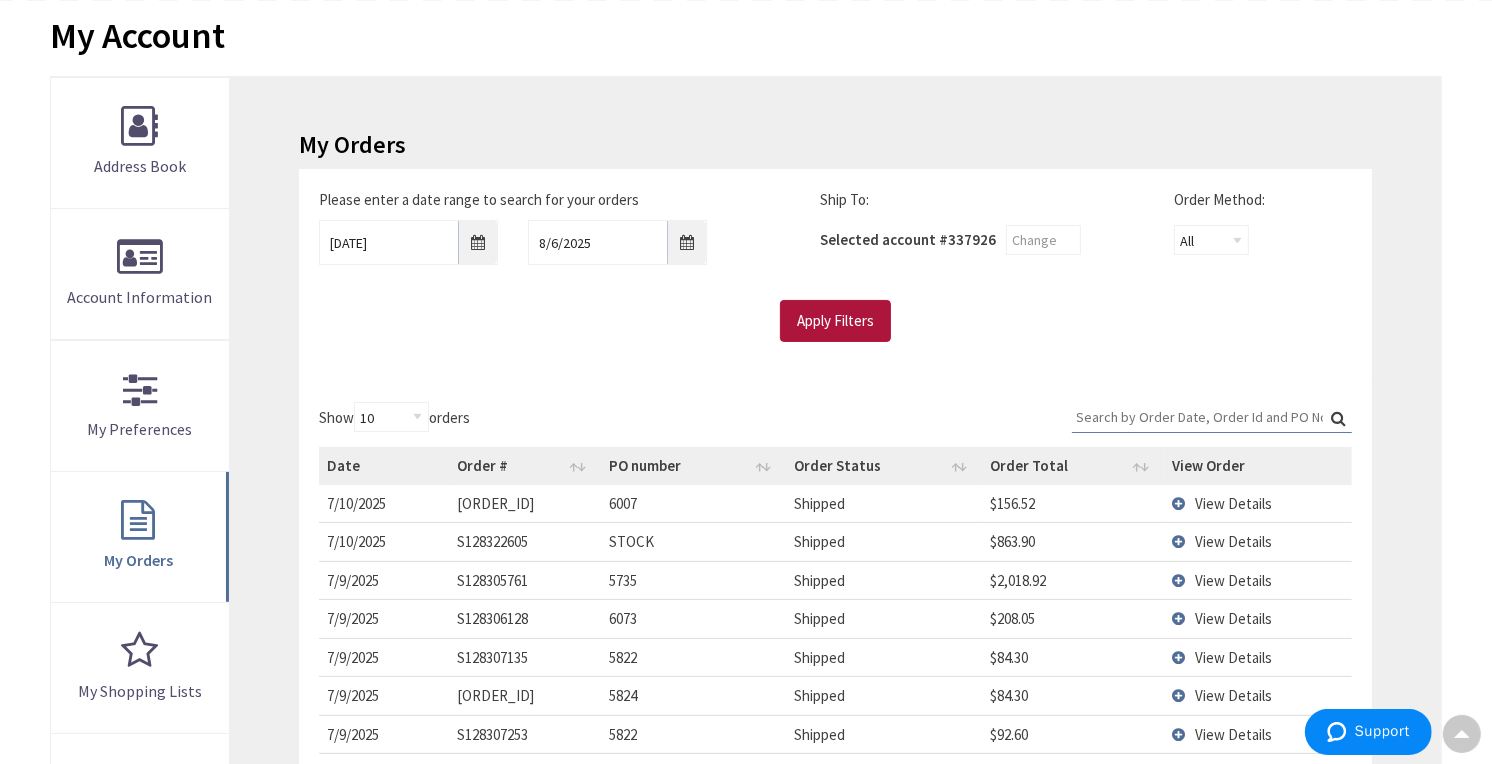 click on "Apply Filters" at bounding box center [835, 321] 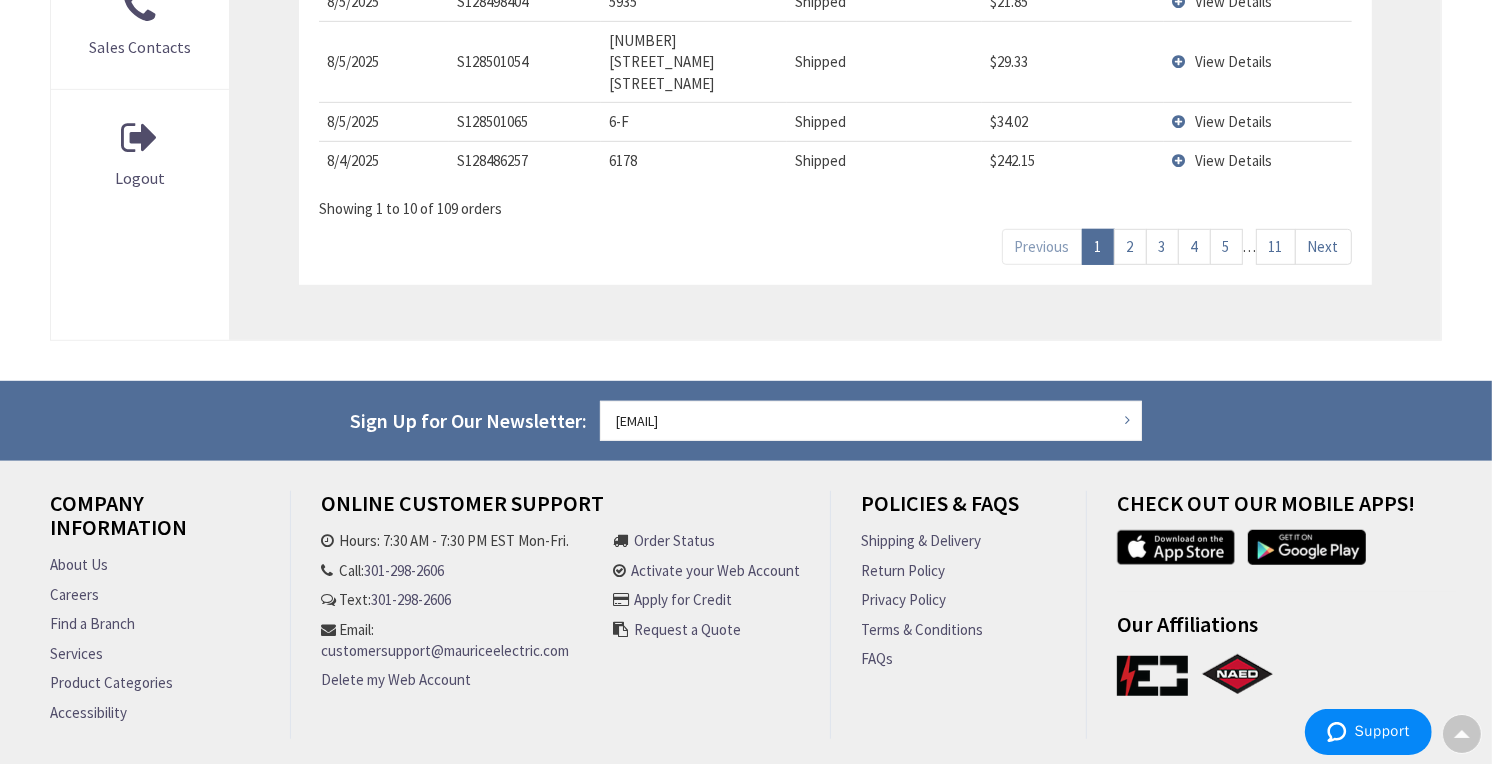 scroll, scrollTop: 997, scrollLeft: 0, axis: vertical 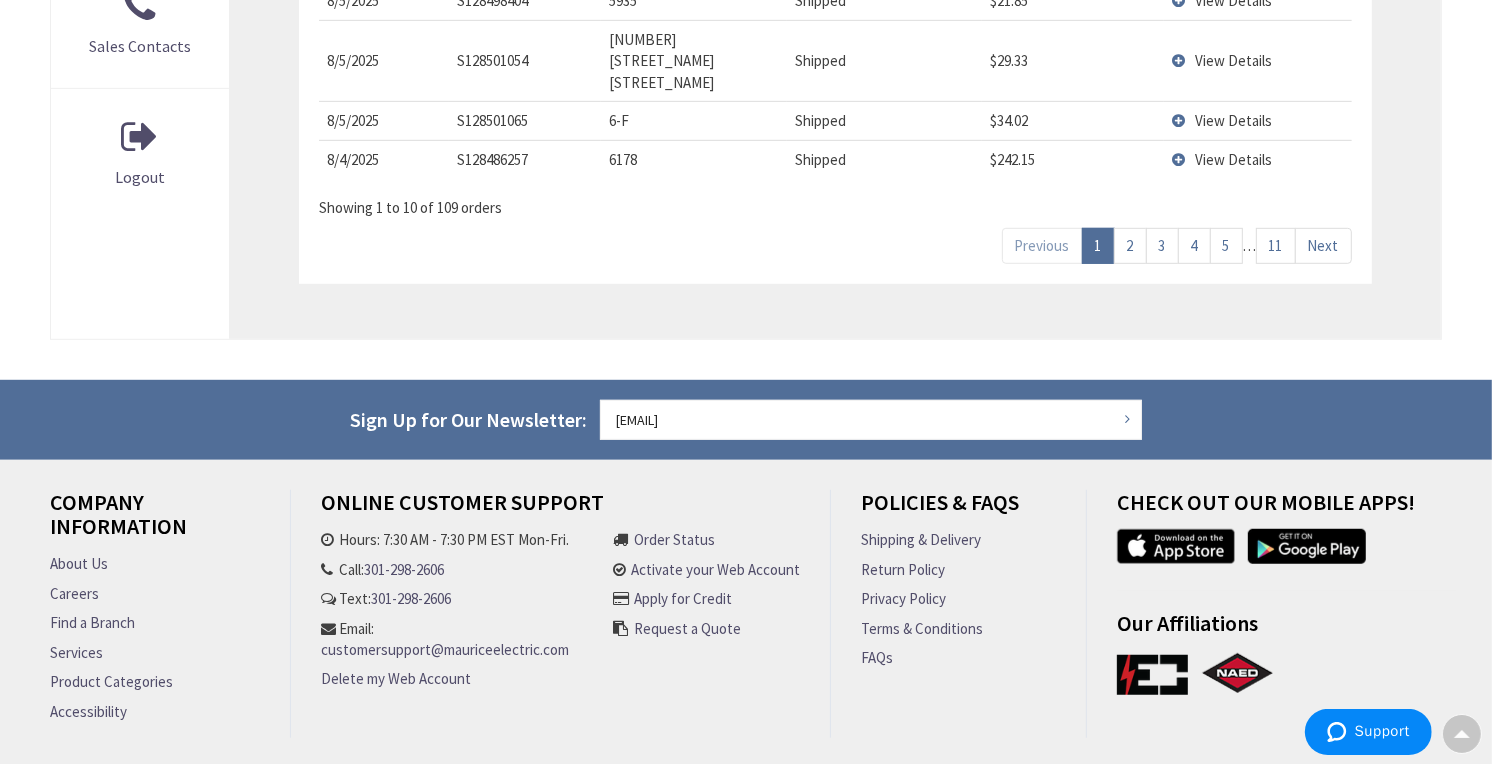 click on "Next" at bounding box center (1323, 245) 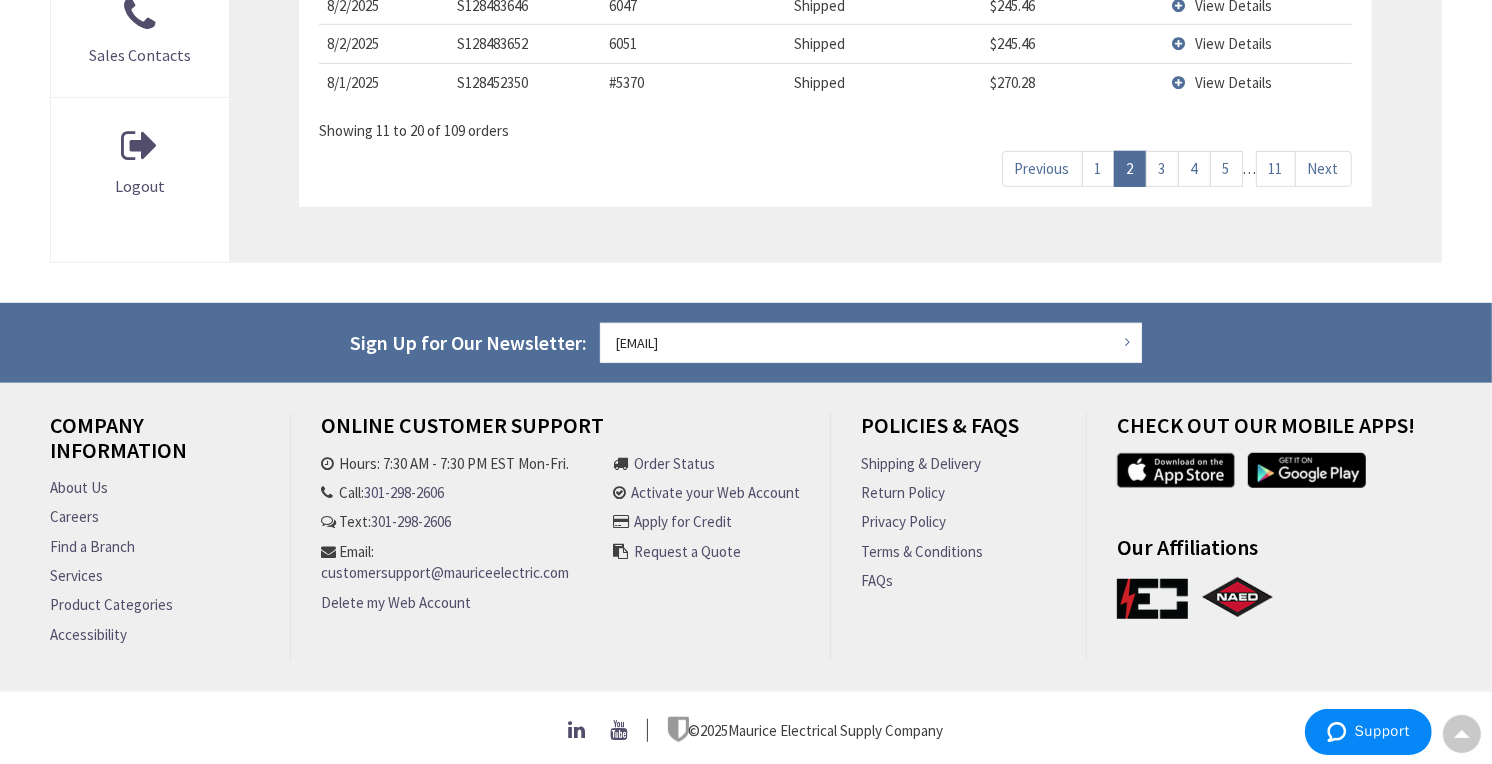 click on "11" at bounding box center [1276, 168] 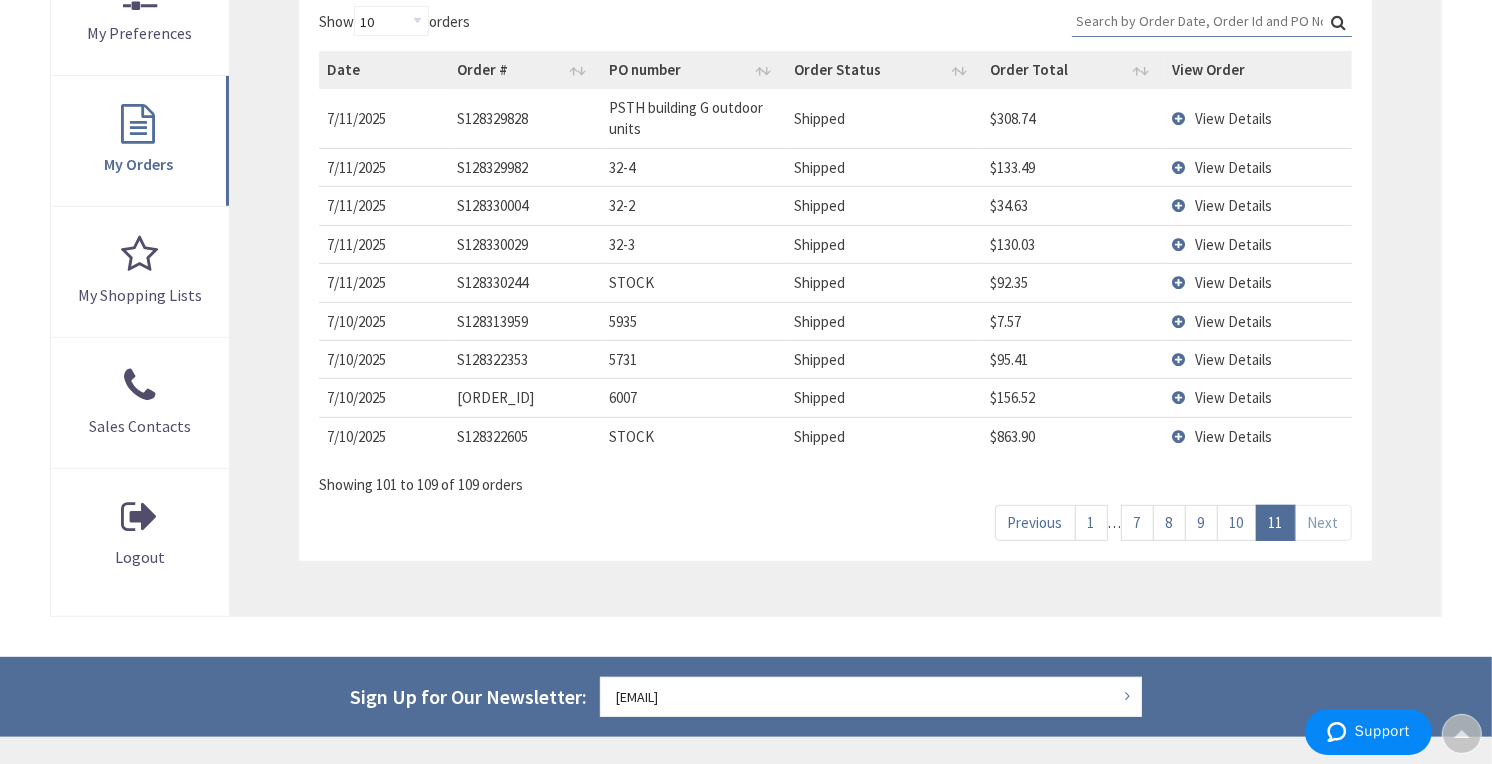 scroll, scrollTop: 610, scrollLeft: 0, axis: vertical 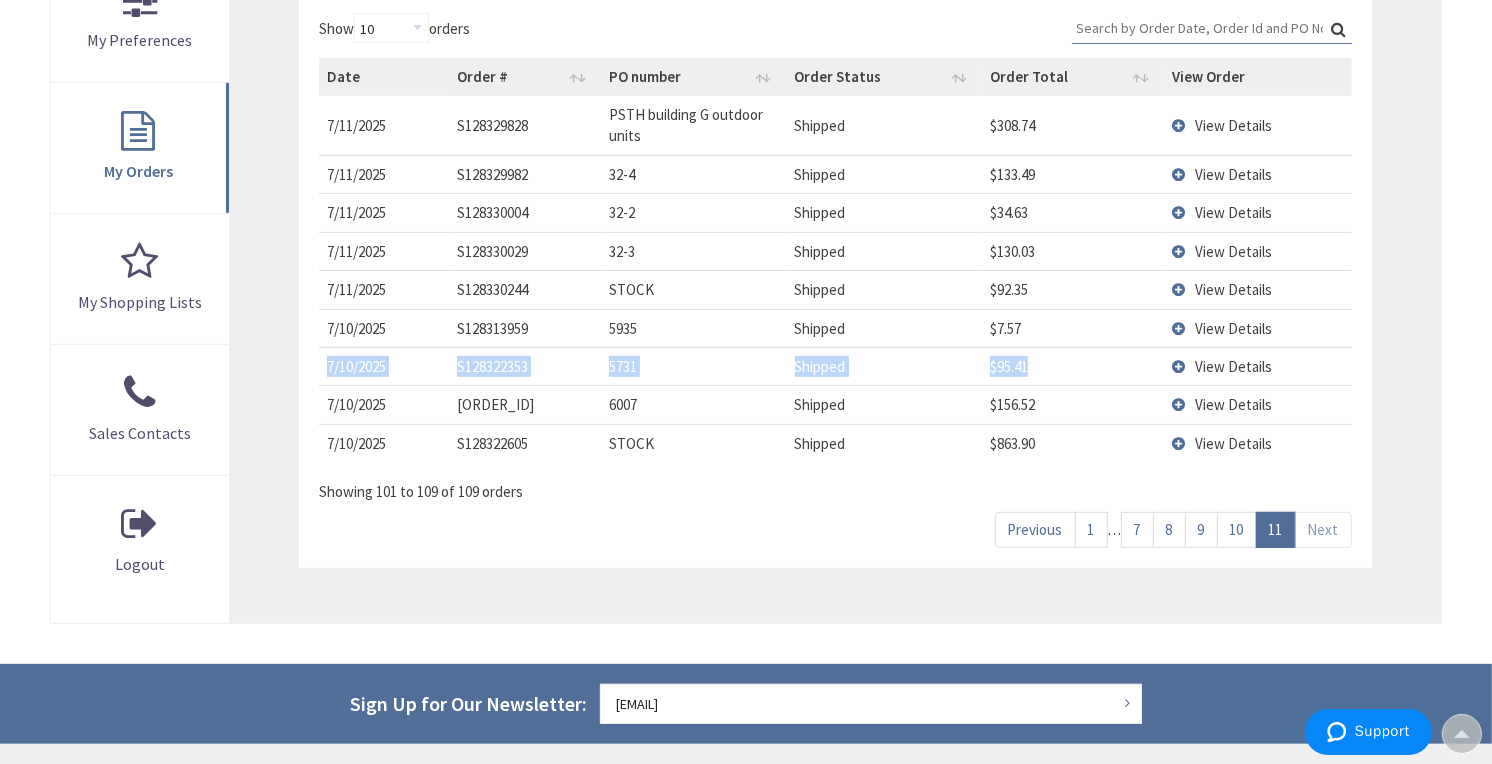 drag, startPoint x: 1050, startPoint y: 363, endPoint x: 333, endPoint y: 370, distance: 717.0342 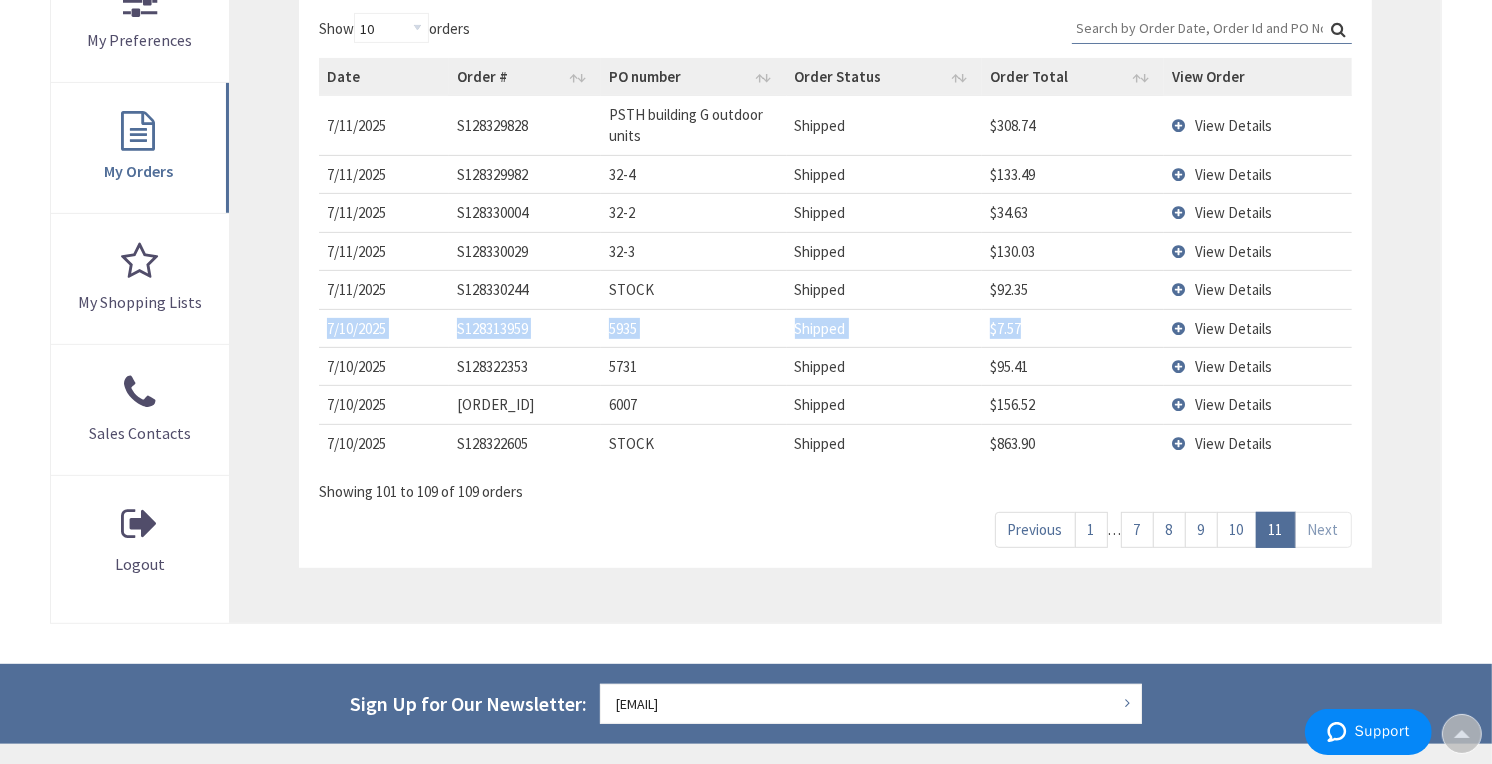 drag, startPoint x: 1034, startPoint y: 332, endPoint x: 323, endPoint y: 325, distance: 711.0345 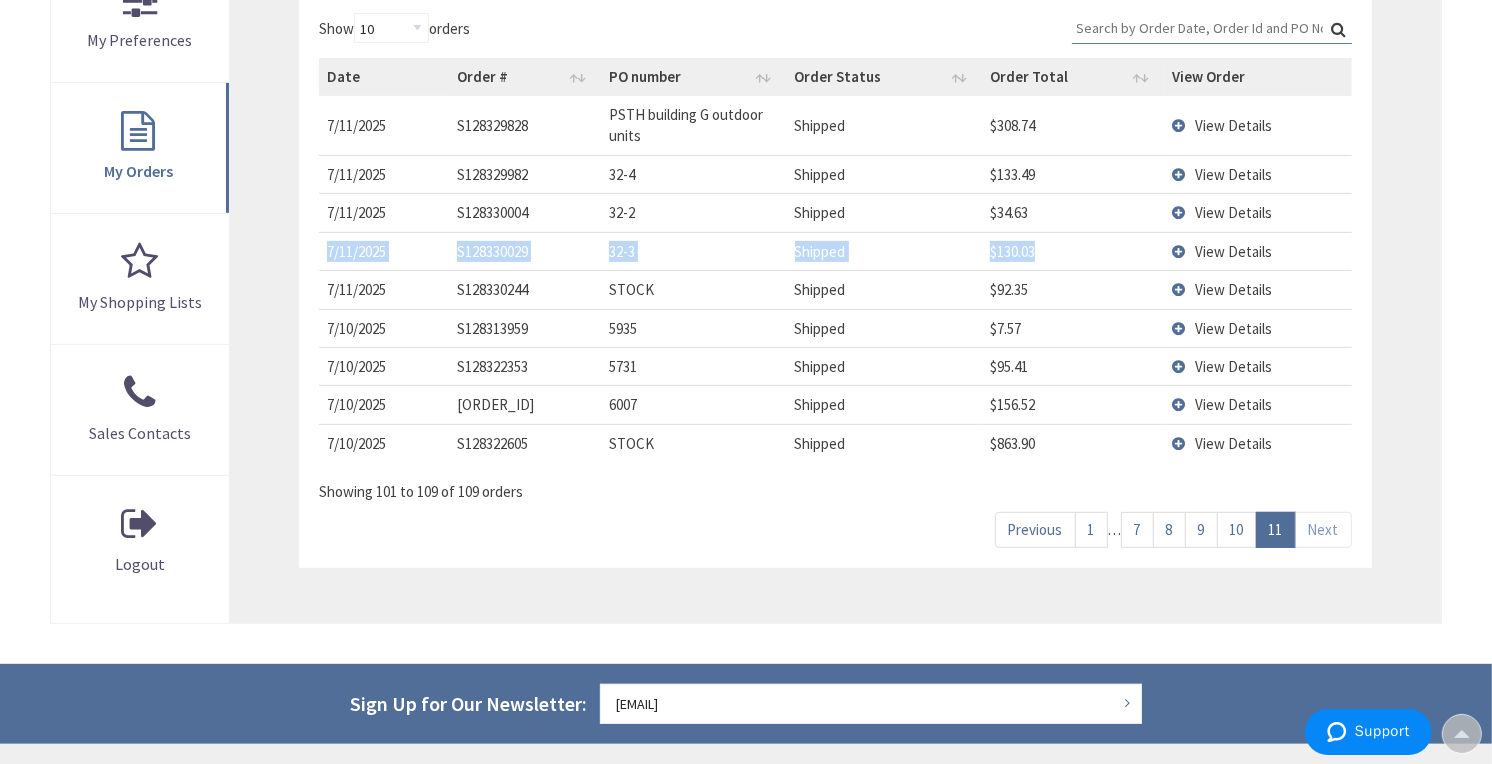 drag, startPoint x: 1067, startPoint y: 246, endPoint x: 322, endPoint y: 254, distance: 745.04297 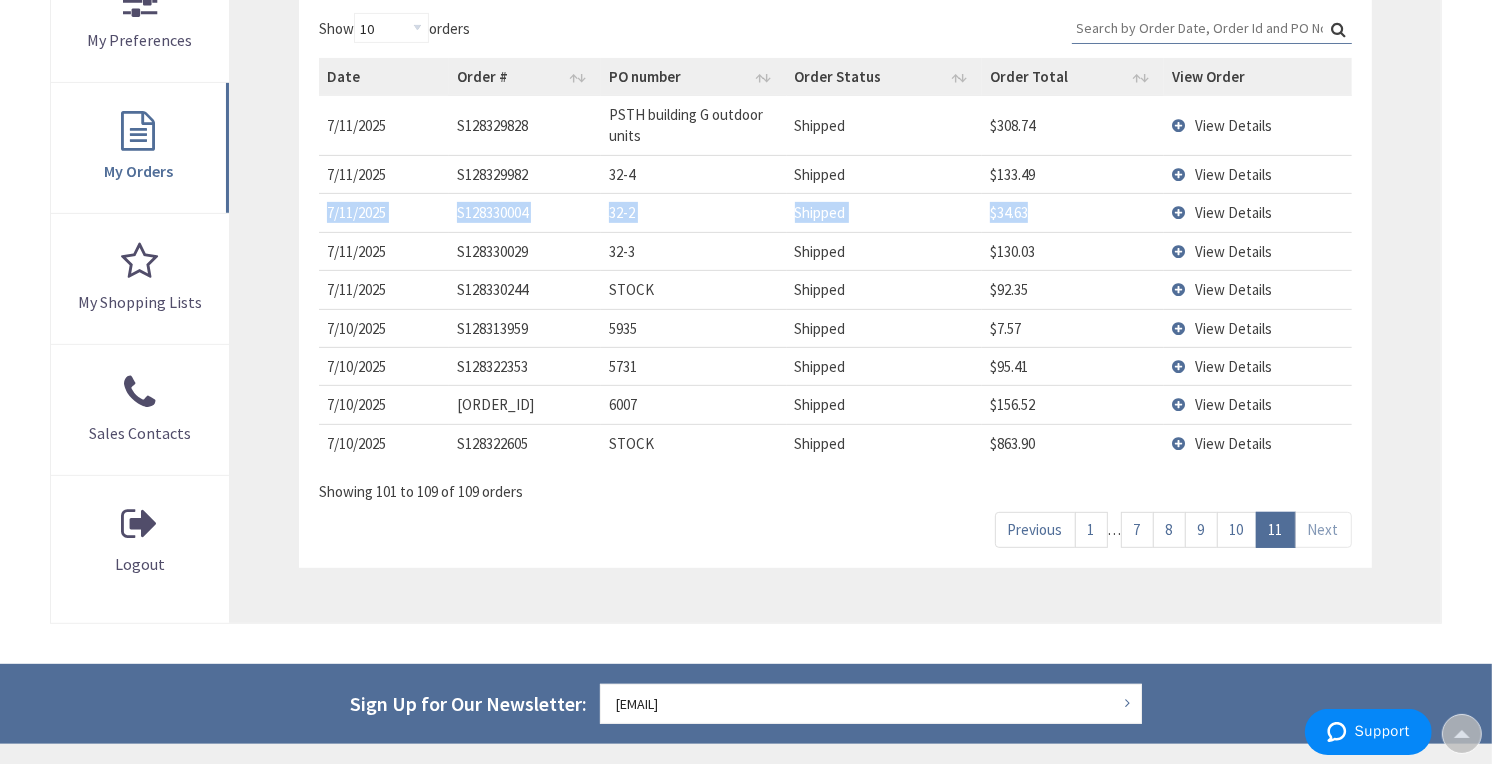 drag, startPoint x: 1047, startPoint y: 211, endPoint x: 324, endPoint y: 216, distance: 723.0173 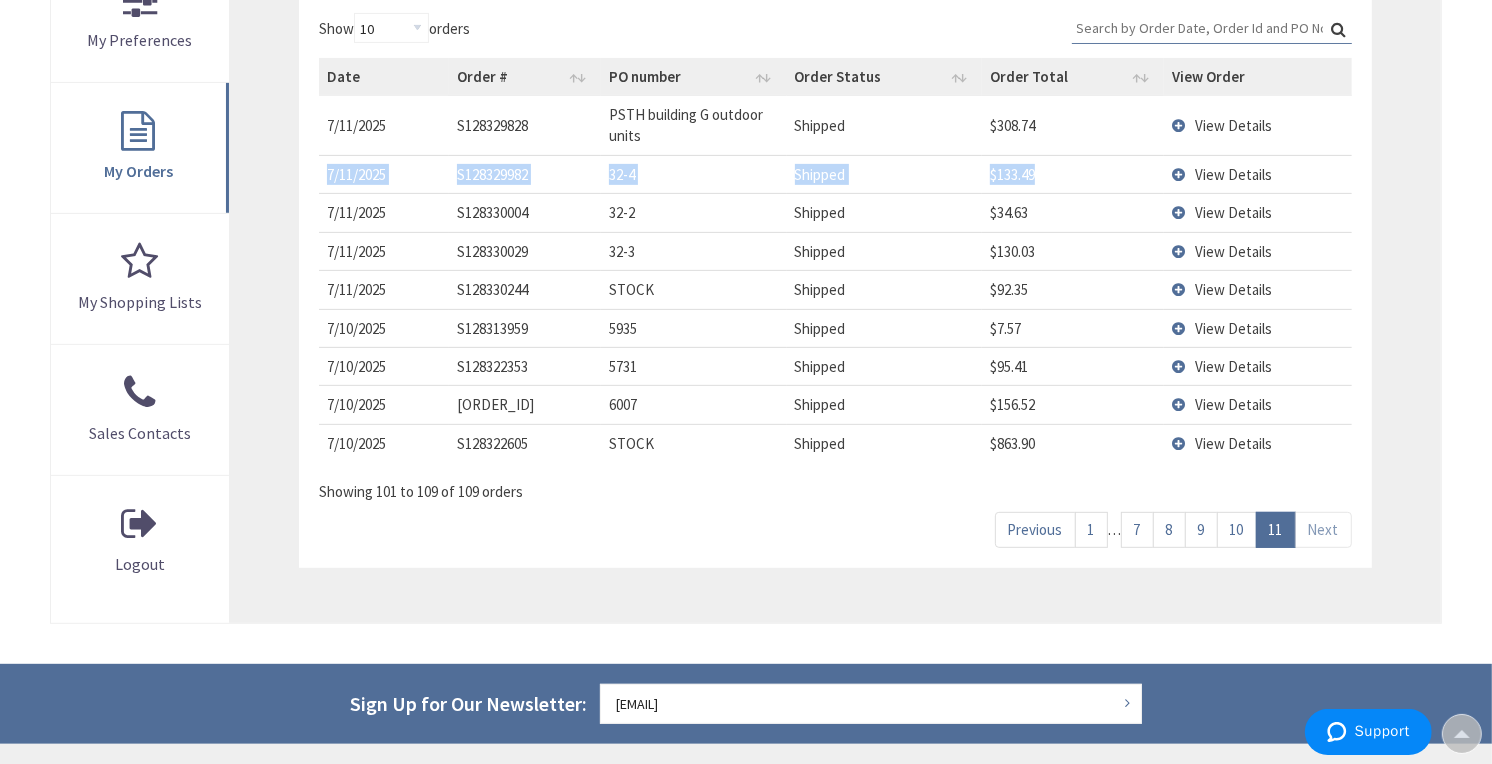 drag, startPoint x: 1064, startPoint y: 164, endPoint x: 325, endPoint y: 174, distance: 739.0676 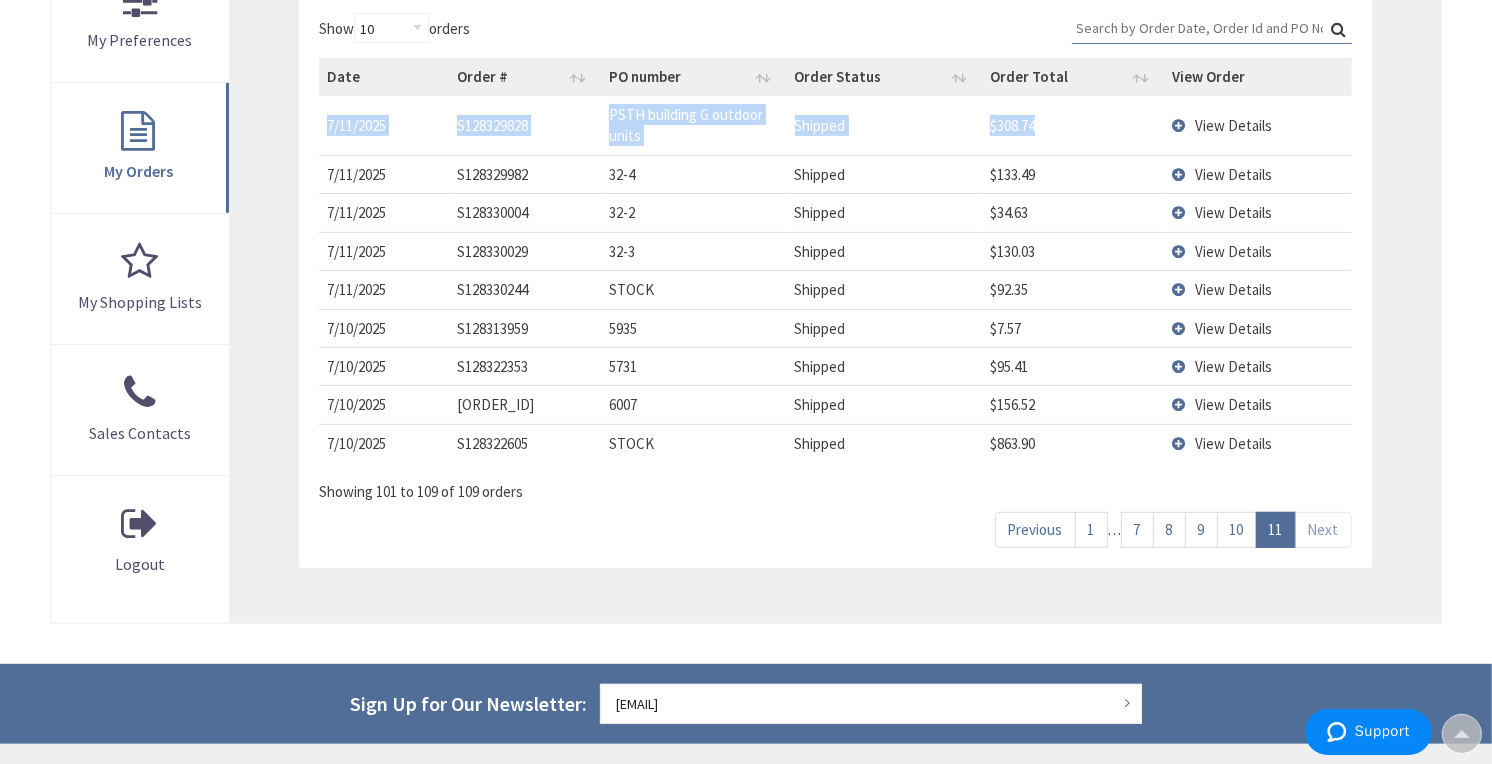 drag, startPoint x: 1036, startPoint y: 128, endPoint x: 326, endPoint y: 144, distance: 710.18024 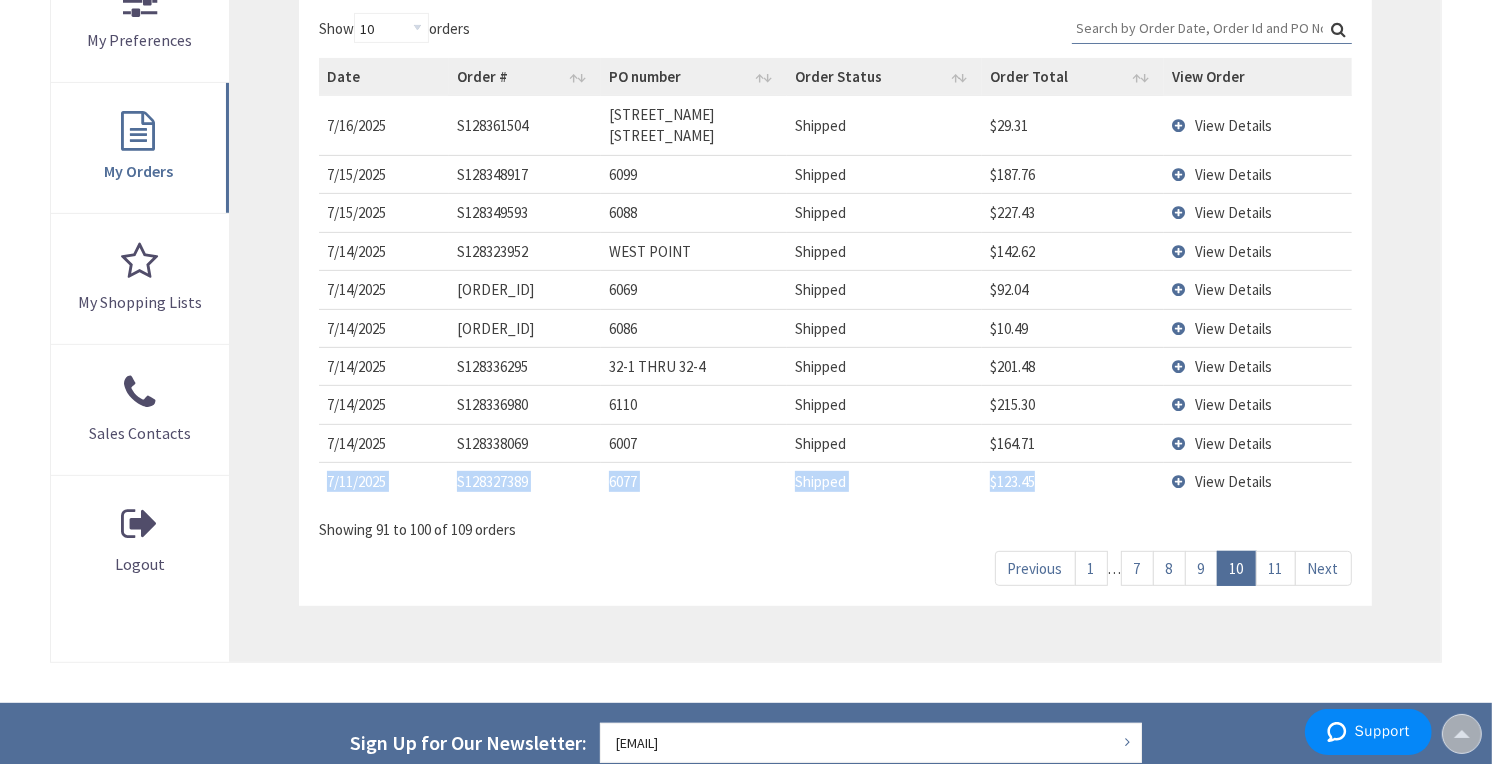 drag, startPoint x: 1067, startPoint y: 462, endPoint x: 325, endPoint y: 461, distance: 742.0007 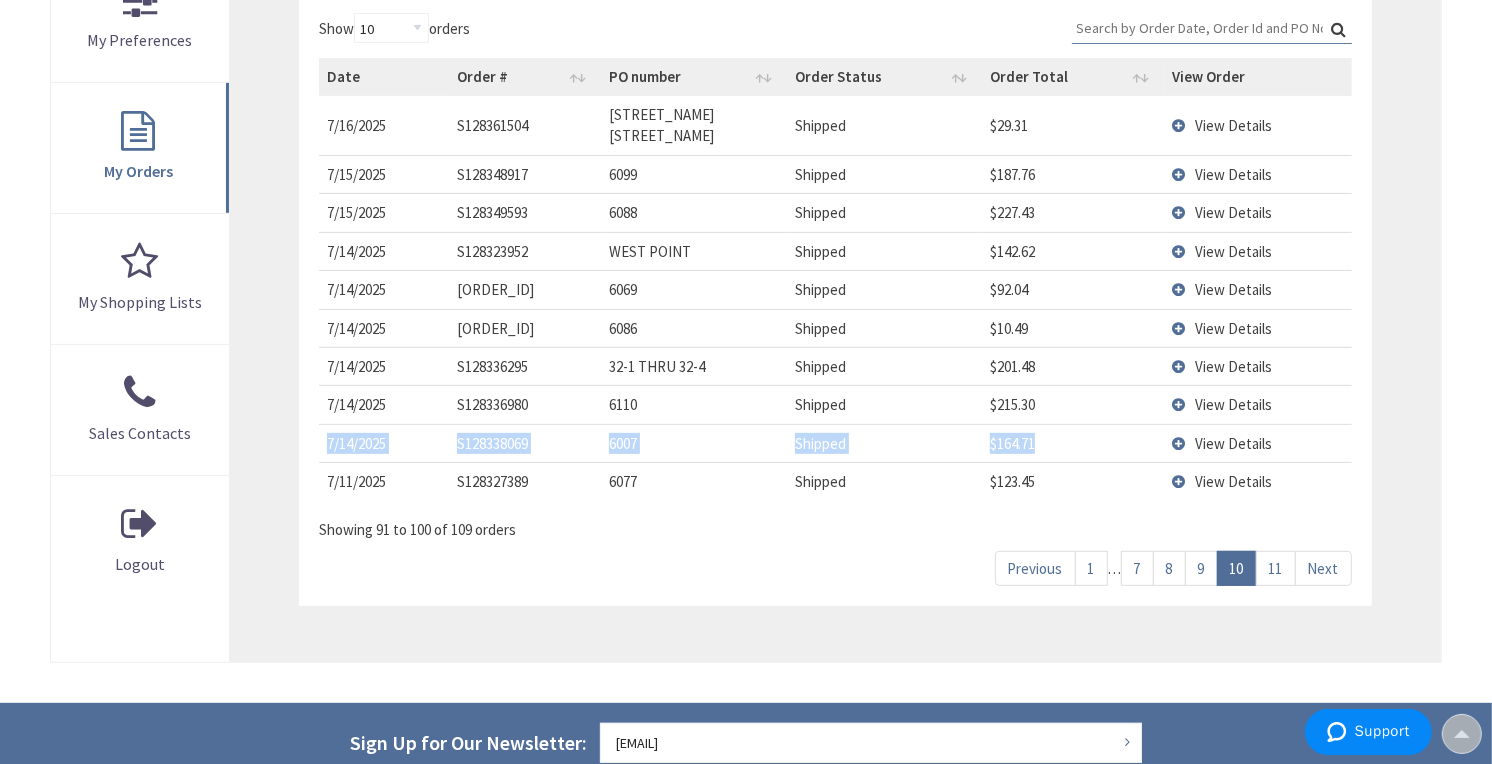 drag, startPoint x: 1045, startPoint y: 422, endPoint x: 331, endPoint y: 425, distance: 714.0063 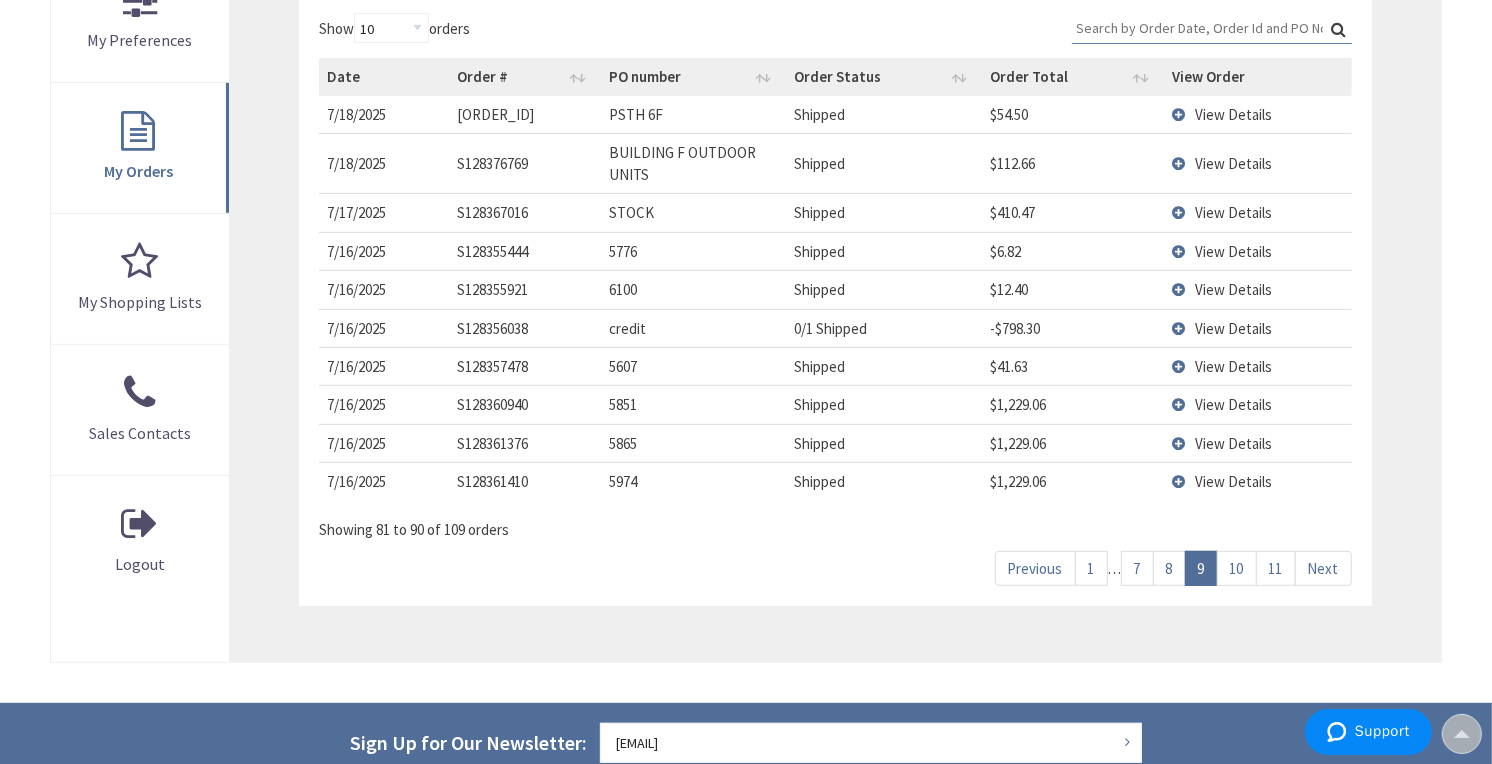 click on "8" at bounding box center (1169, 568) 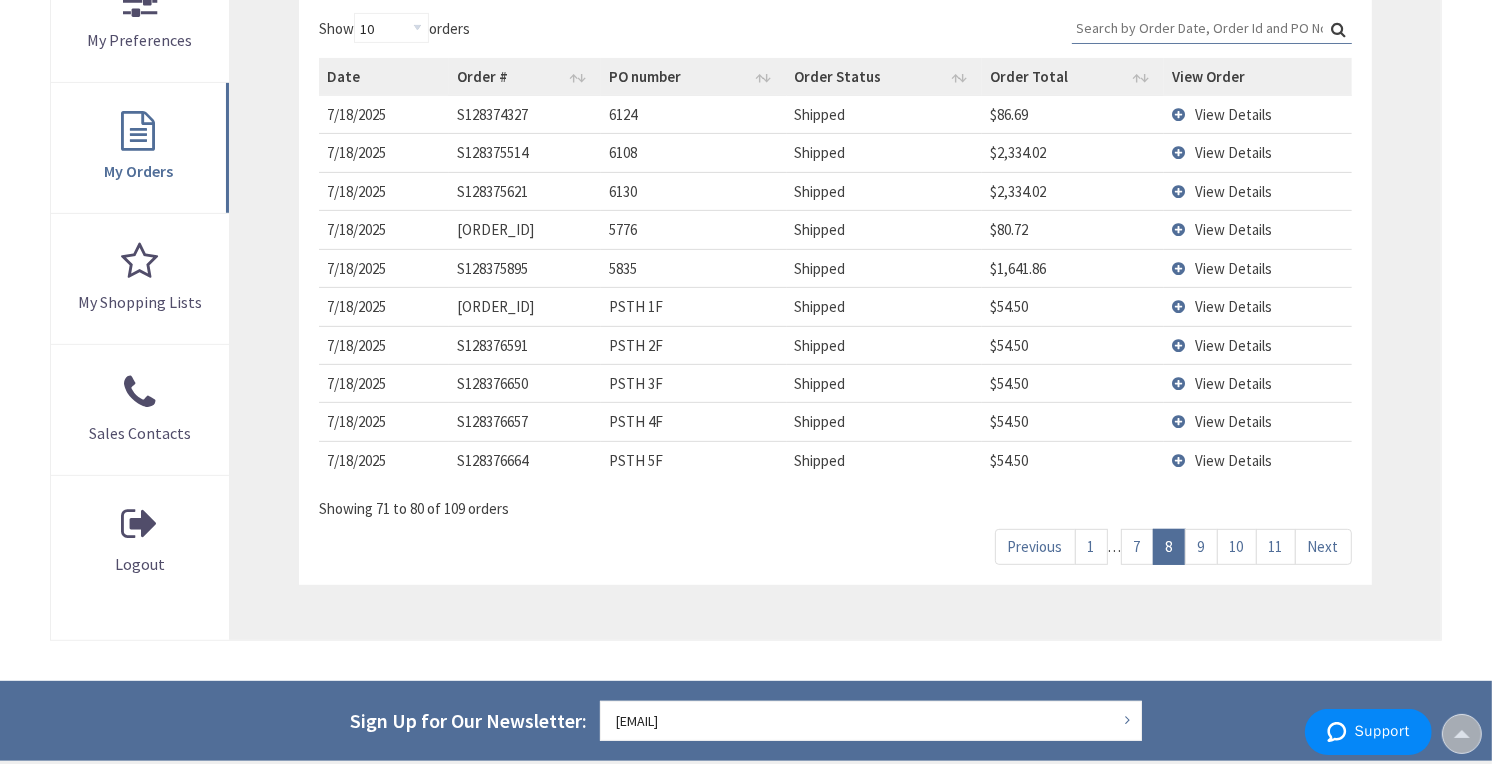 click on "7" at bounding box center [1137, 546] 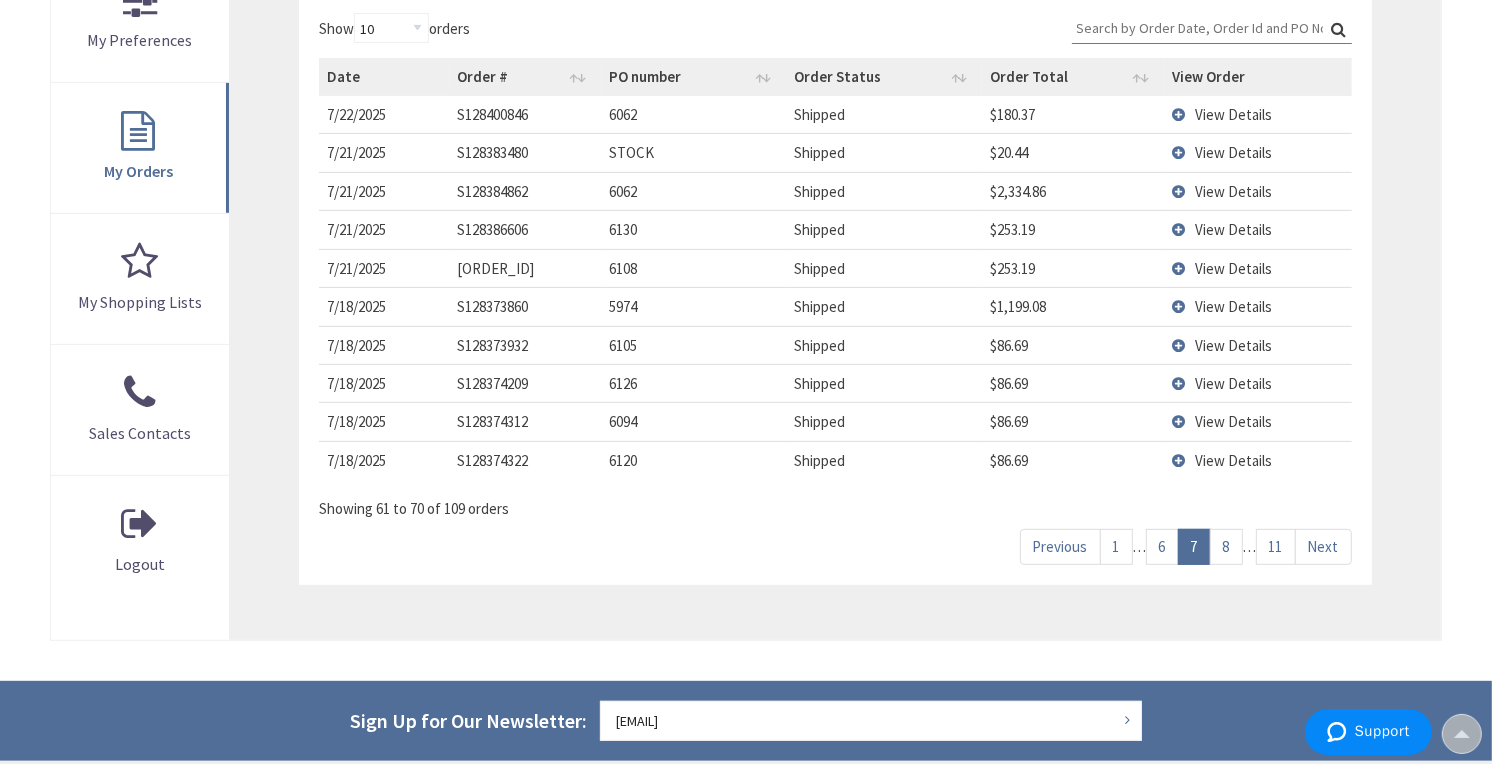click on "6" at bounding box center [1162, 546] 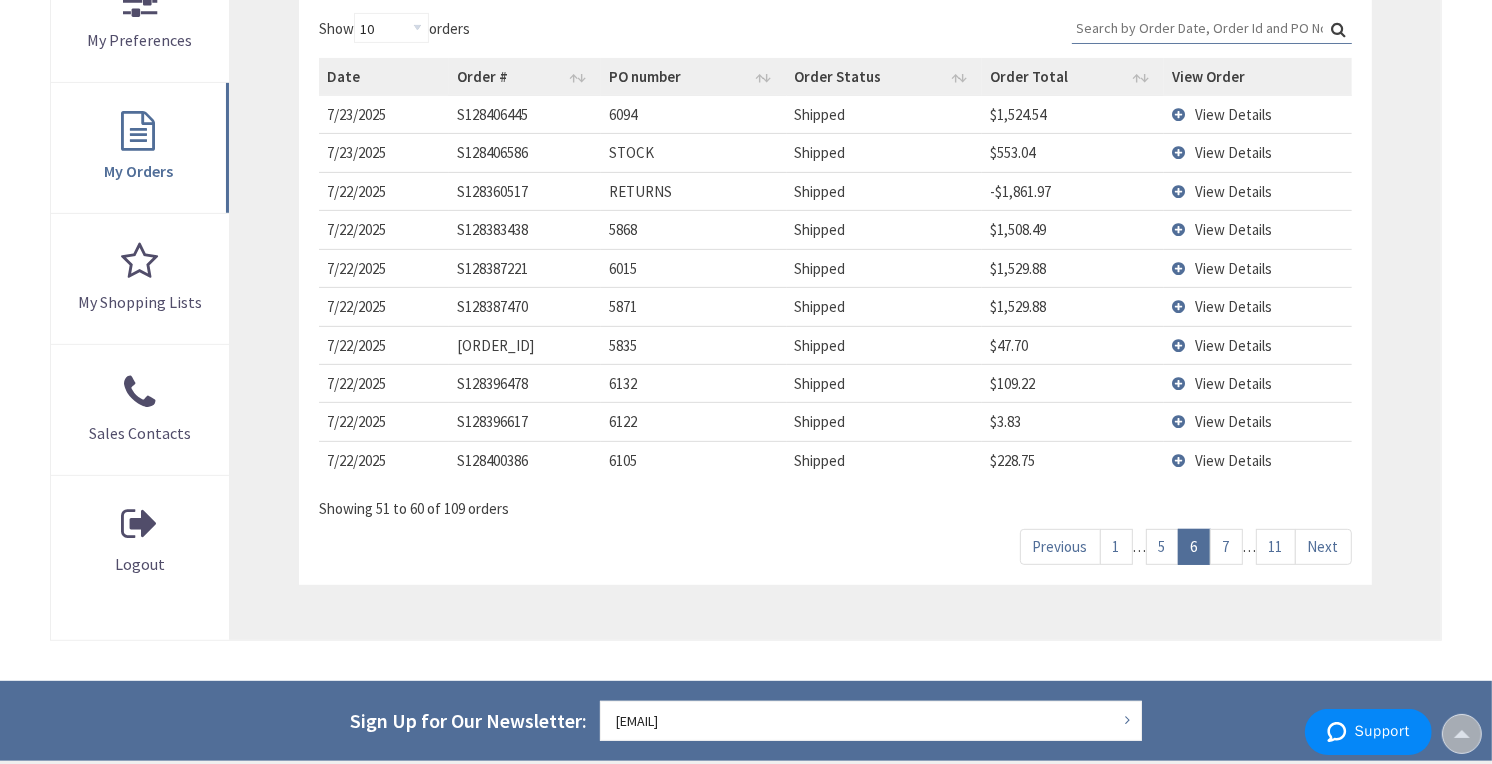 click on "5" at bounding box center [1162, 546] 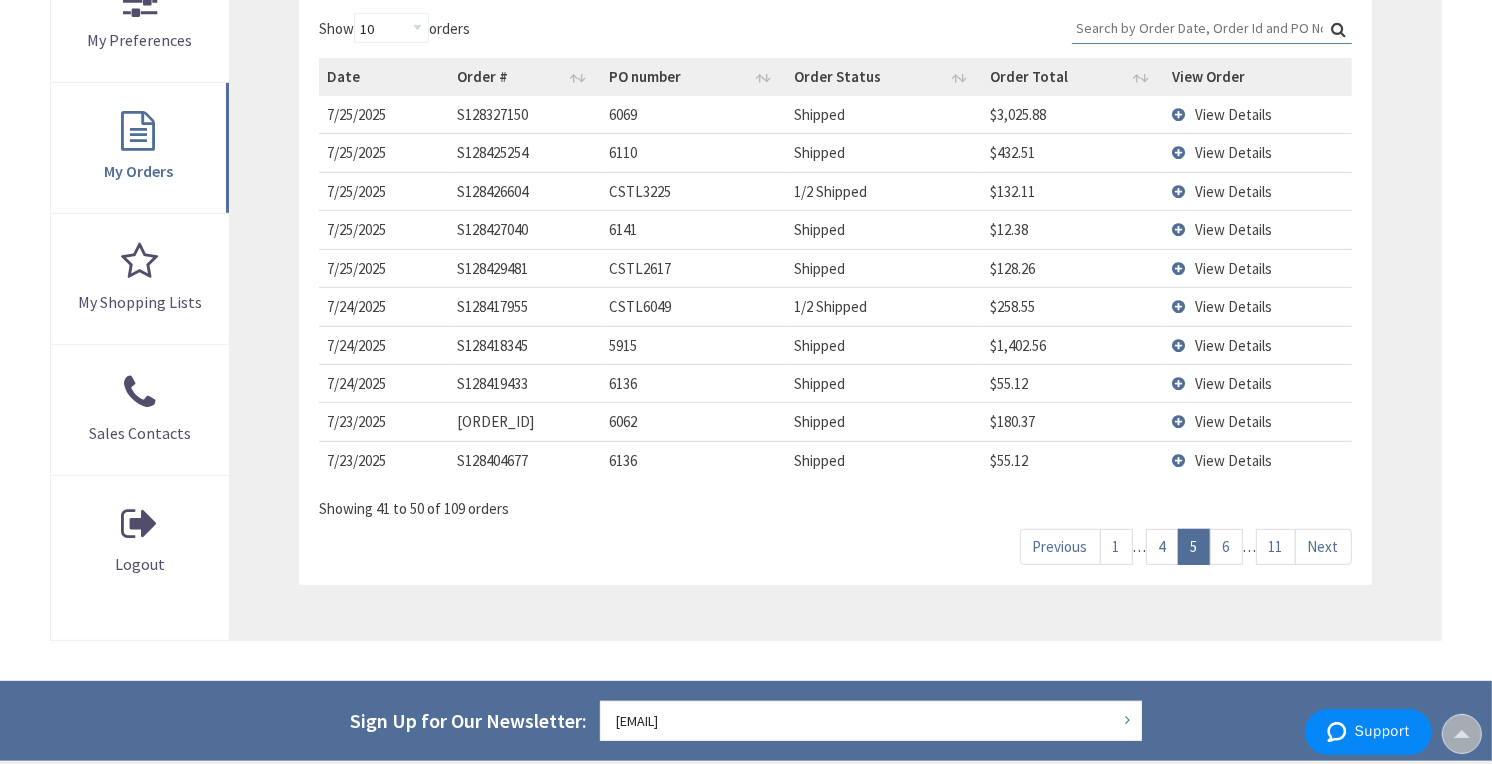 click on "4" at bounding box center (1162, 546) 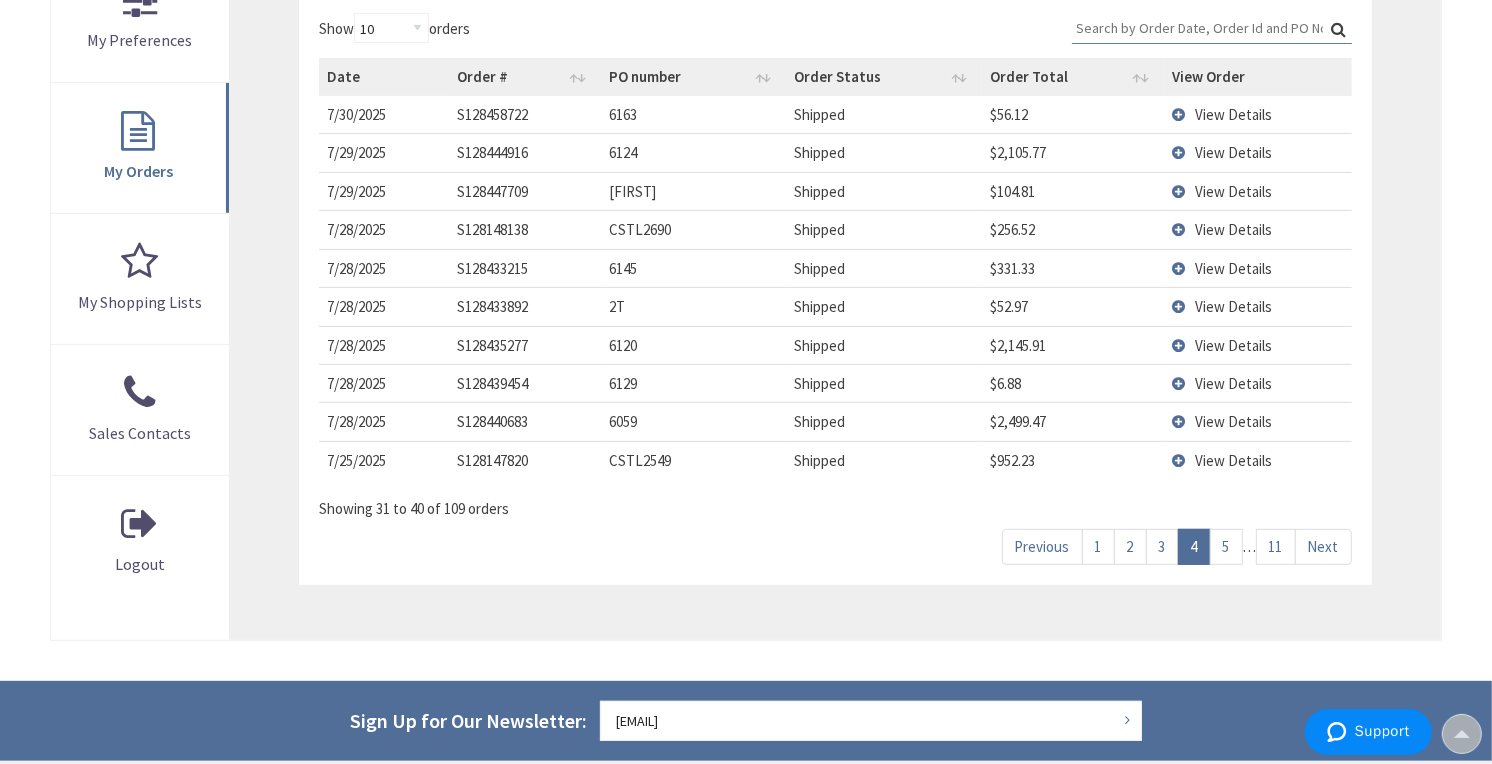 click on "3" at bounding box center (1162, 546) 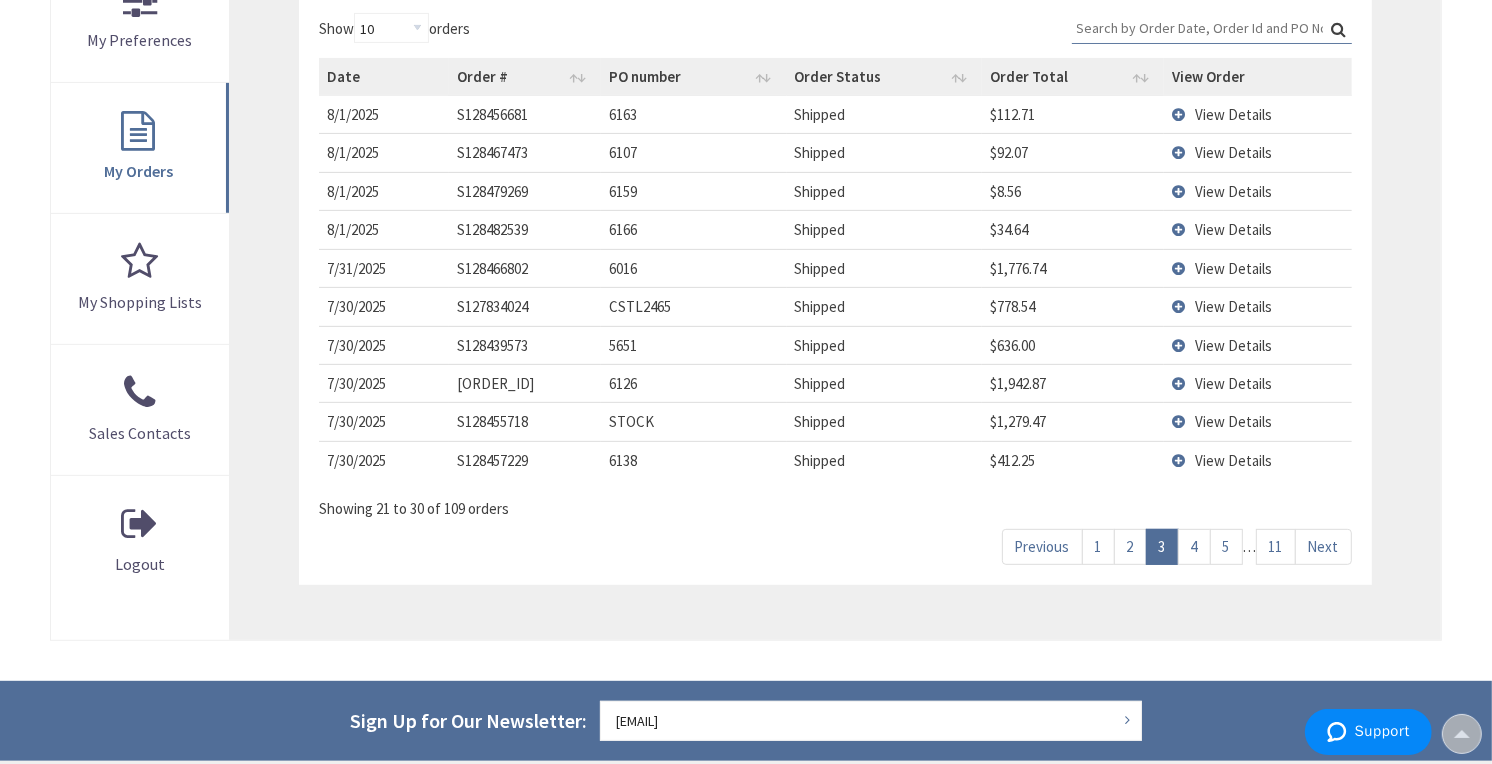 click on "5" at bounding box center [1226, 546] 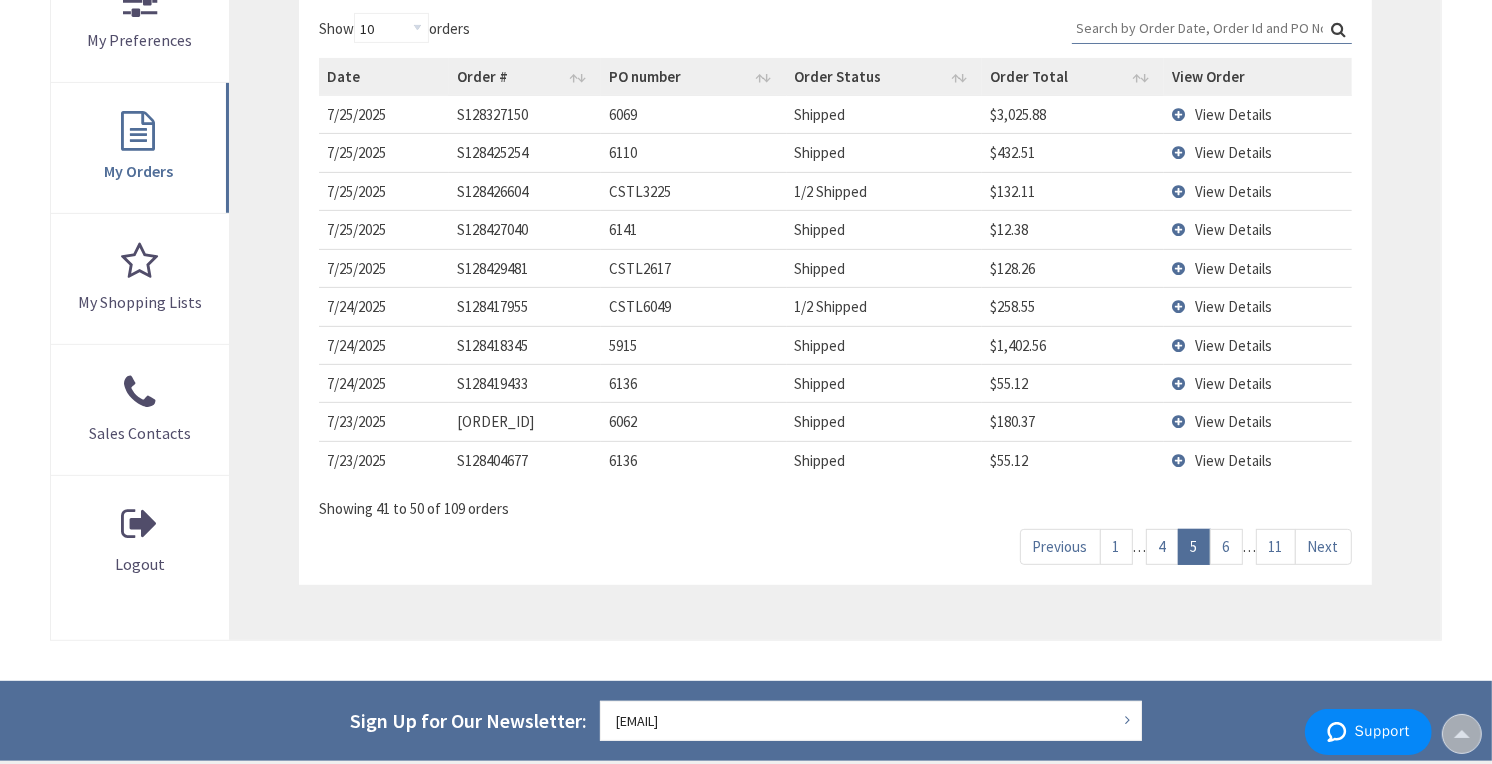 click on "6" at bounding box center (1226, 546) 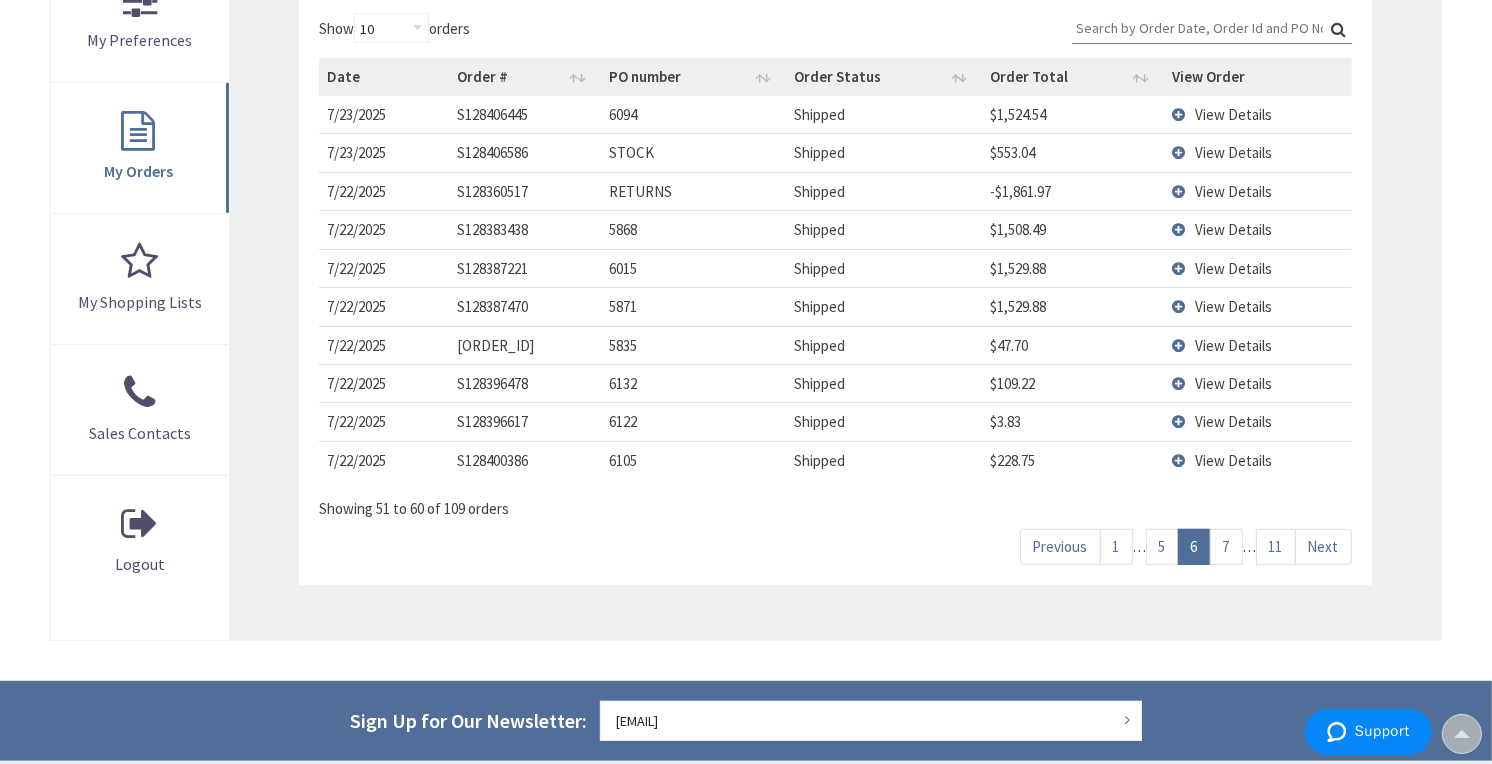 click on "7" at bounding box center (1226, 546) 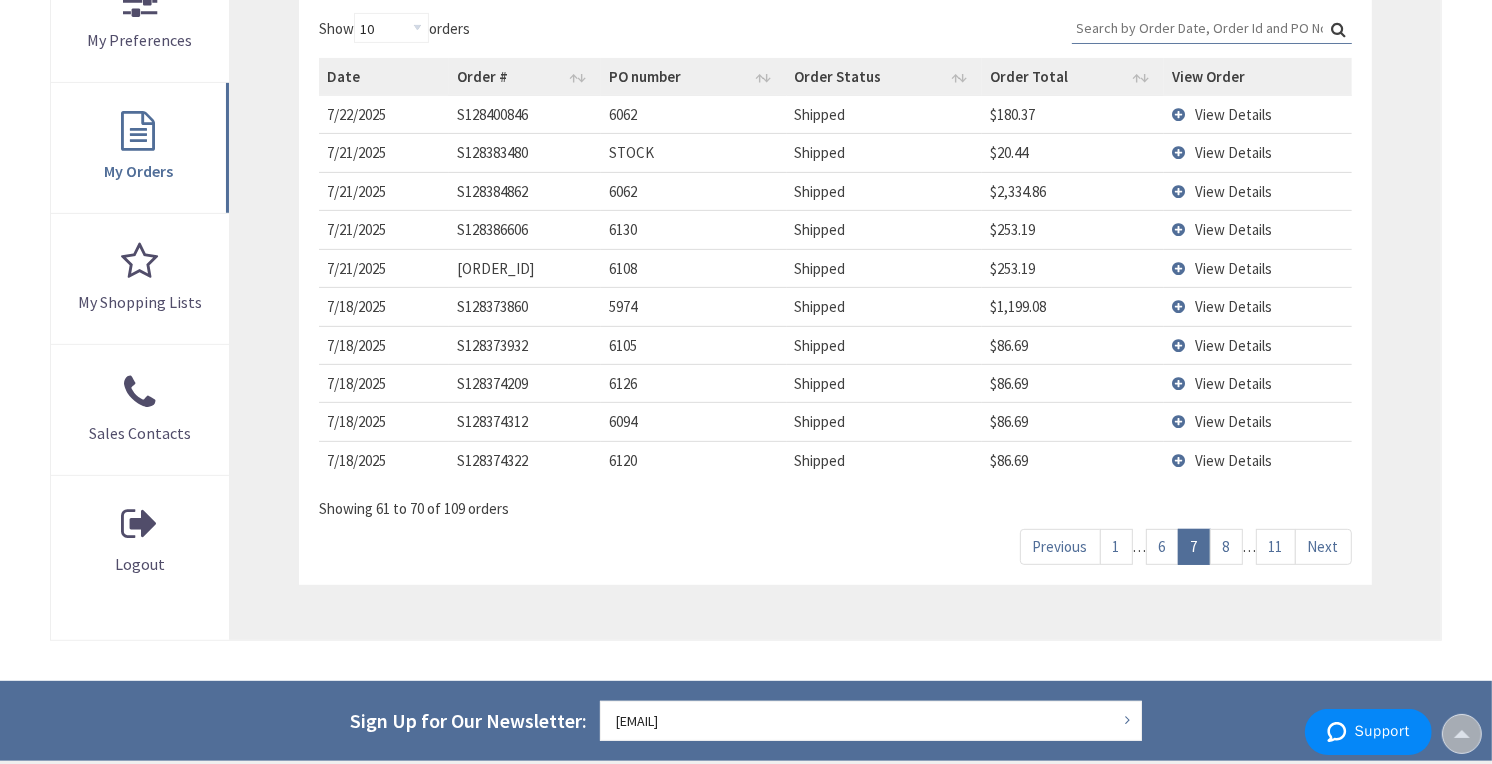 click on "8" at bounding box center [1226, 546] 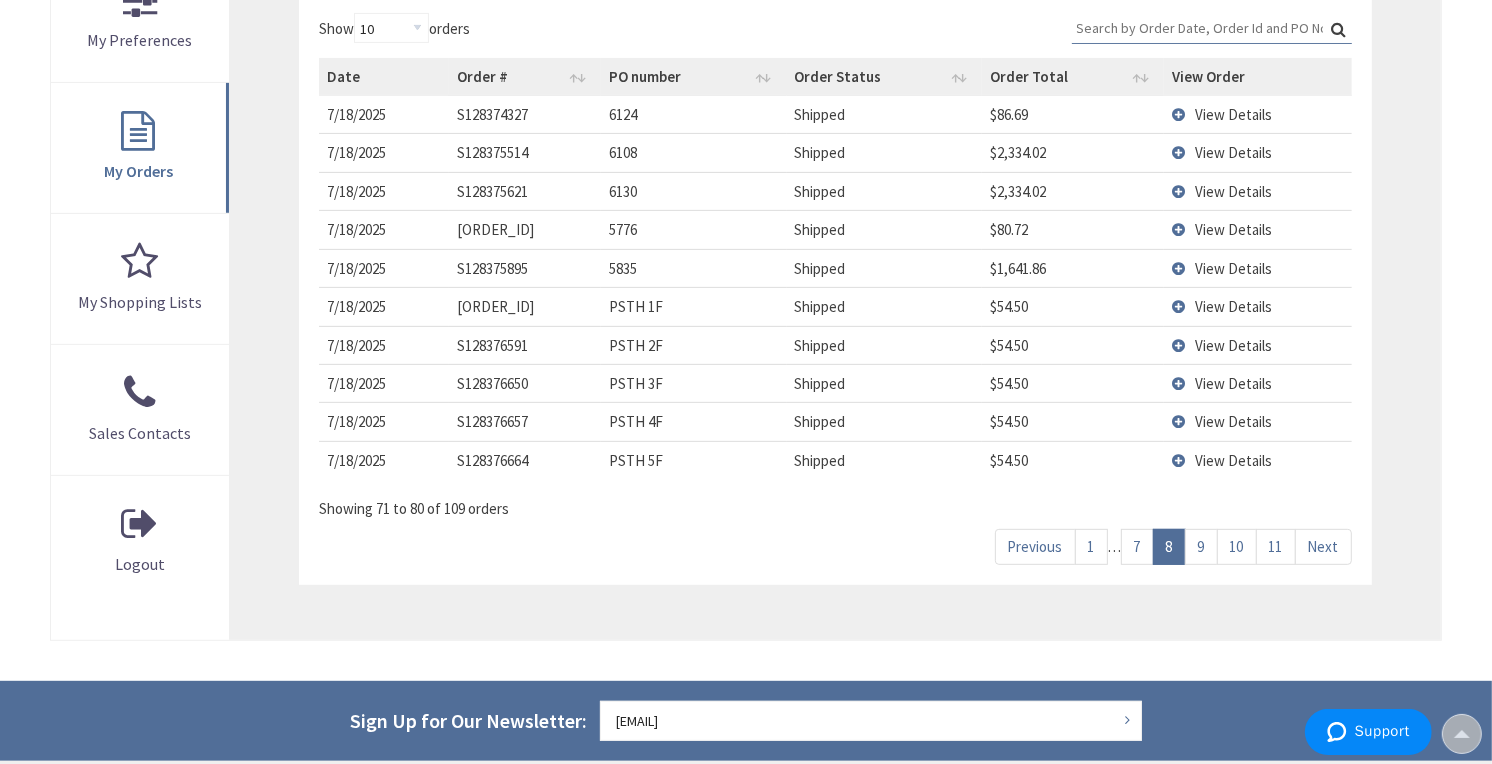 click on "9" at bounding box center (1201, 546) 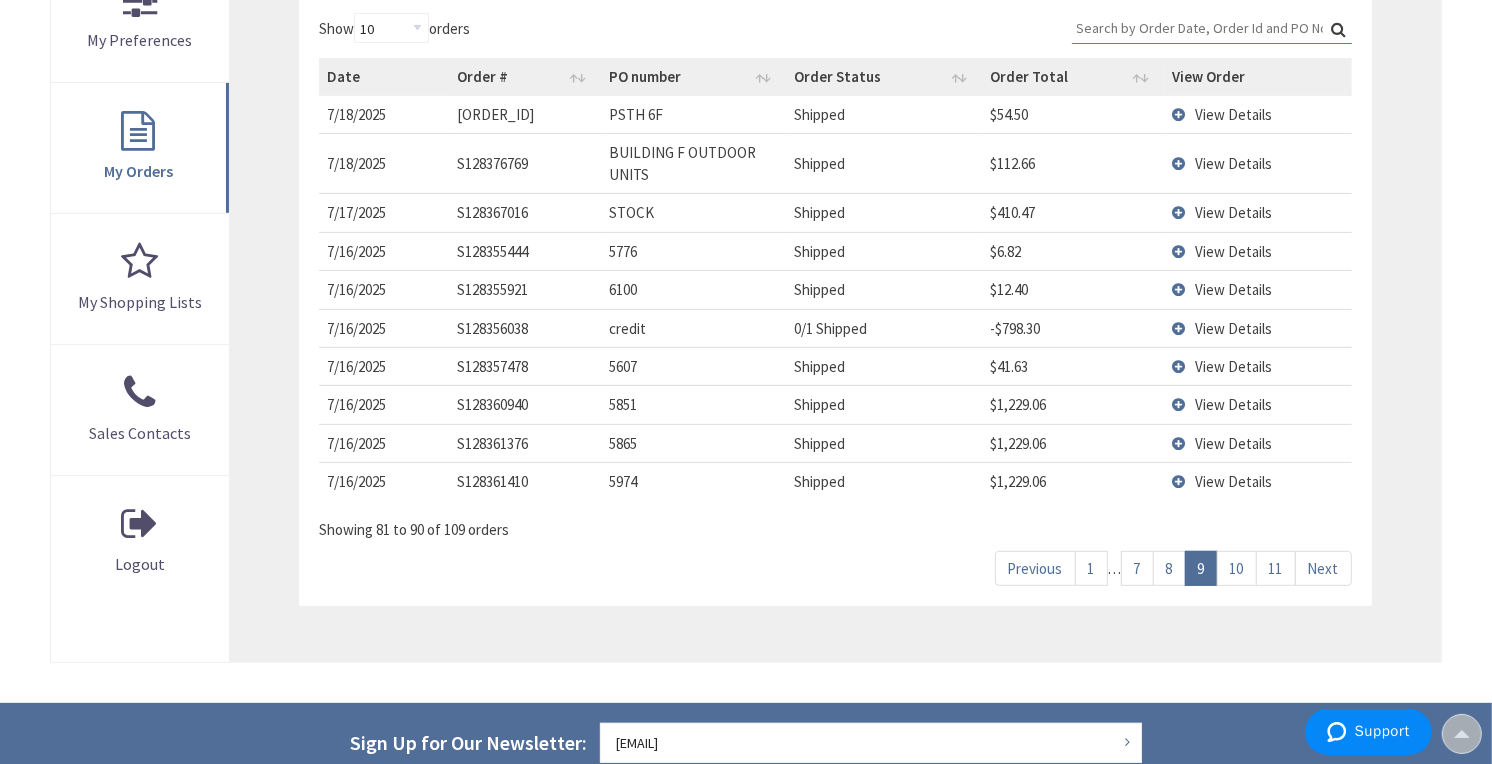 click on "10" at bounding box center (1237, 568) 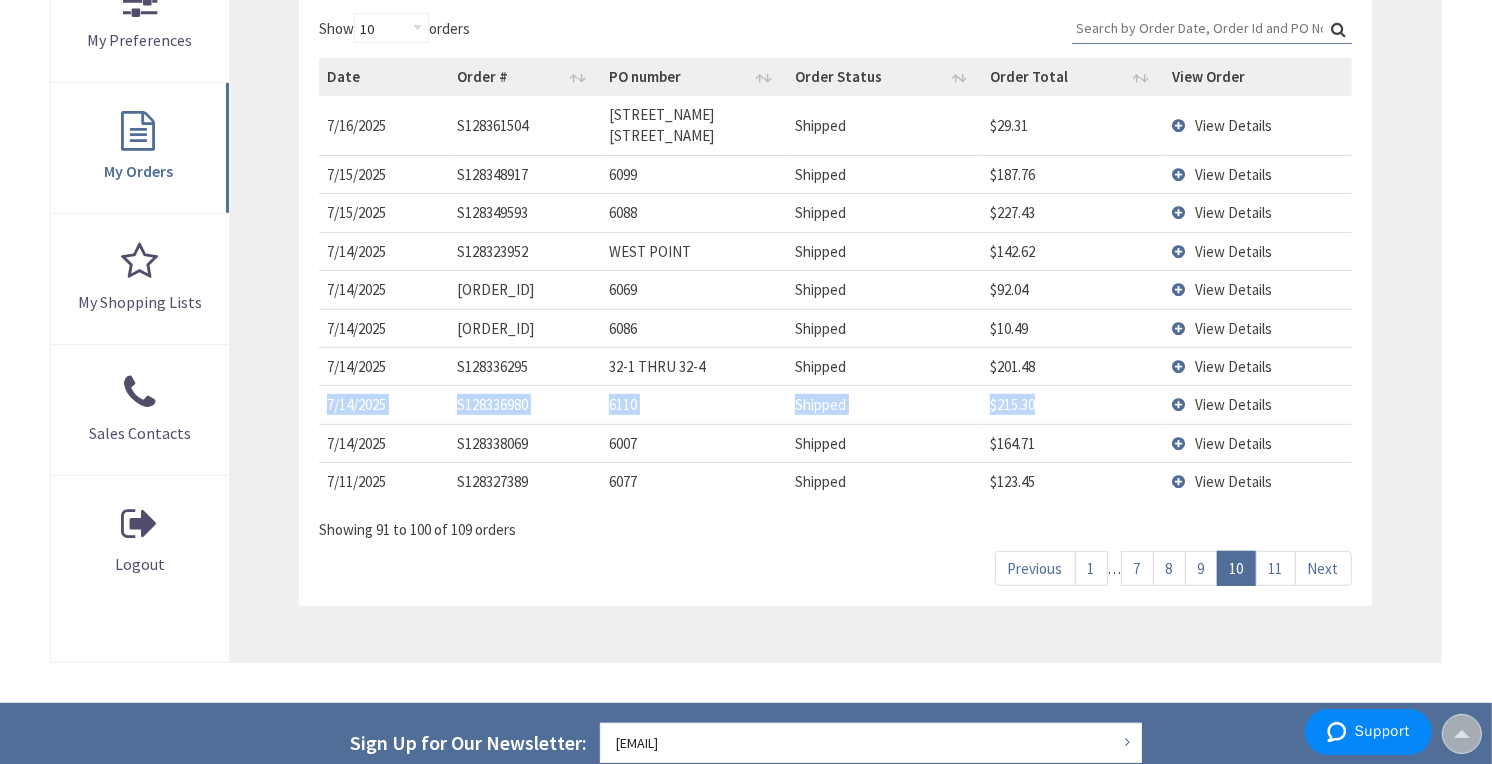 drag, startPoint x: 982, startPoint y: 372, endPoint x: 321, endPoint y: 392, distance: 661.3025 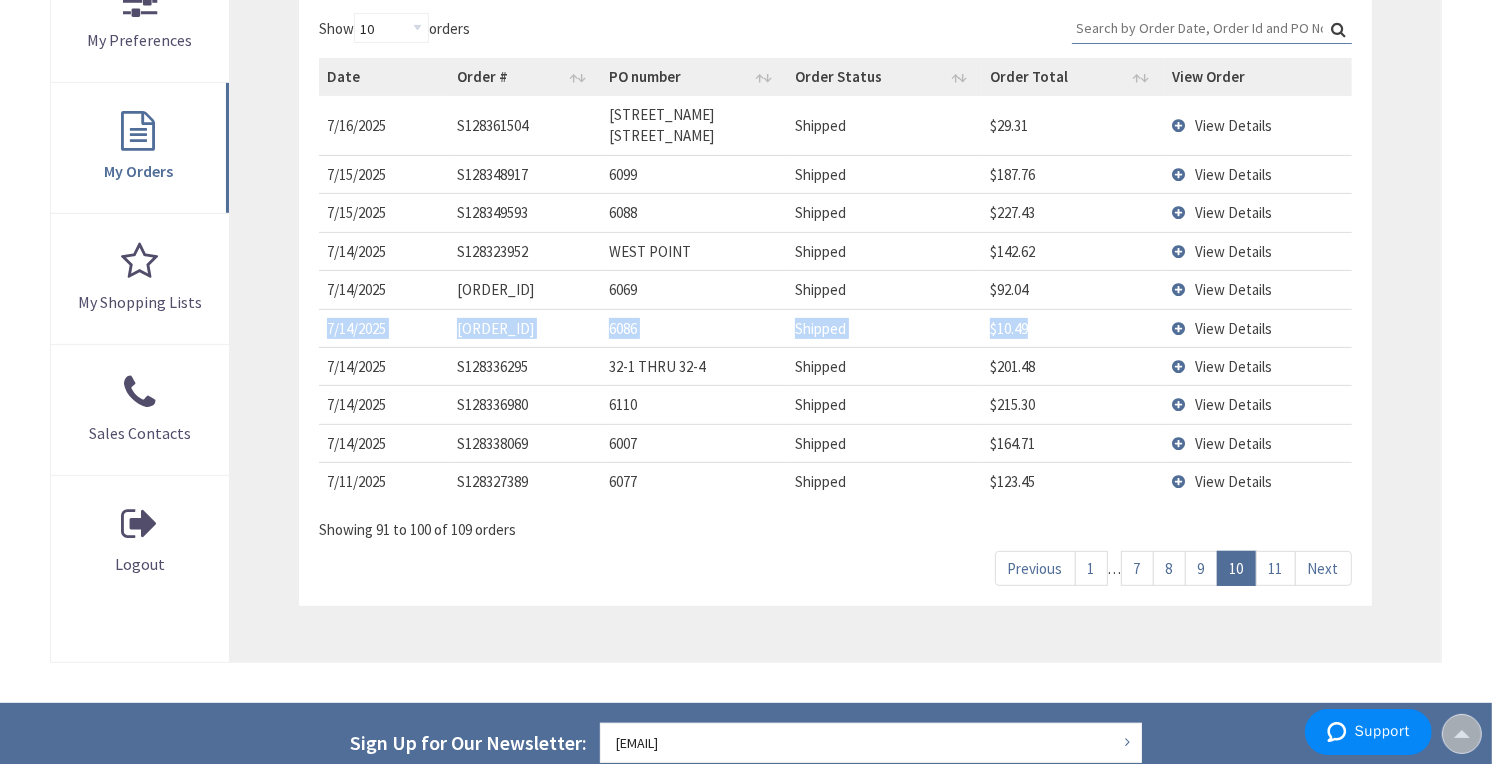 drag, startPoint x: 1053, startPoint y: 307, endPoint x: 328, endPoint y: 317, distance: 725.069 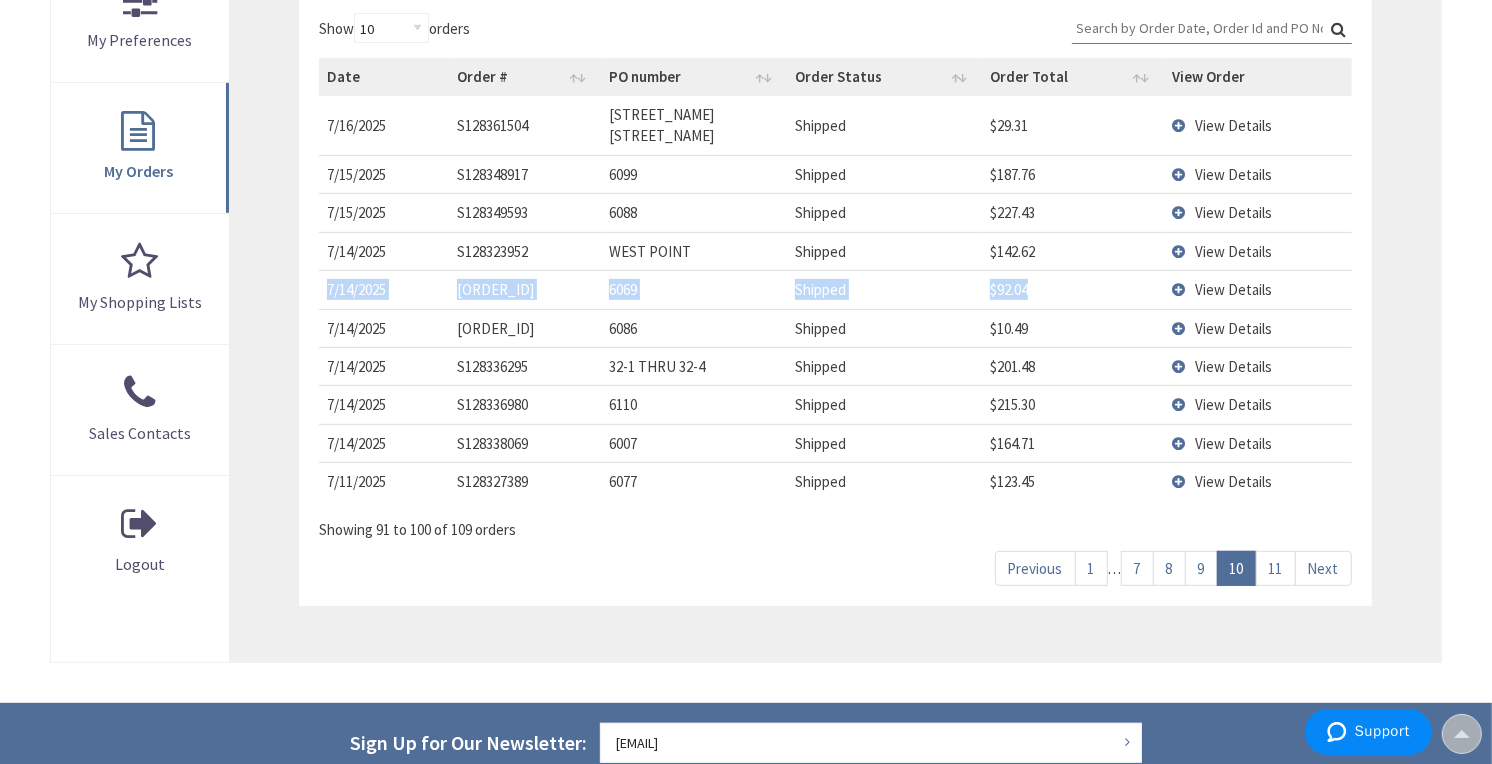 drag, startPoint x: 1052, startPoint y: 266, endPoint x: 323, endPoint y: 281, distance: 729.1543 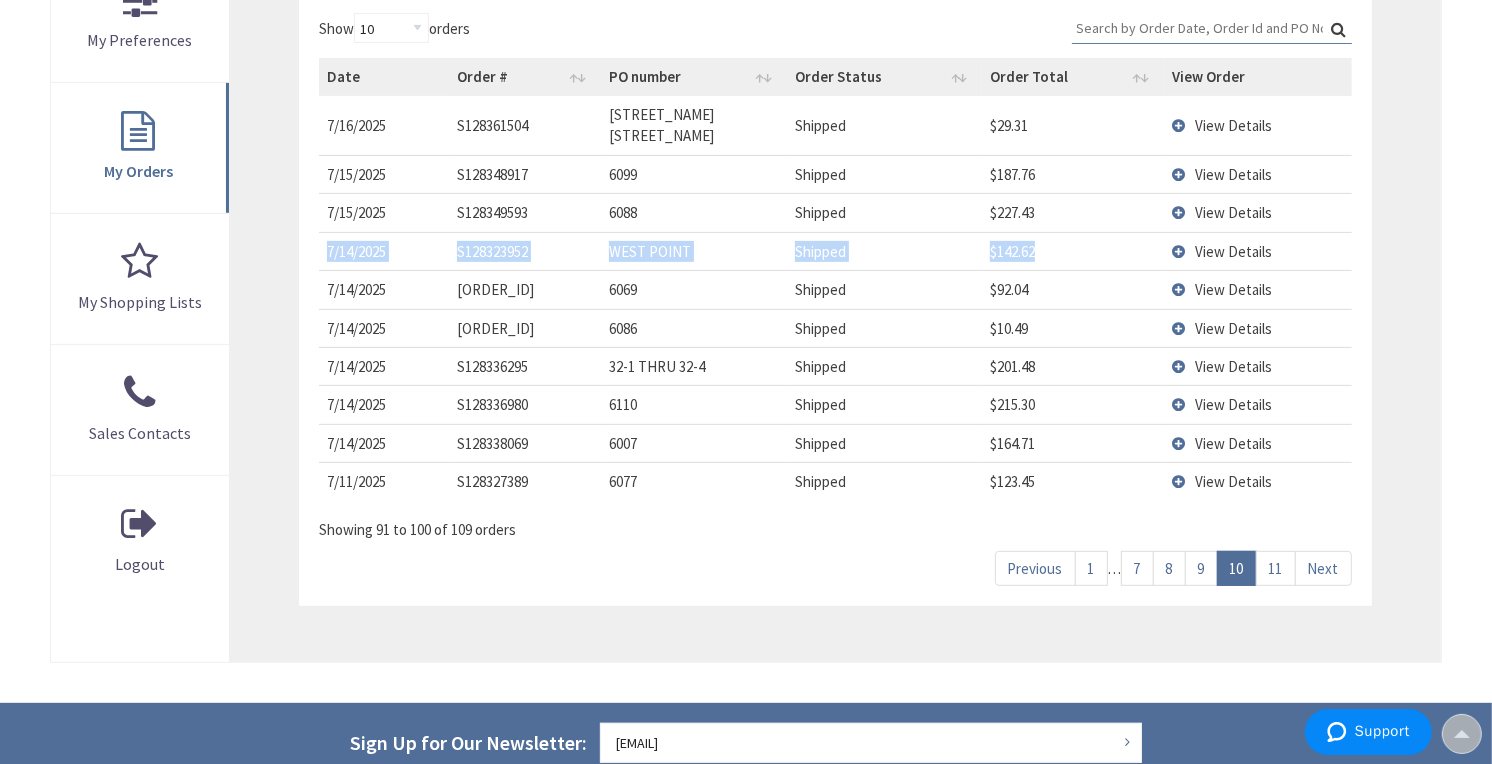drag, startPoint x: 1073, startPoint y: 226, endPoint x: 325, endPoint y: 234, distance: 748.0428 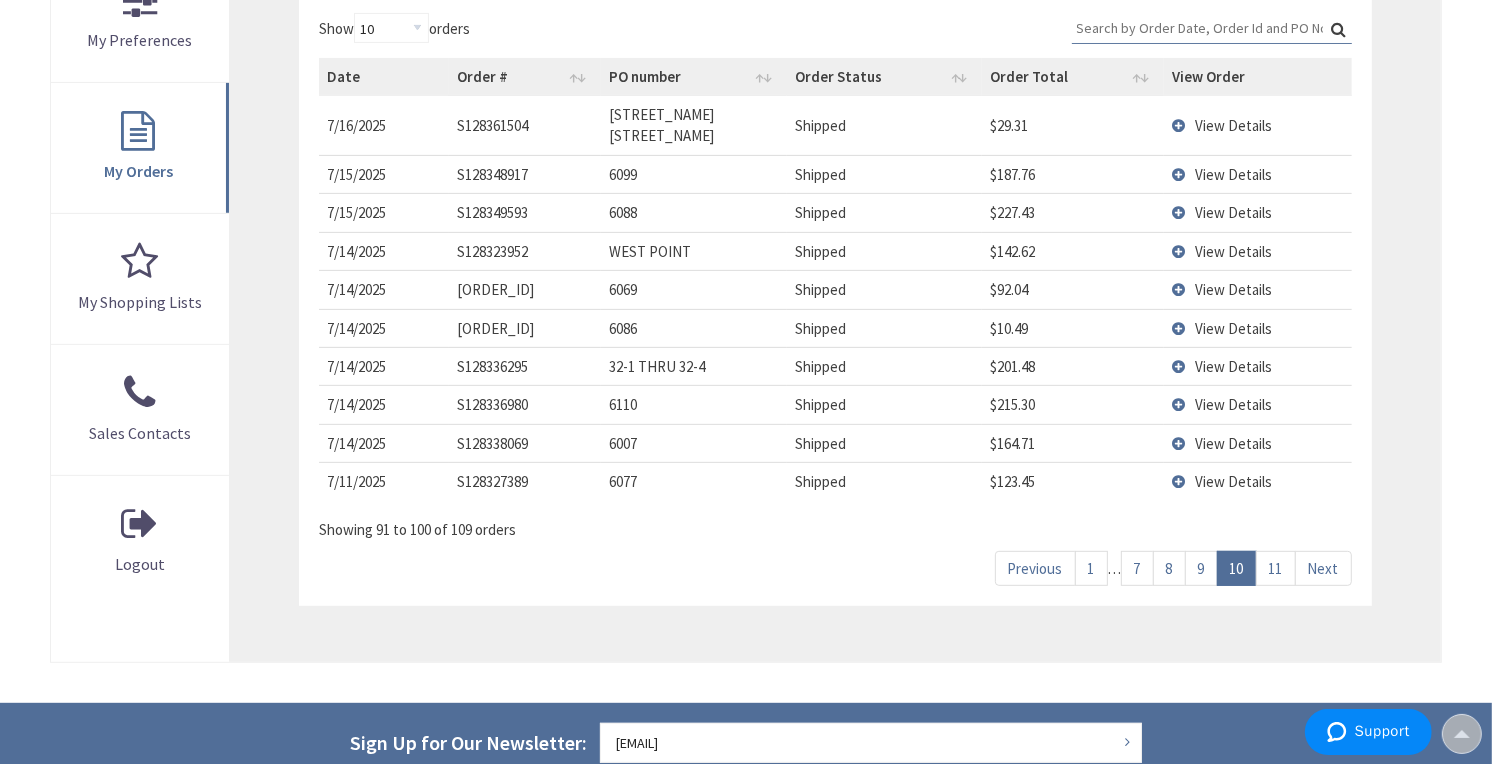 click on "$227.43" at bounding box center [1073, 212] 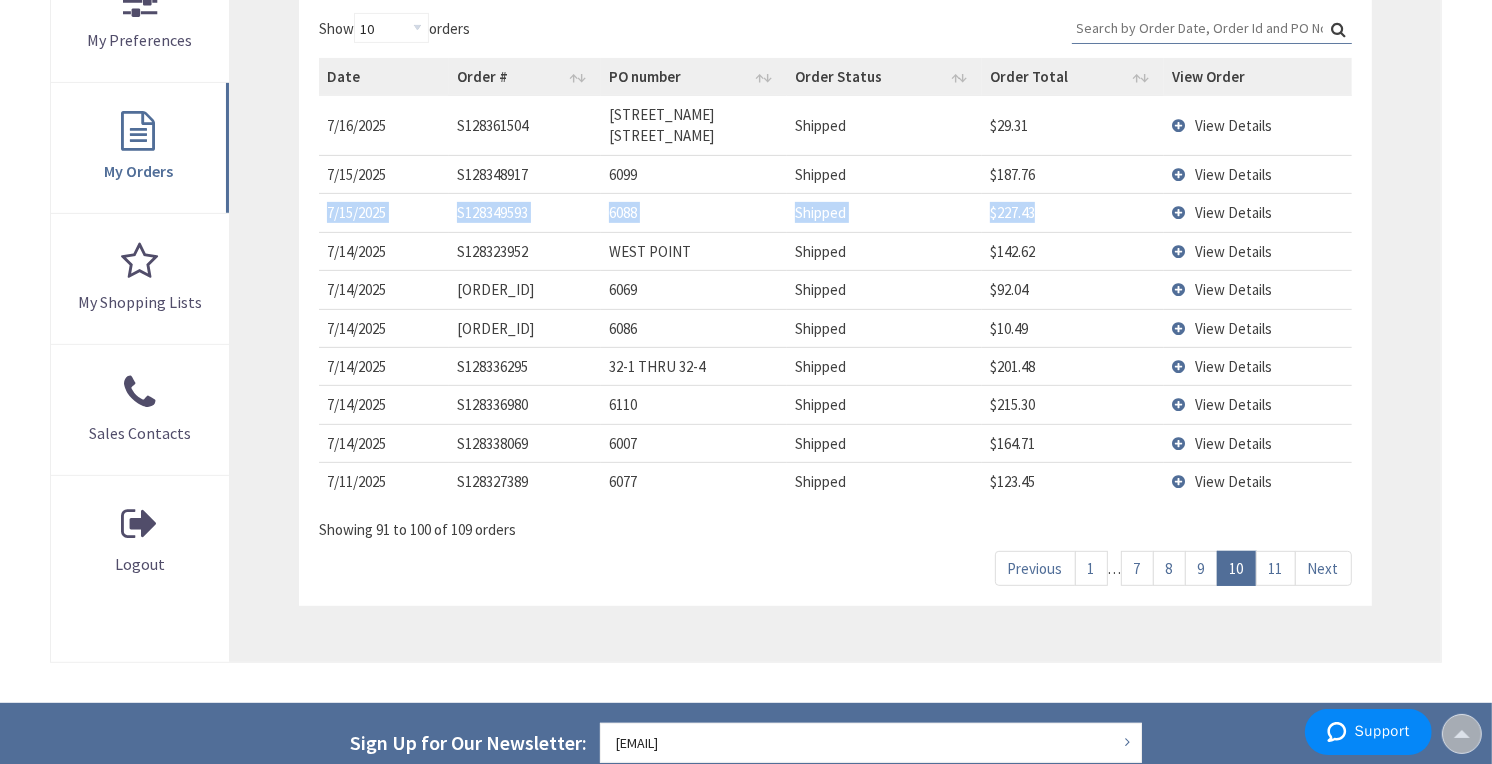 drag, startPoint x: 1056, startPoint y: 187, endPoint x: 325, endPoint y: 190, distance: 731.00616 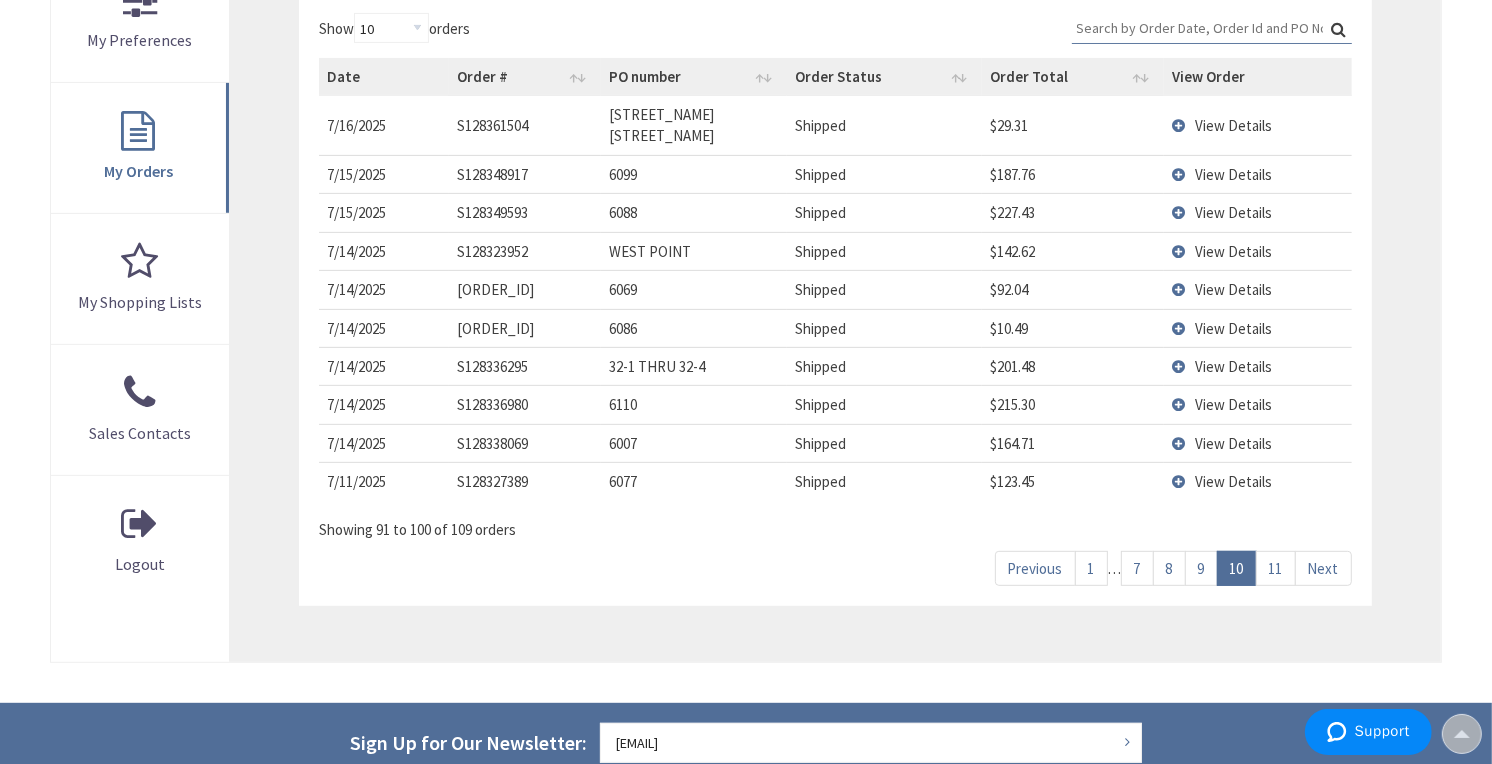 click on "$187.76" at bounding box center [1073, 174] 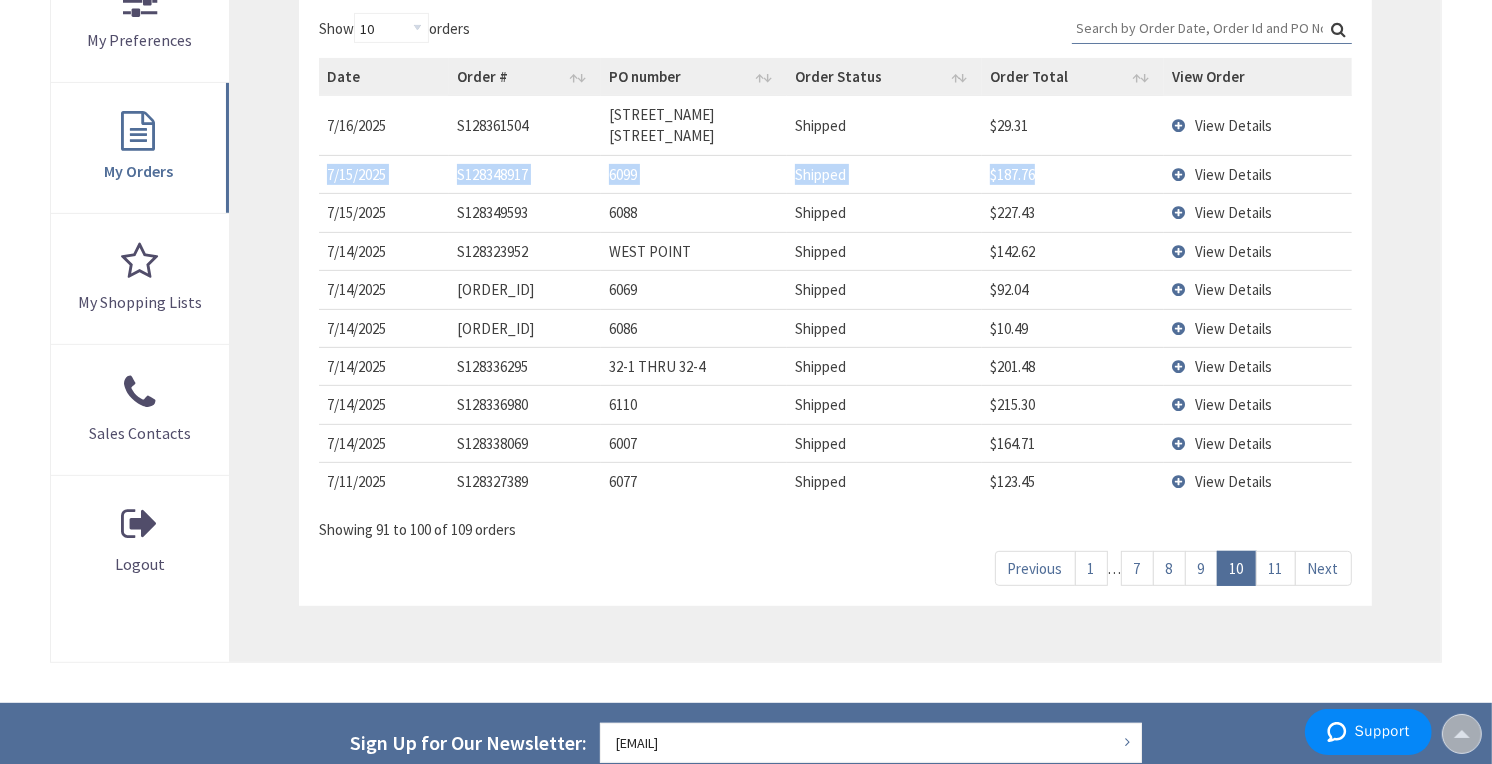 drag, startPoint x: 1085, startPoint y: 142, endPoint x: 325, endPoint y: 144, distance: 760.0026 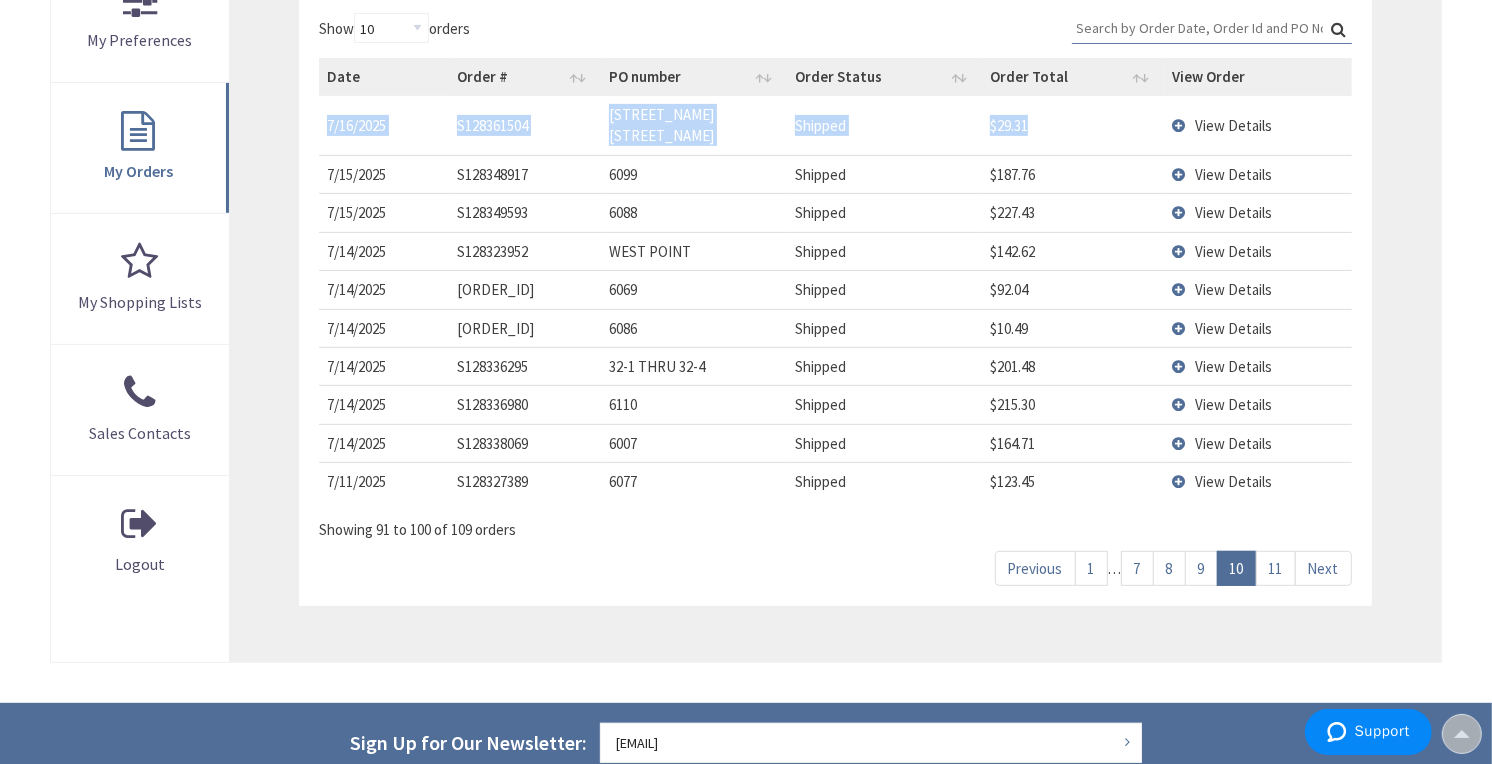 drag, startPoint x: 1071, startPoint y: 103, endPoint x: 322, endPoint y: 122, distance: 749.24097 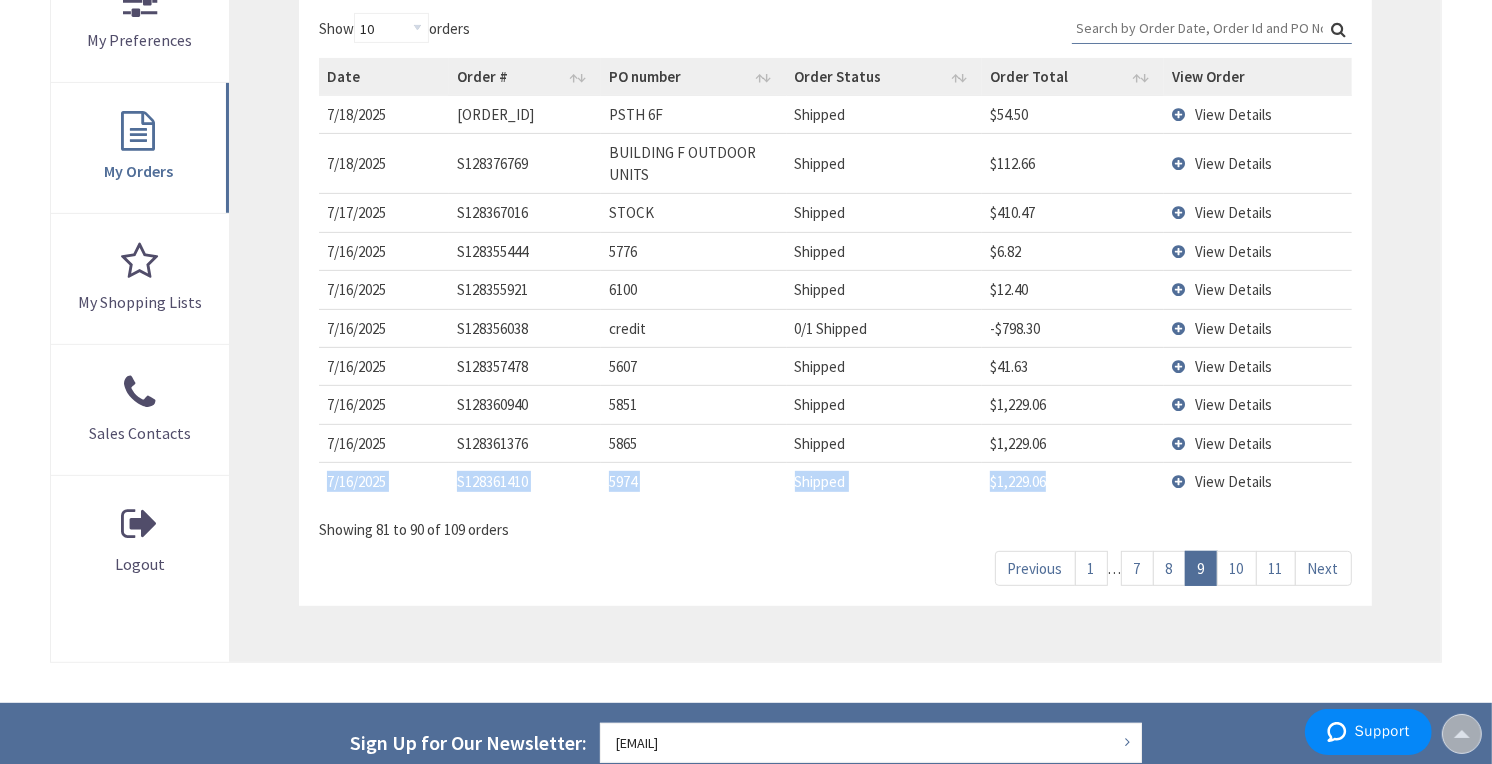 drag, startPoint x: 1050, startPoint y: 482, endPoint x: 320, endPoint y: 480, distance: 730.00275 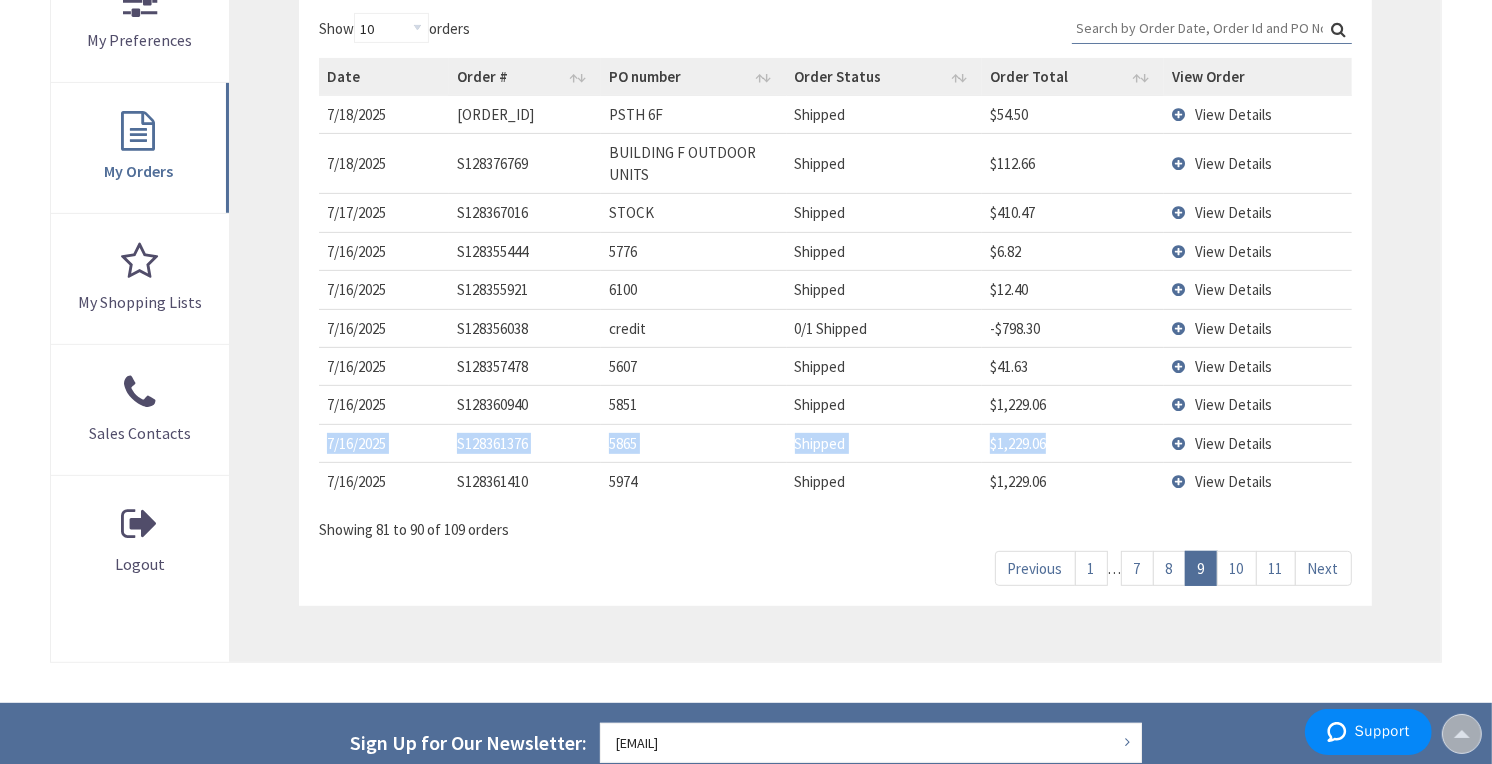 drag, startPoint x: 1063, startPoint y: 442, endPoint x: 324, endPoint y: 442, distance: 739 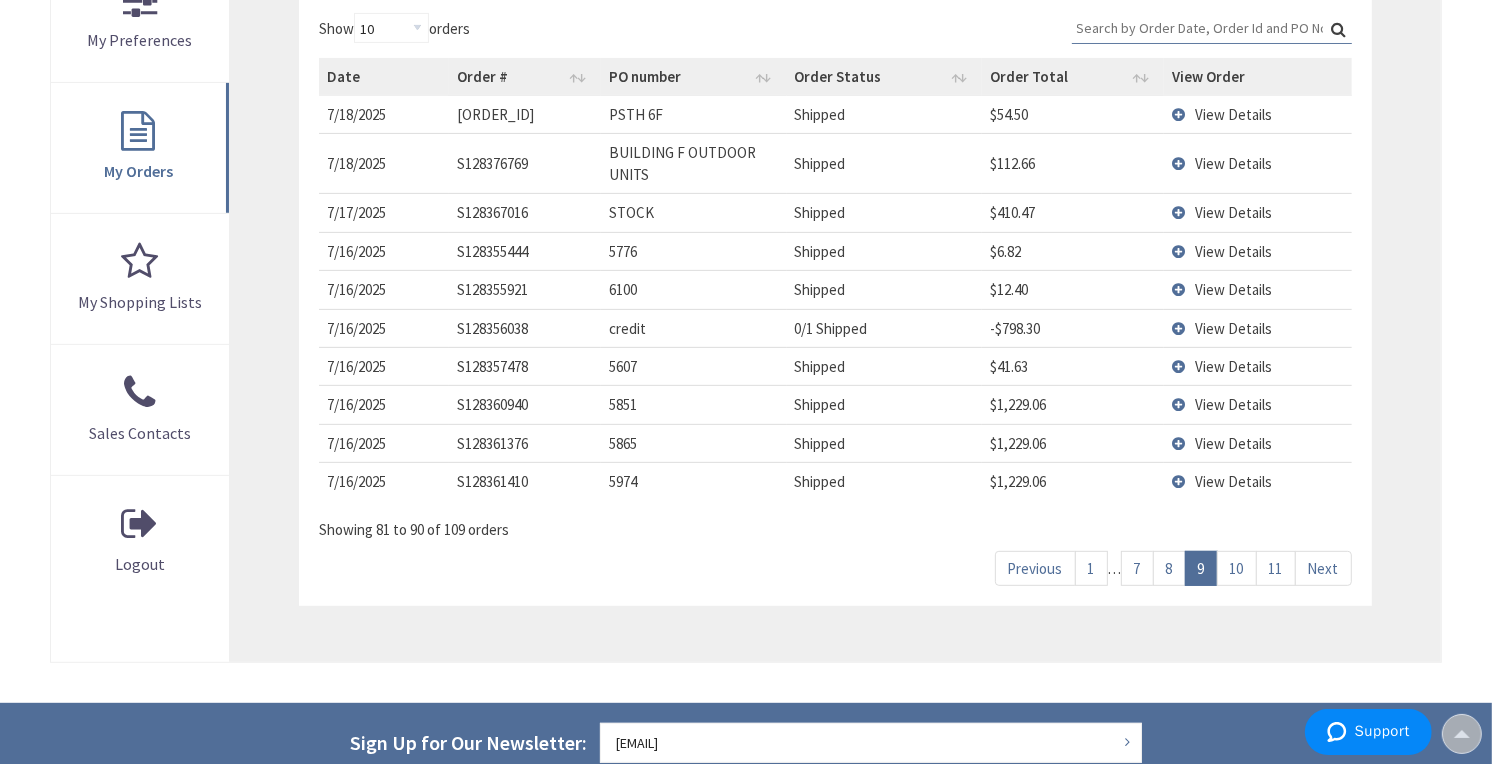 click on "$1,229.06" at bounding box center [1073, 404] 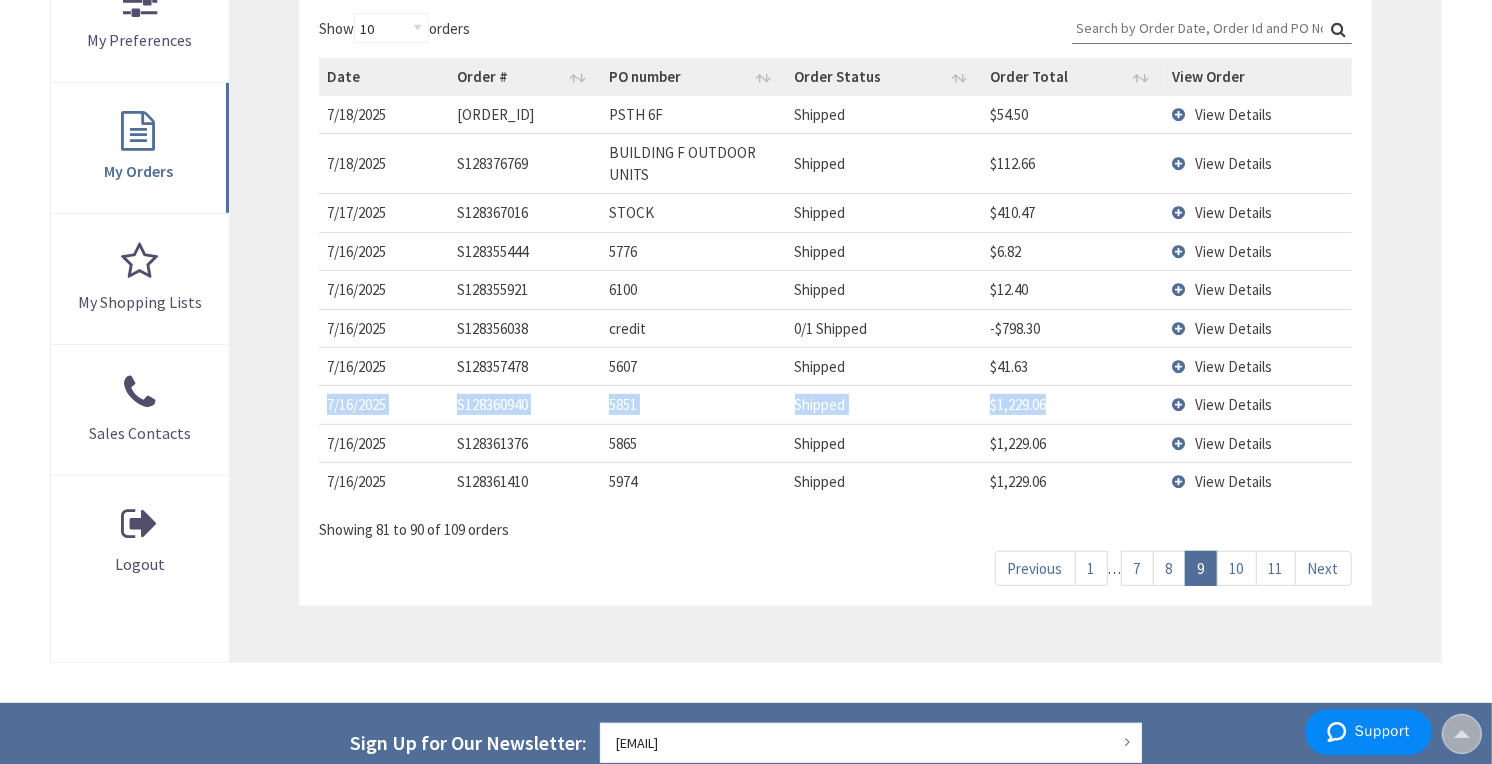 drag, startPoint x: 1071, startPoint y: 395, endPoint x: 328, endPoint y: 414, distance: 743.2429 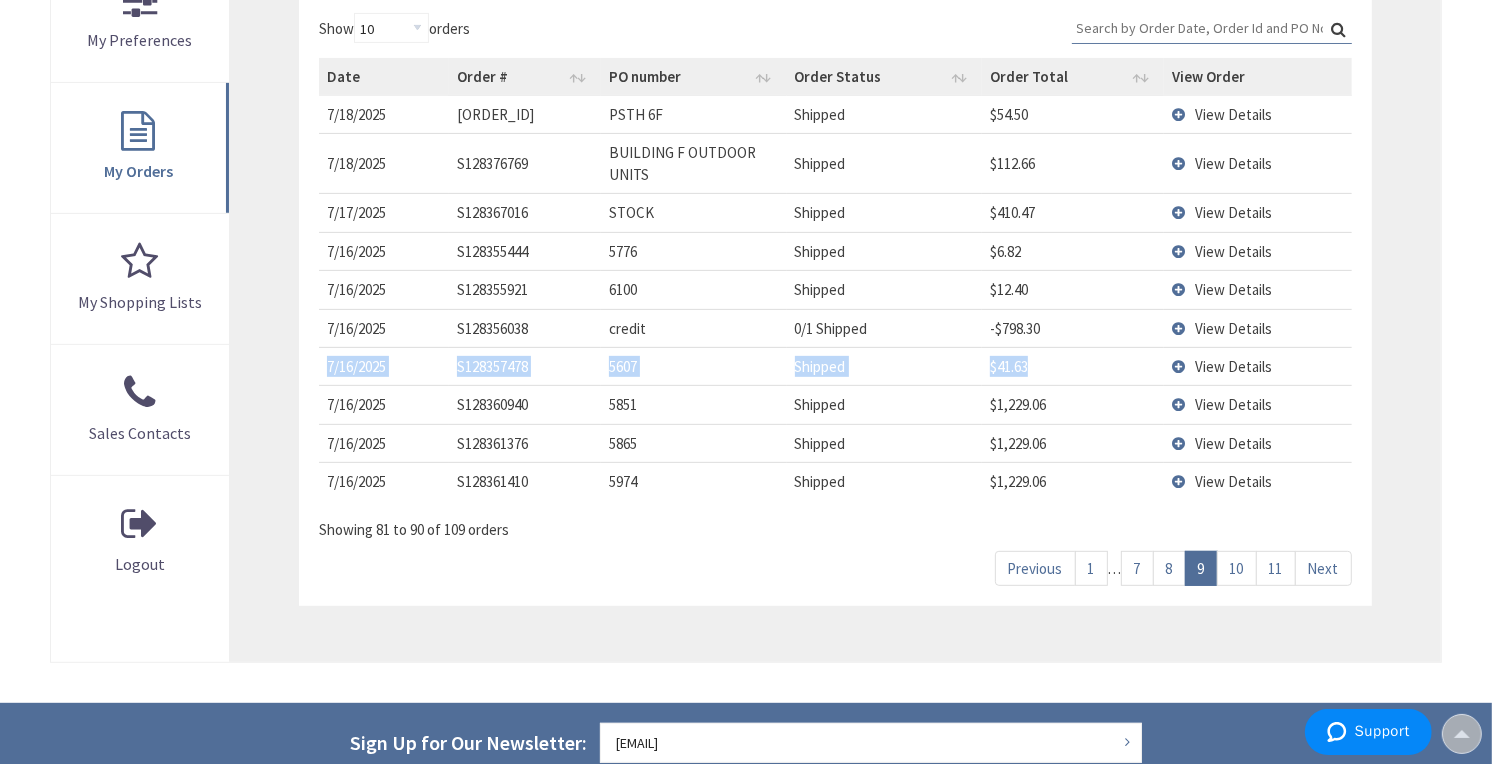 drag, startPoint x: 1068, startPoint y: 365, endPoint x: 326, endPoint y: 372, distance: 742.033 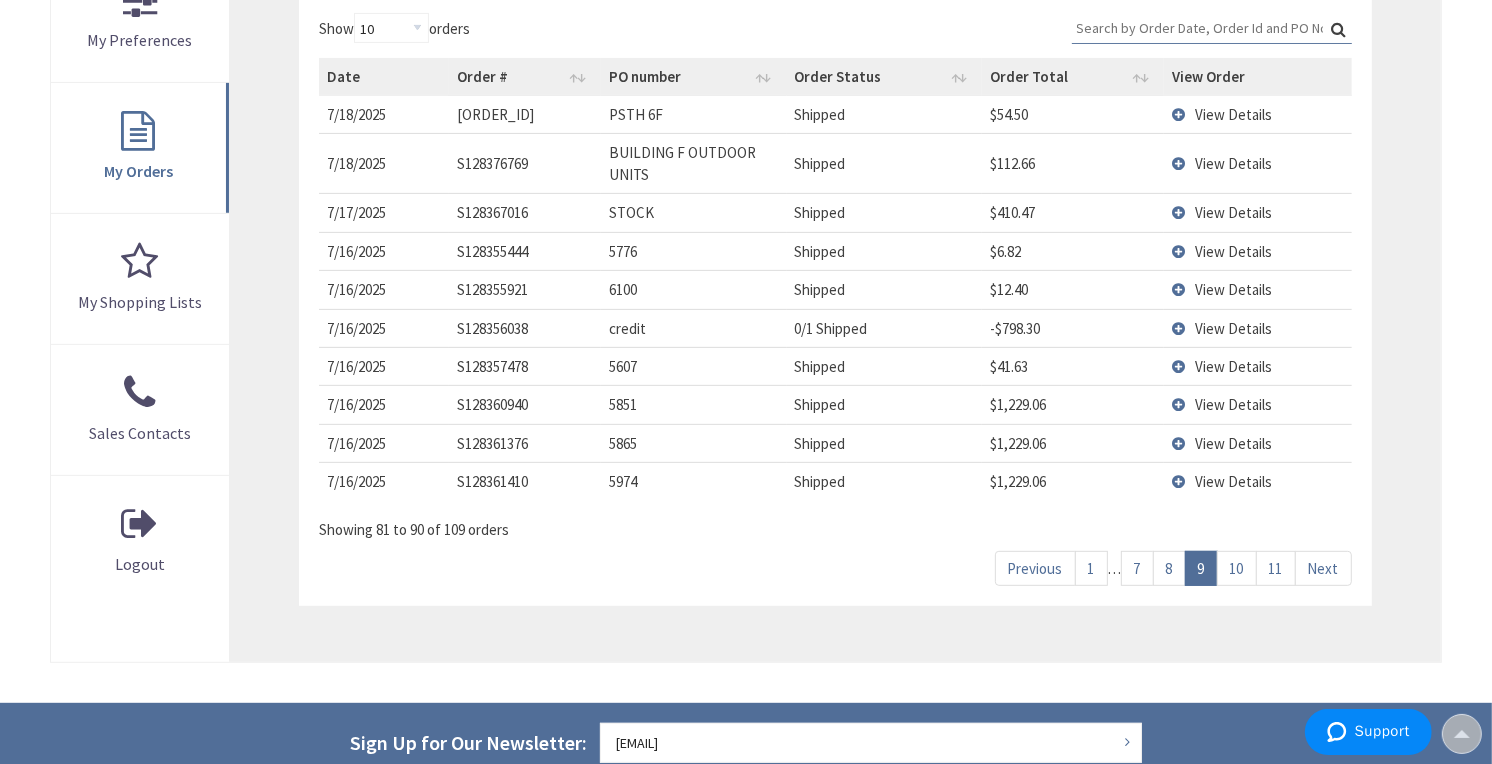 click on "View Details" at bounding box center (1258, 328) 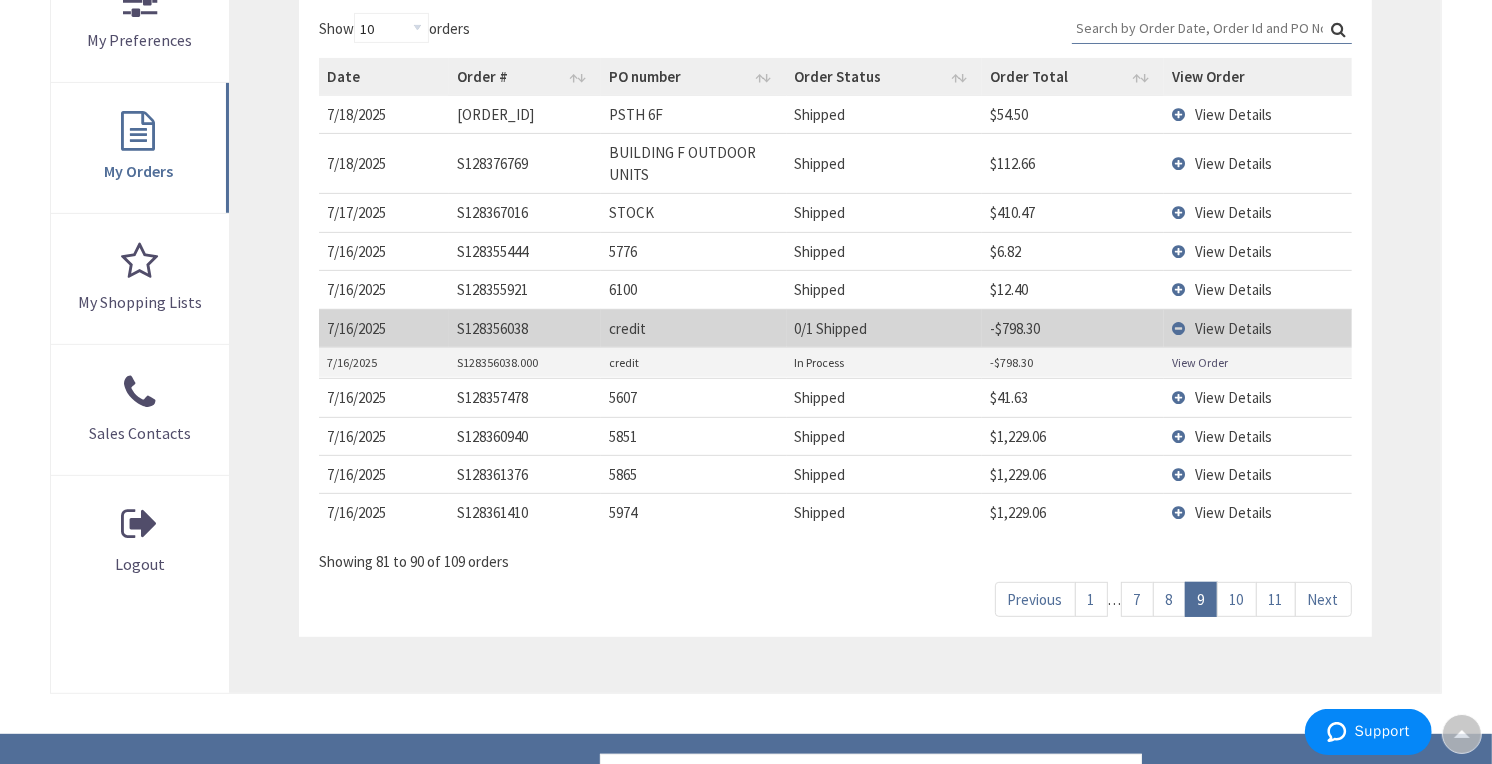 click on "View Order" at bounding box center [1200, 362] 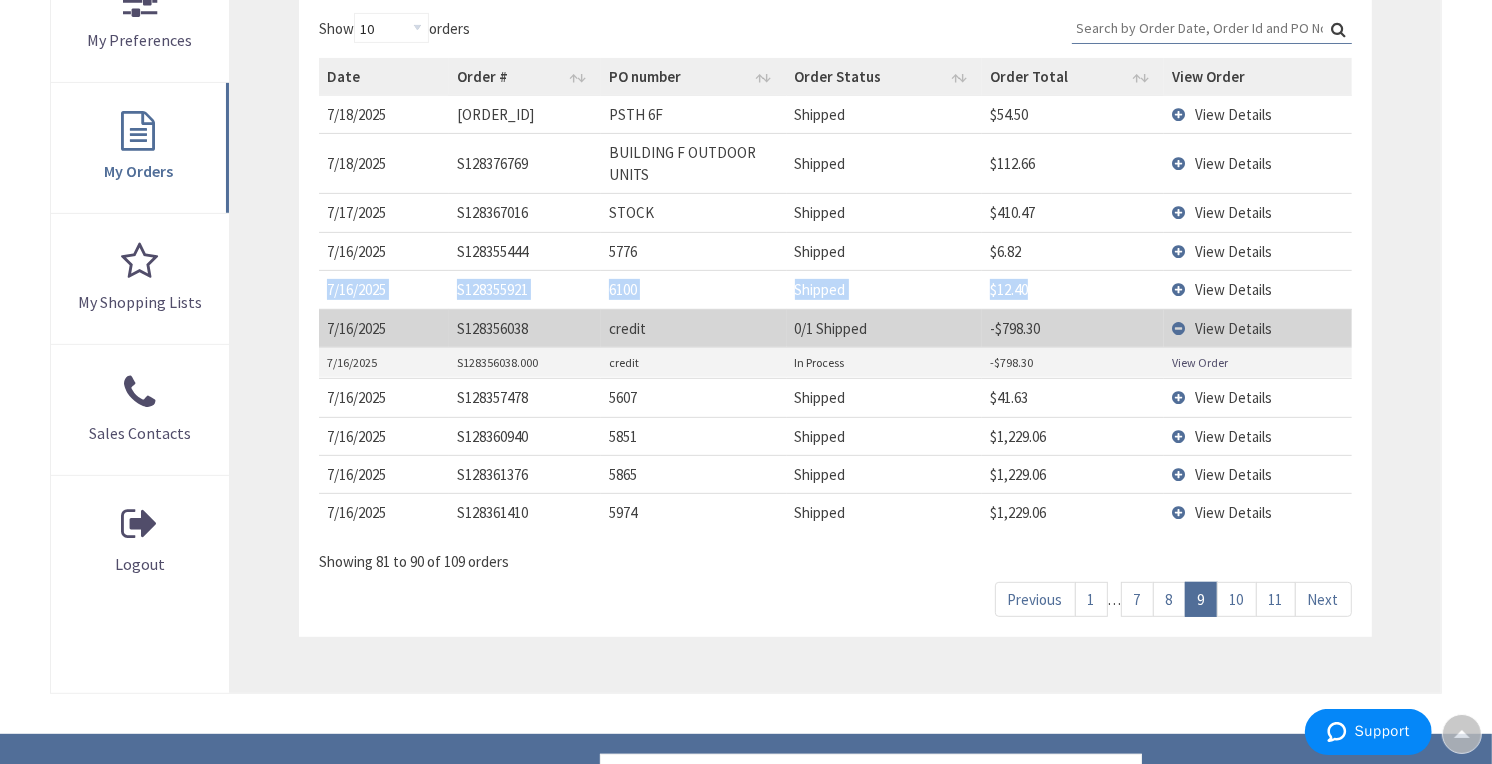 drag, startPoint x: 1062, startPoint y: 285, endPoint x: 324, endPoint y: 295, distance: 738.06775 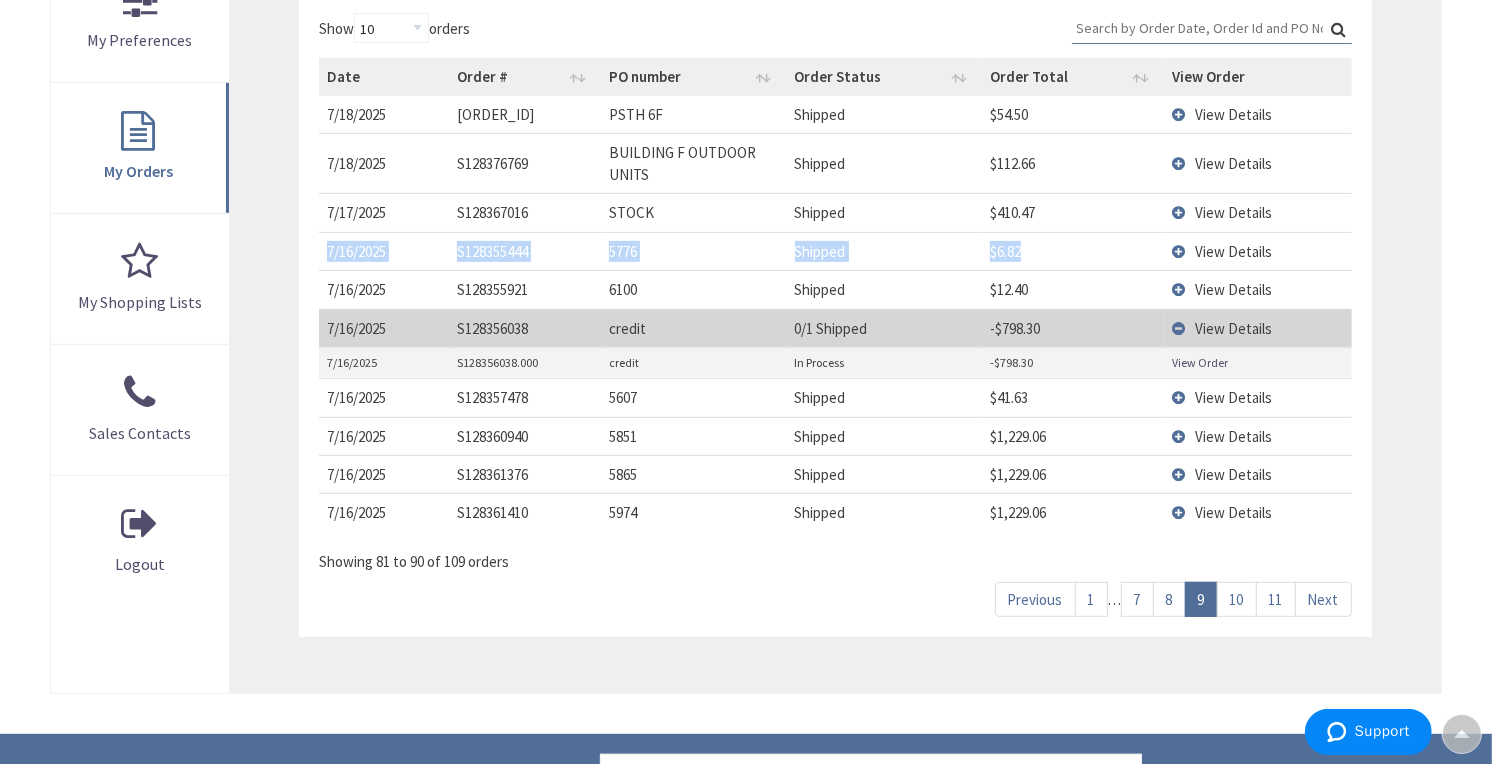 drag, startPoint x: 998, startPoint y: 253, endPoint x: 328, endPoint y: 261, distance: 670.0477 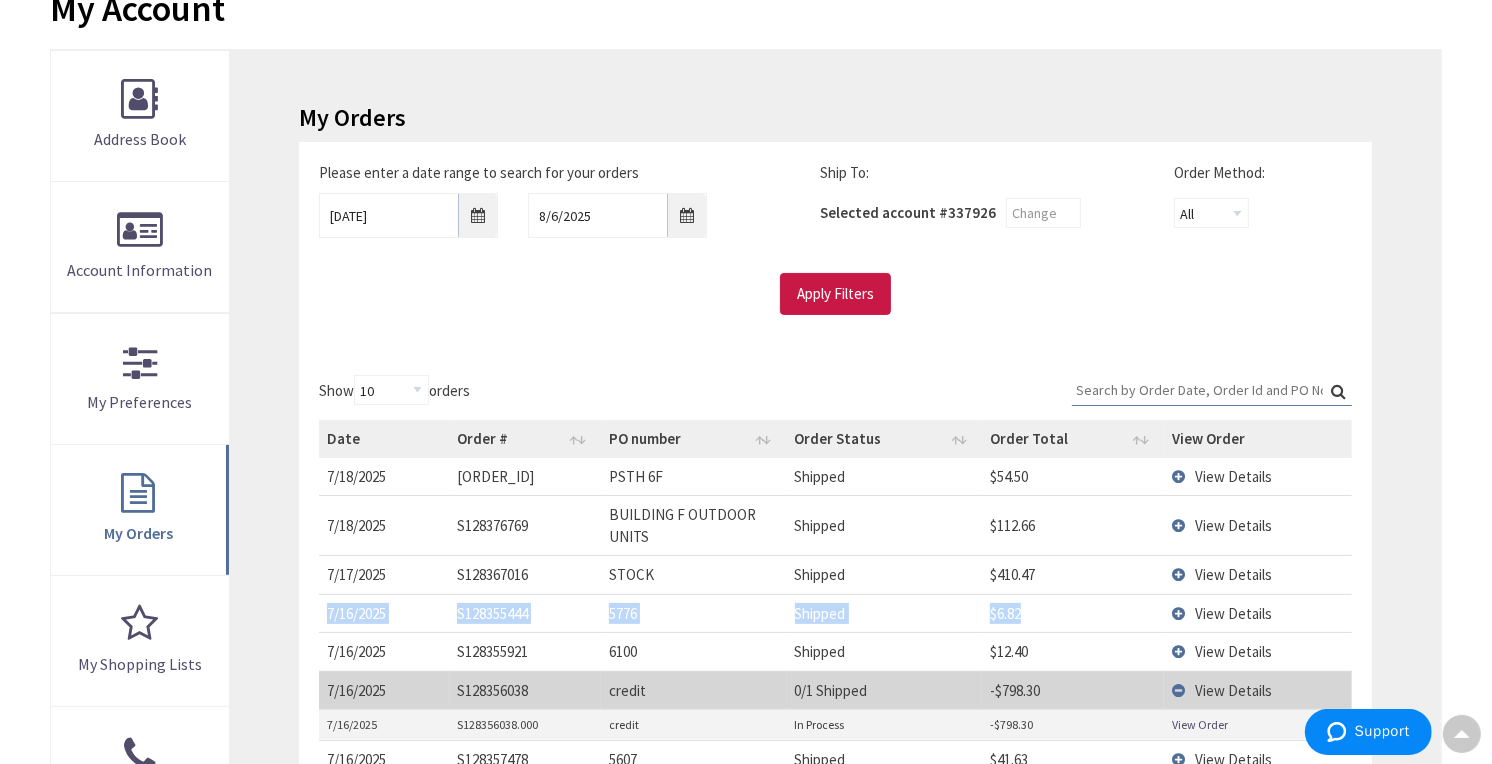 scroll, scrollTop: 238, scrollLeft: 0, axis: vertical 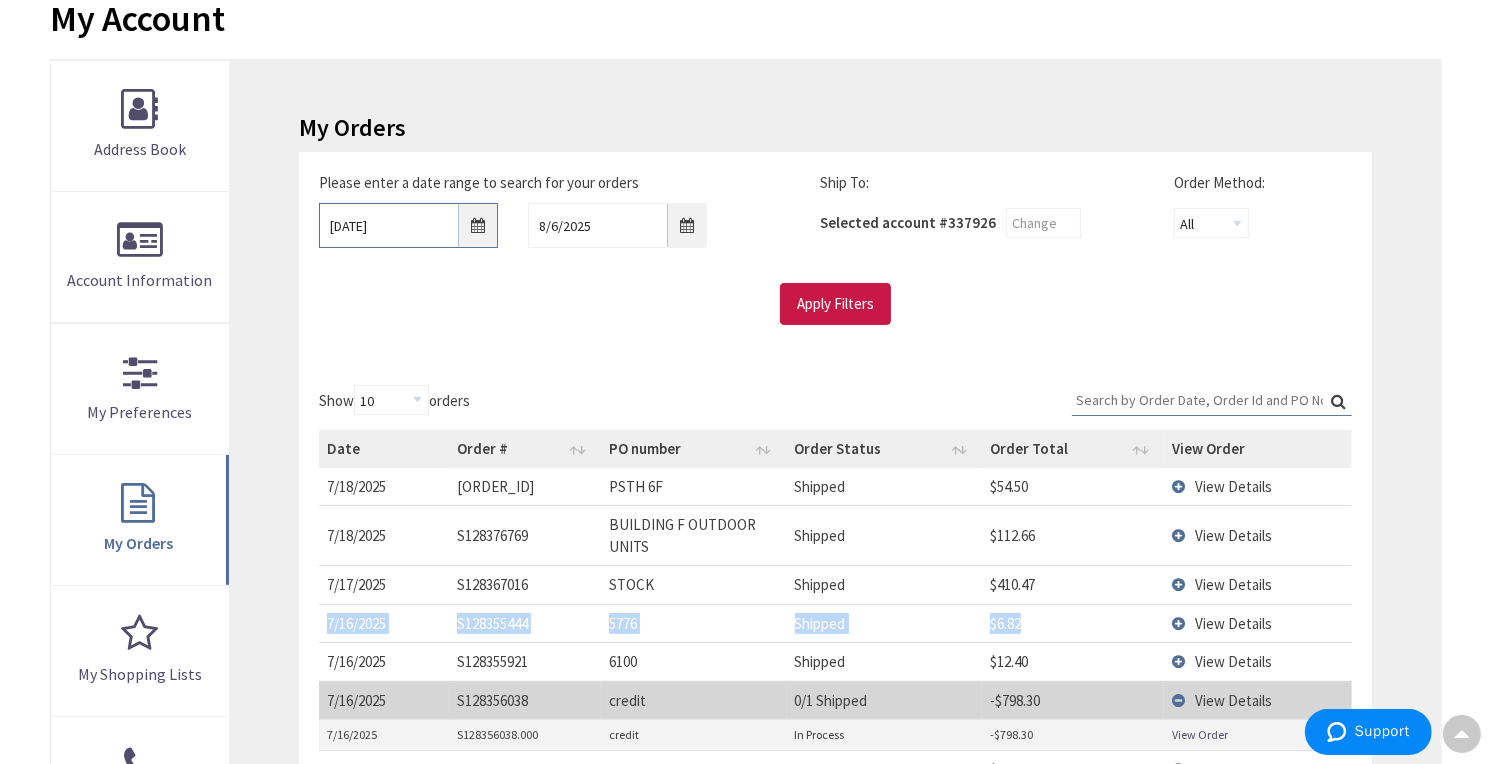 click on "07/10/2025" at bounding box center [408, 225] 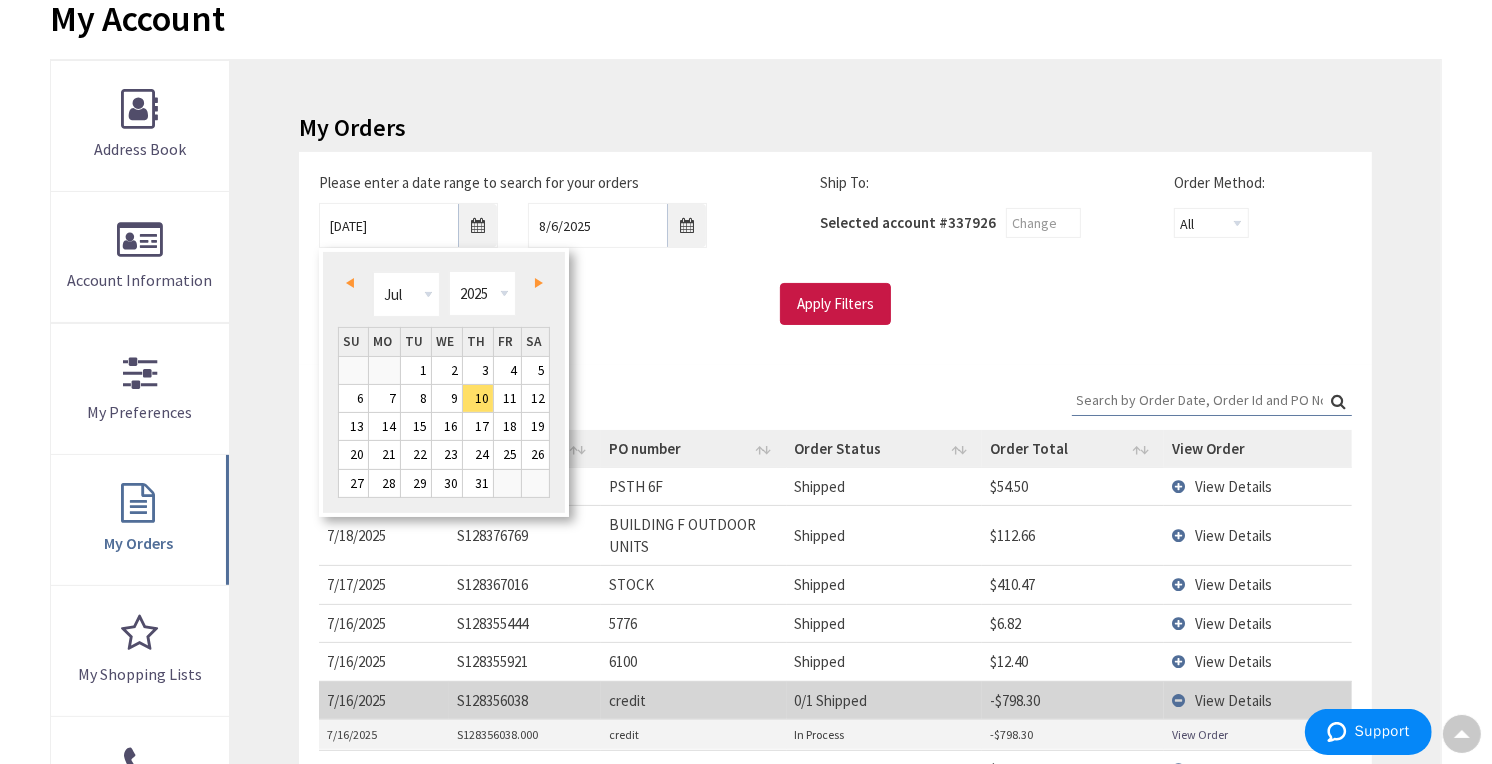 click on "Prev" at bounding box center (353, 282) 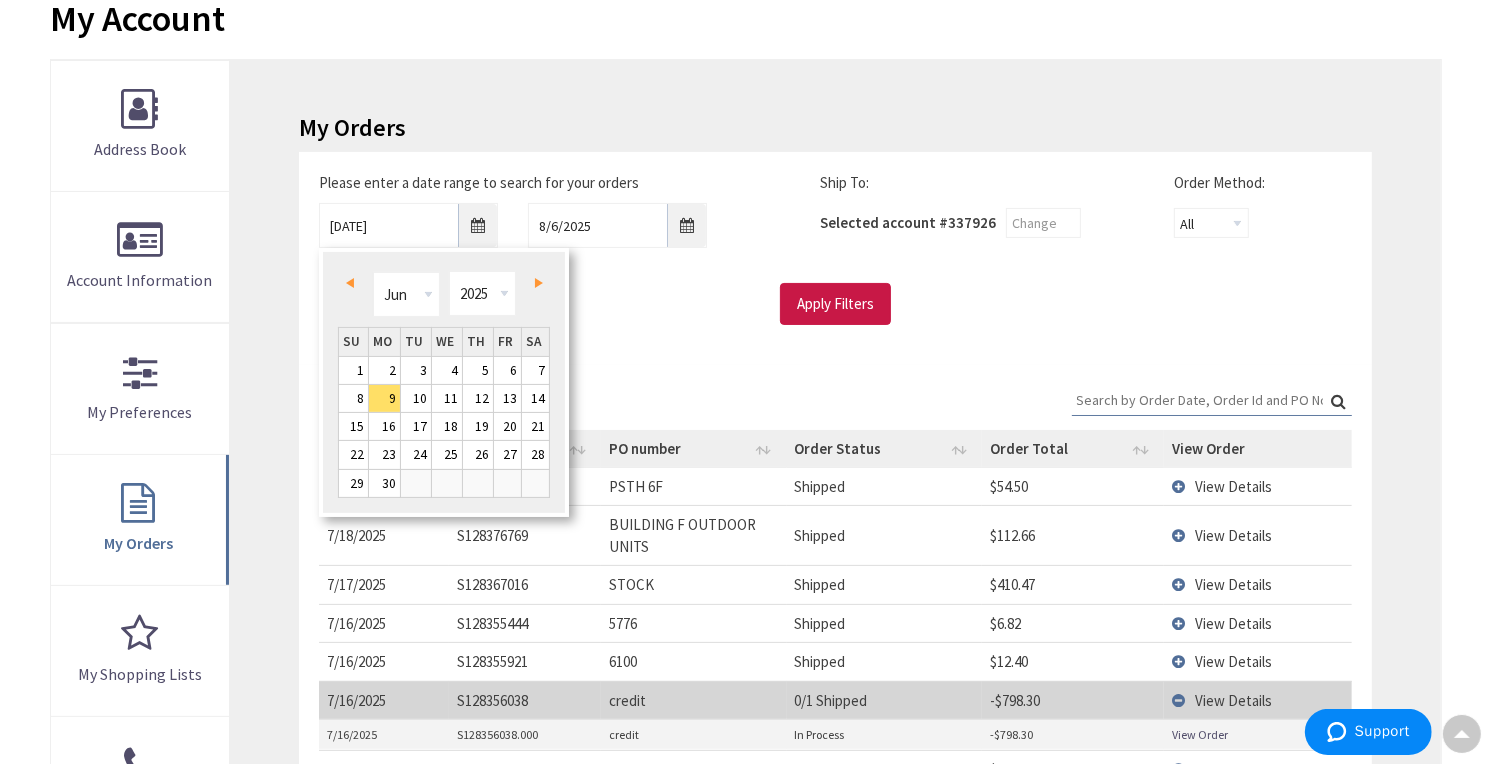 click on "Prev" at bounding box center (353, 282) 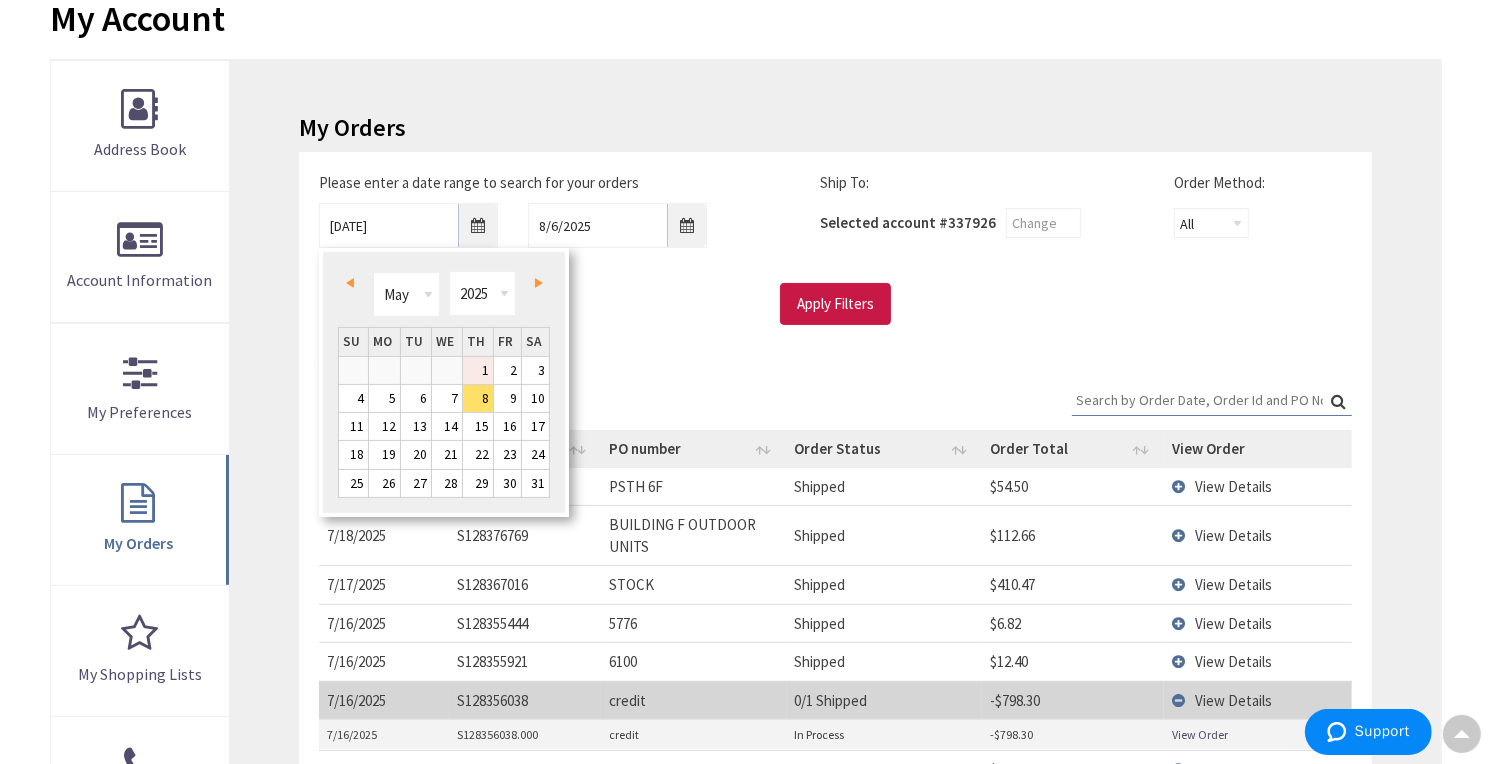 click on "1" at bounding box center (478, 370) 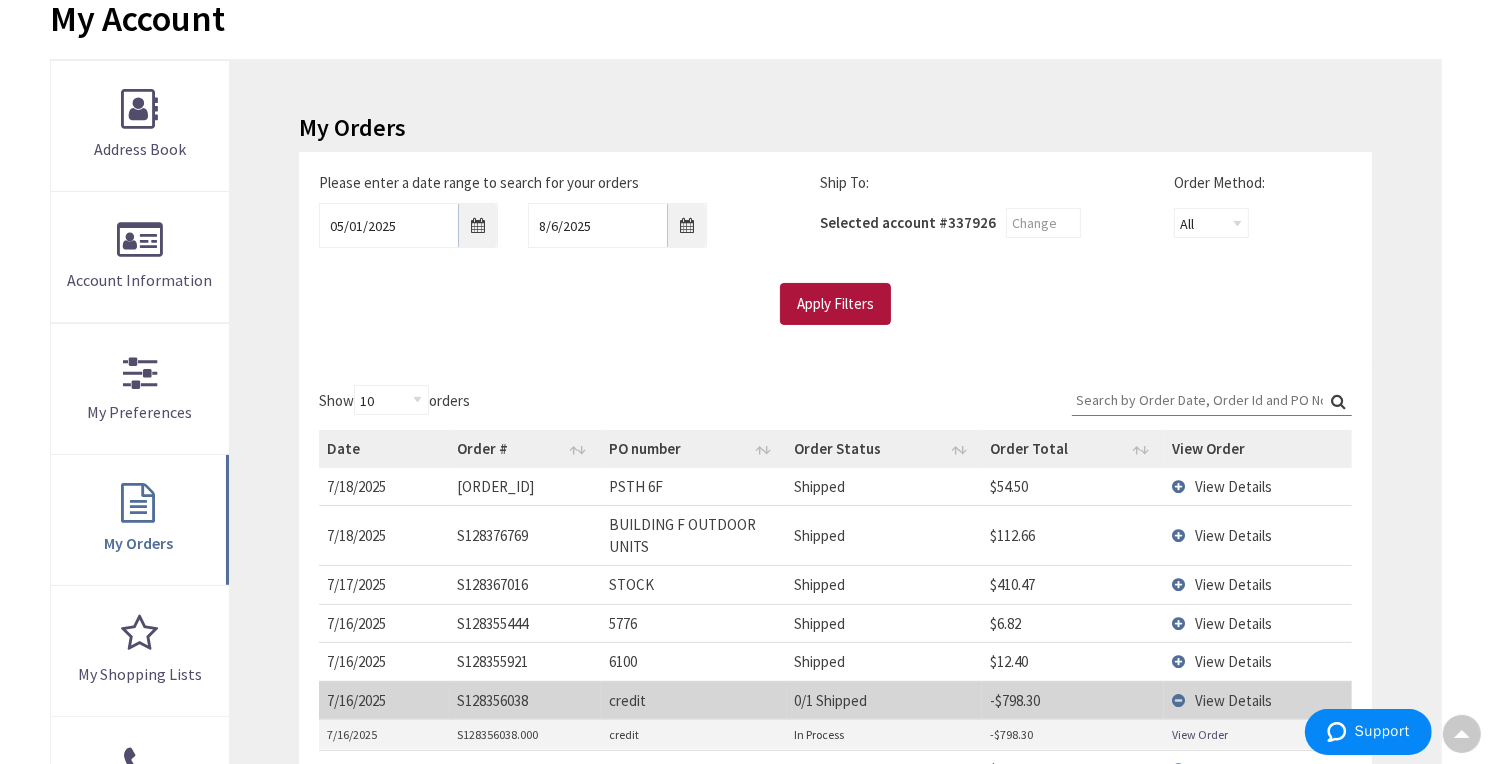 click on "Apply Filters" at bounding box center [835, 304] 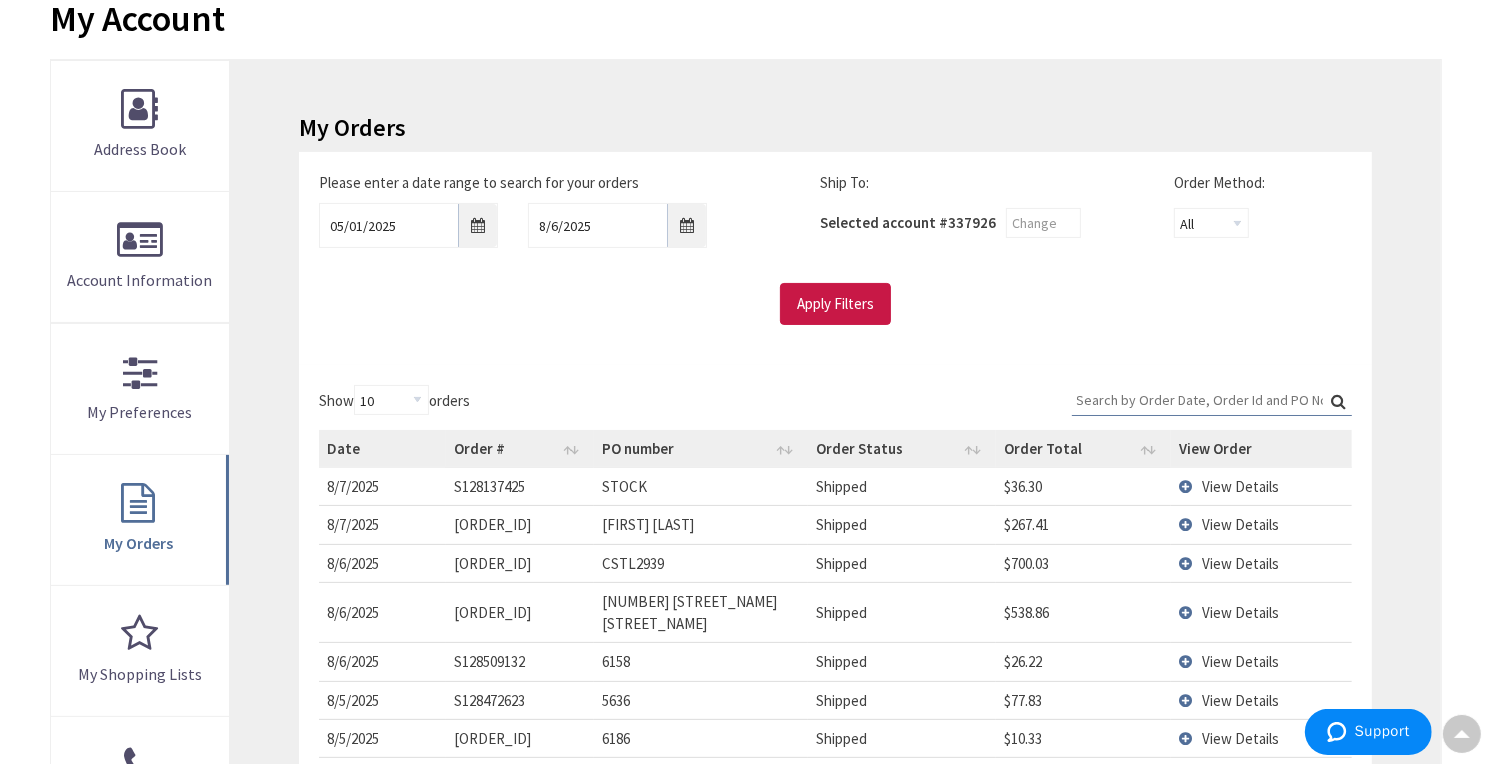 click on "Search:" at bounding box center [1212, 400] 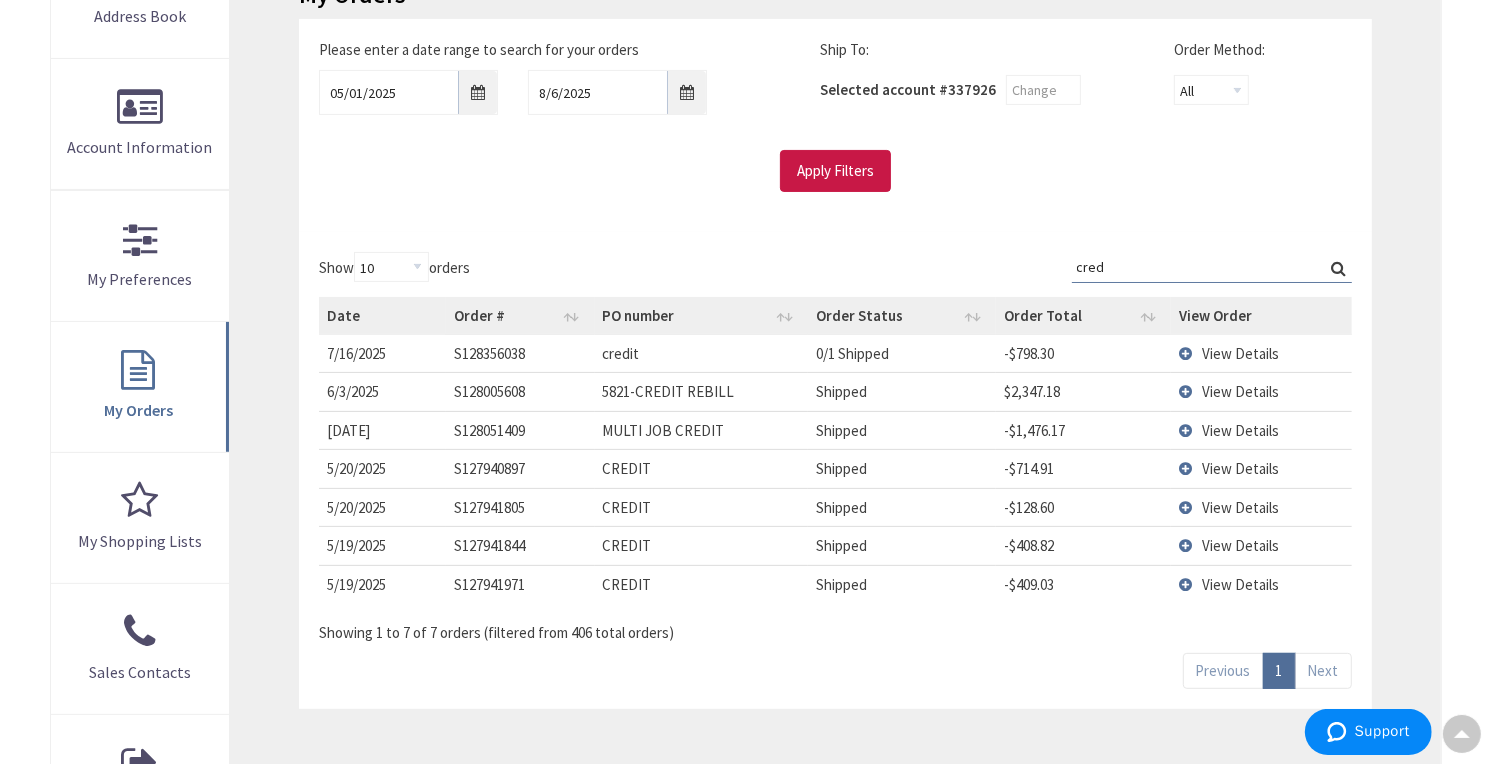 scroll, scrollTop: 424, scrollLeft: 0, axis: vertical 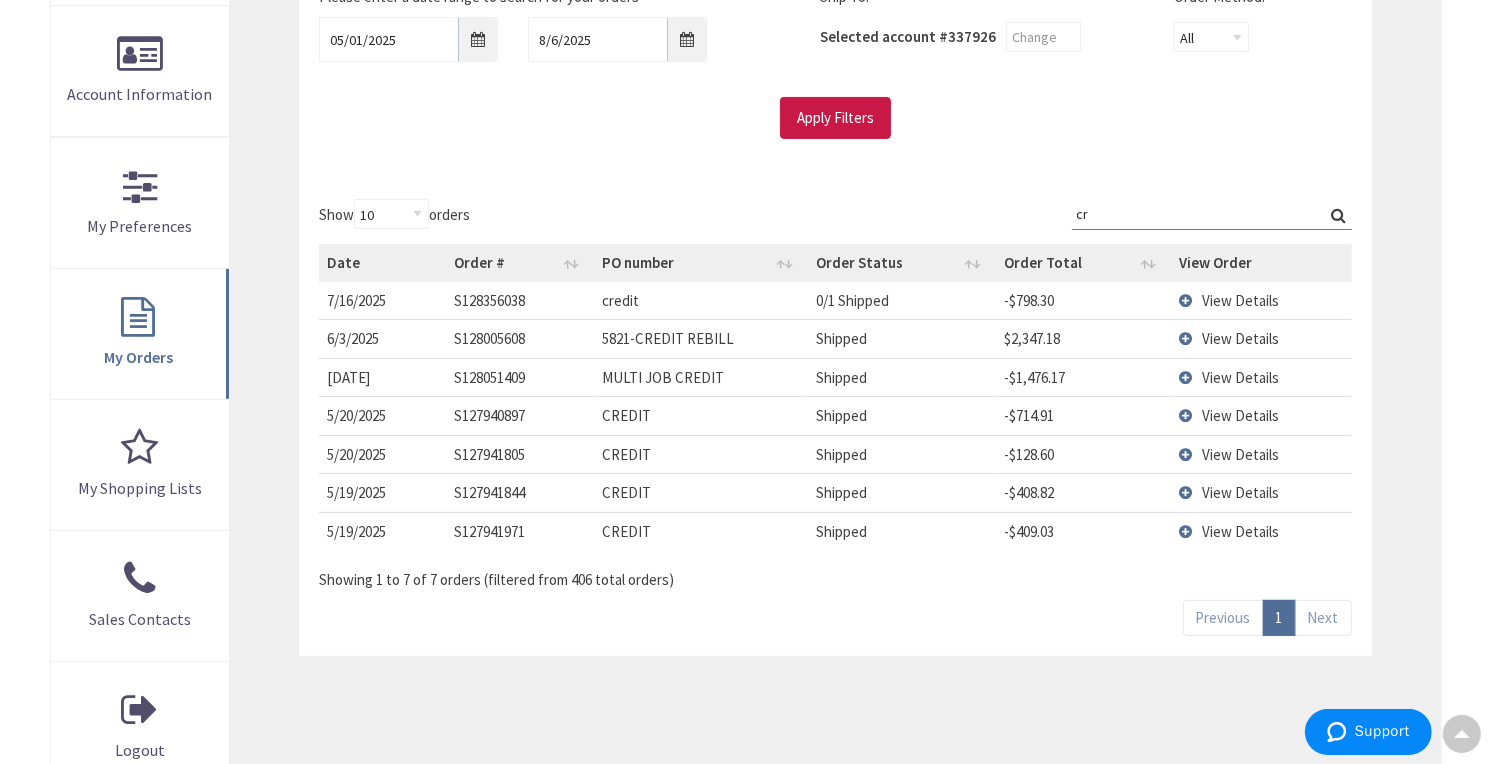 type on "c" 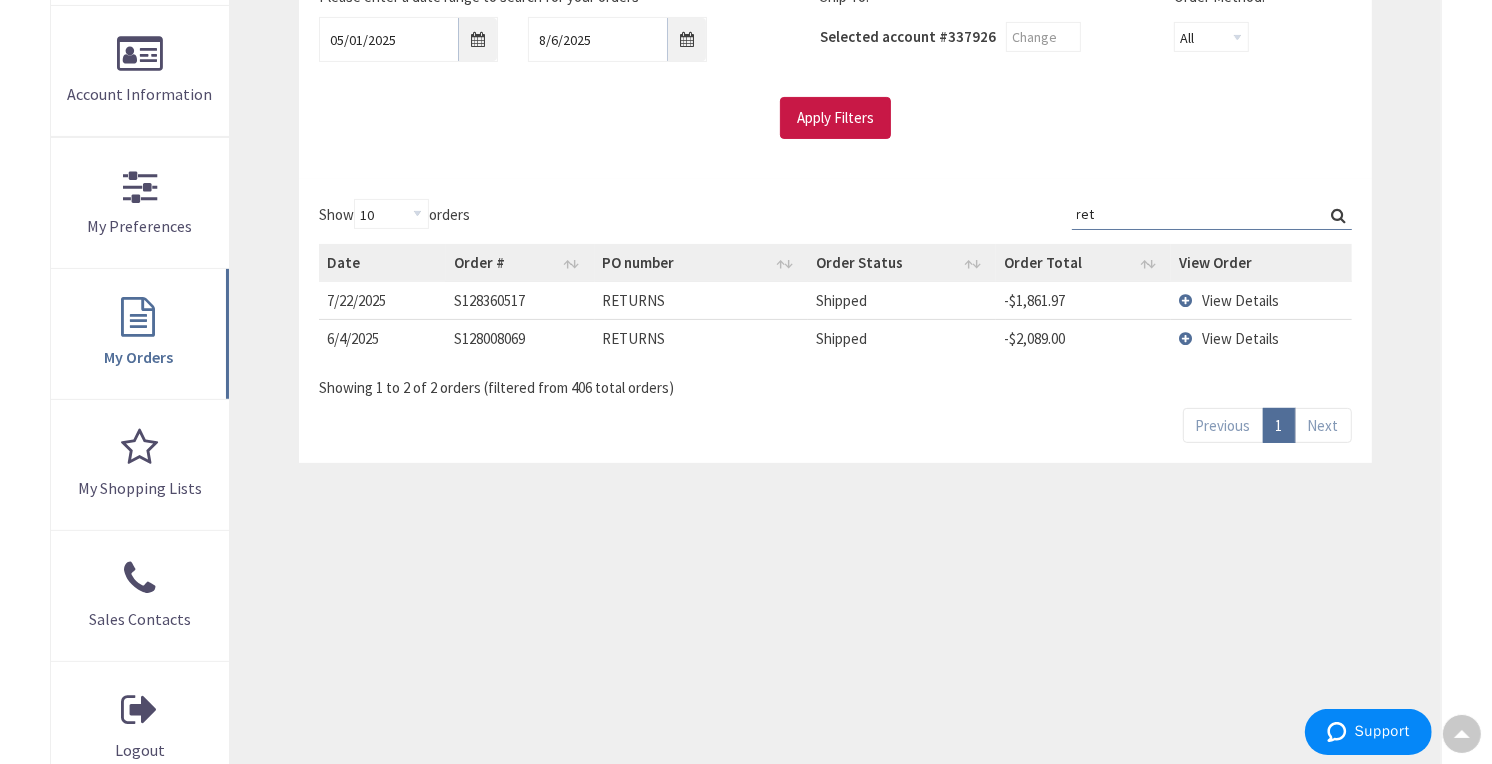 click on "View Details" at bounding box center [1240, 300] 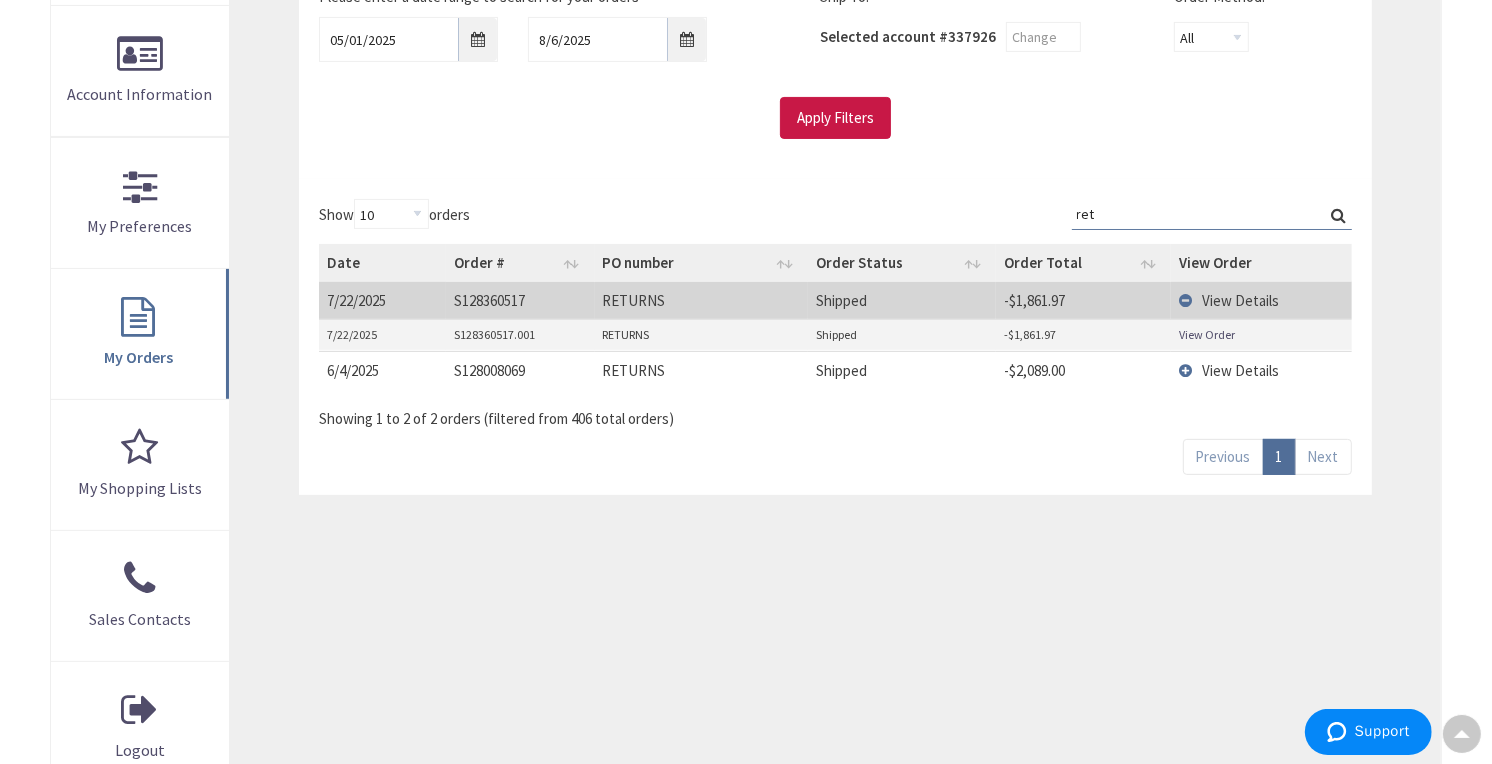 click on "View Order" at bounding box center (1207, 334) 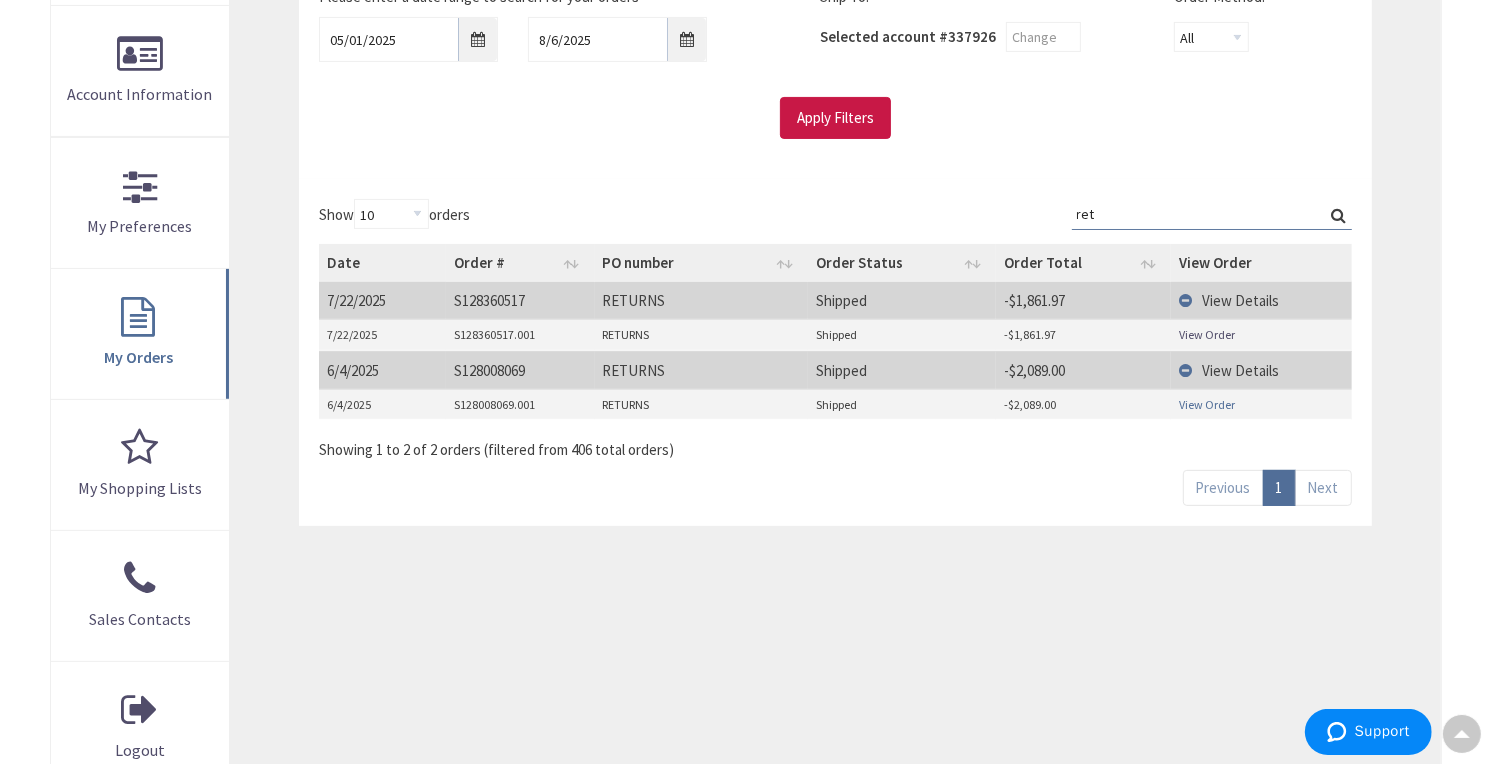 drag, startPoint x: 1243, startPoint y: 396, endPoint x: 1213, endPoint y: 404, distance: 31.04835 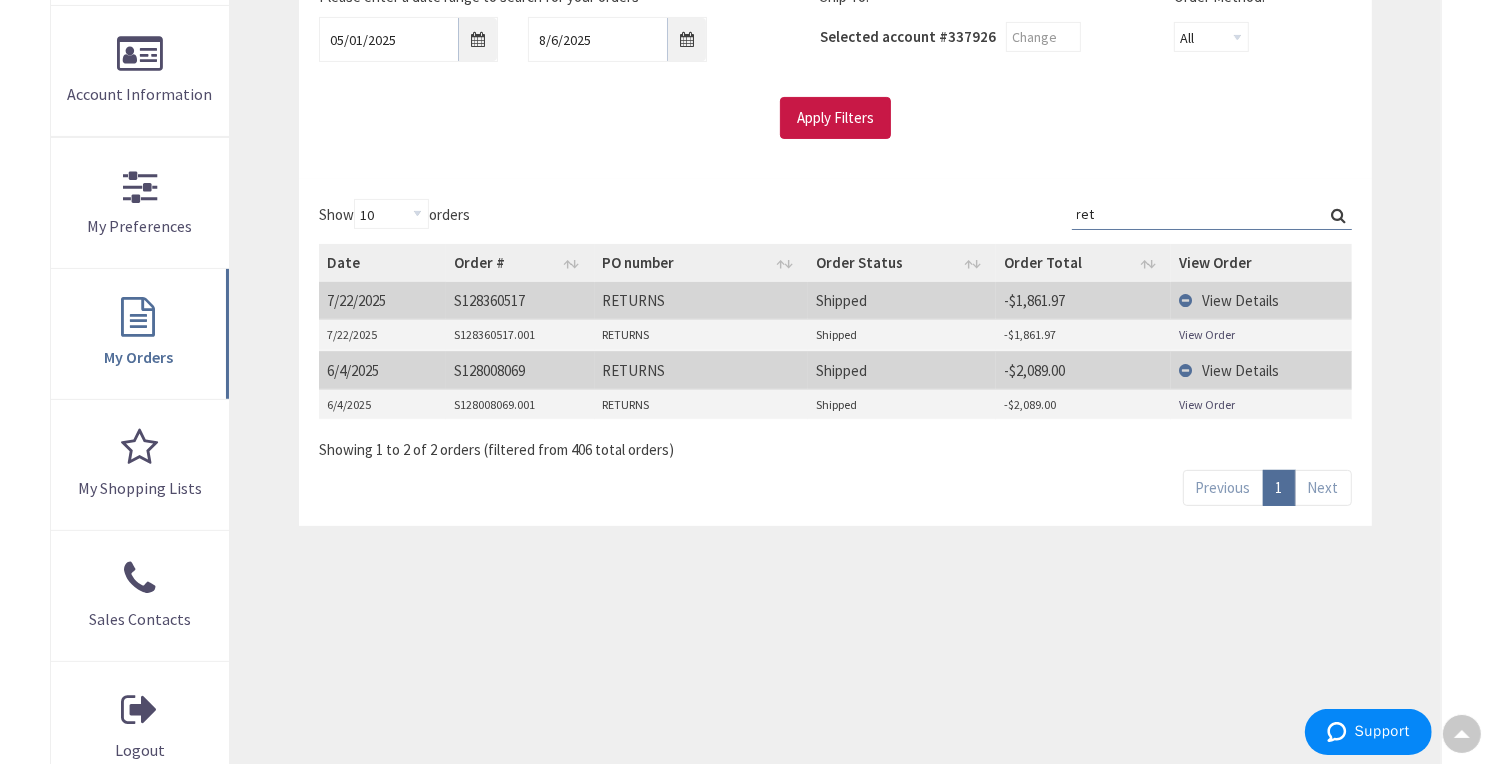 click on "View Order" at bounding box center (1207, 404) 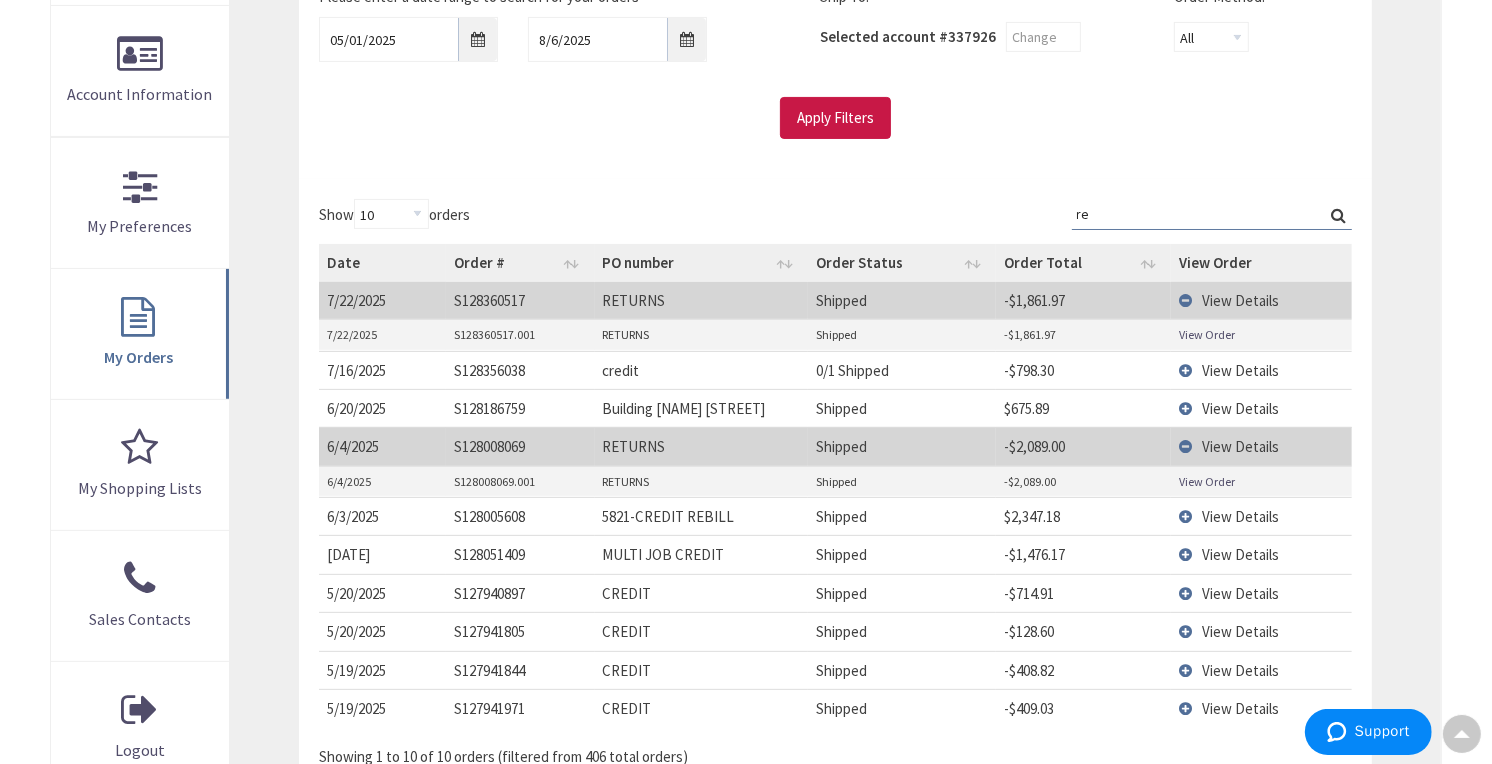type on "r" 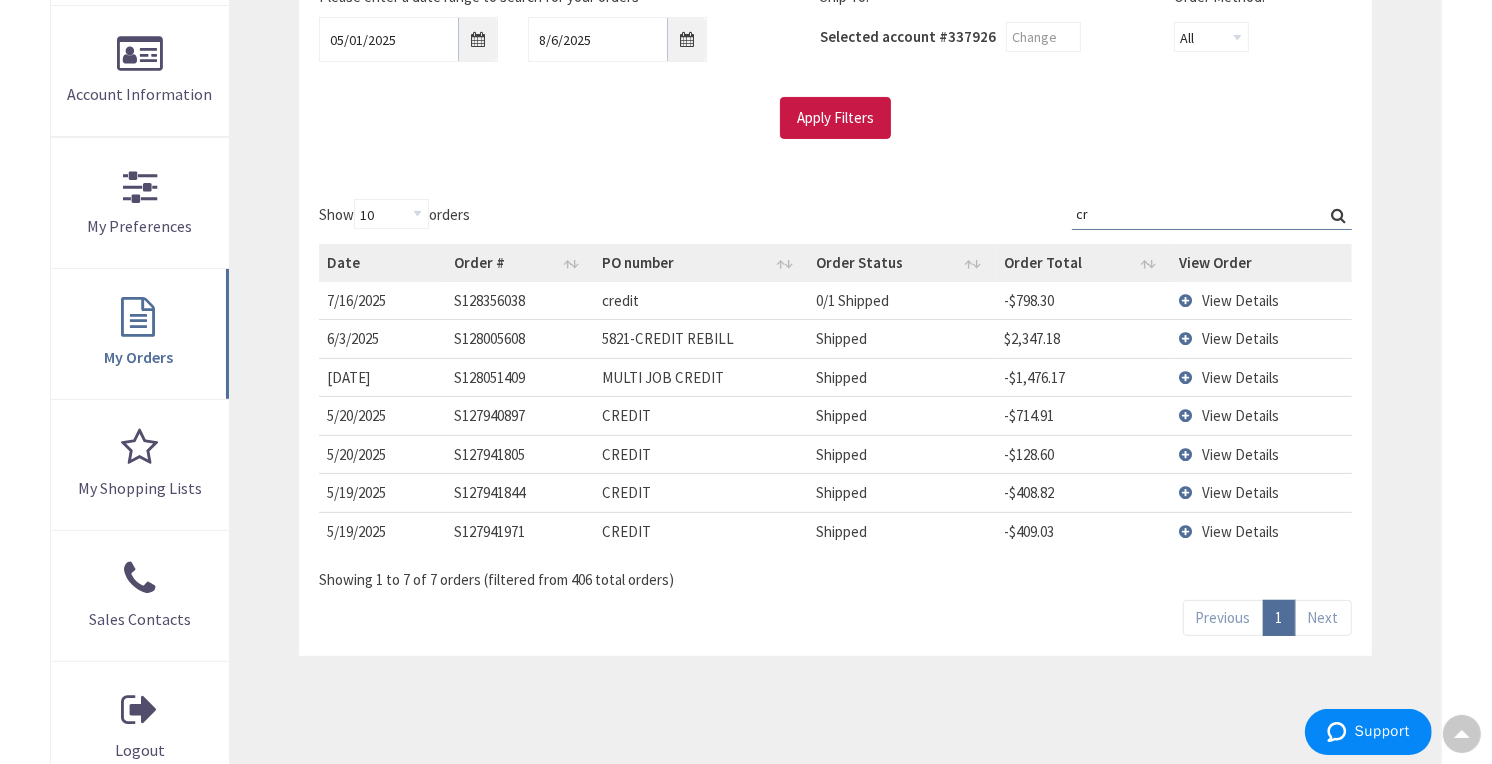 type on "c" 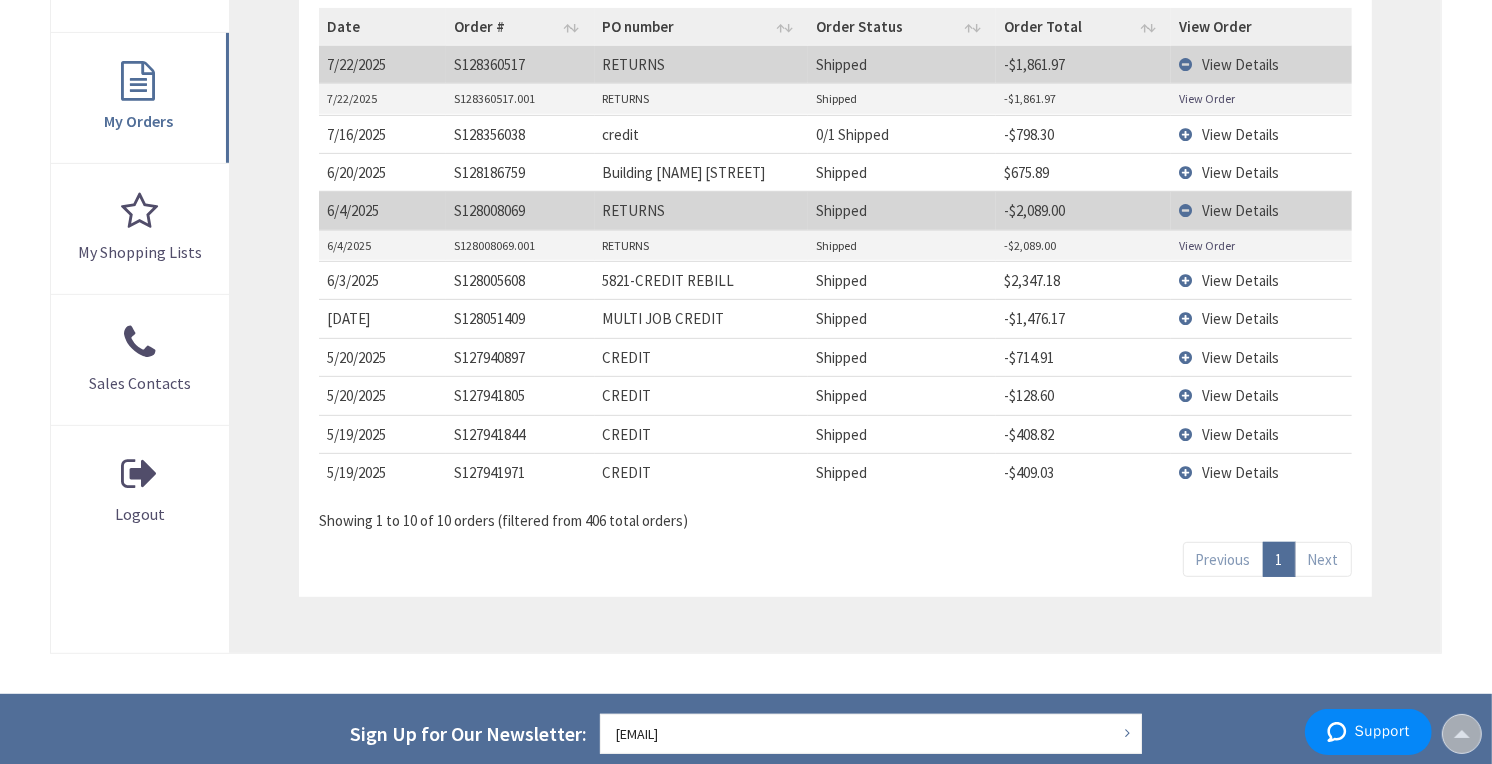 scroll, scrollTop: 610, scrollLeft: 0, axis: vertical 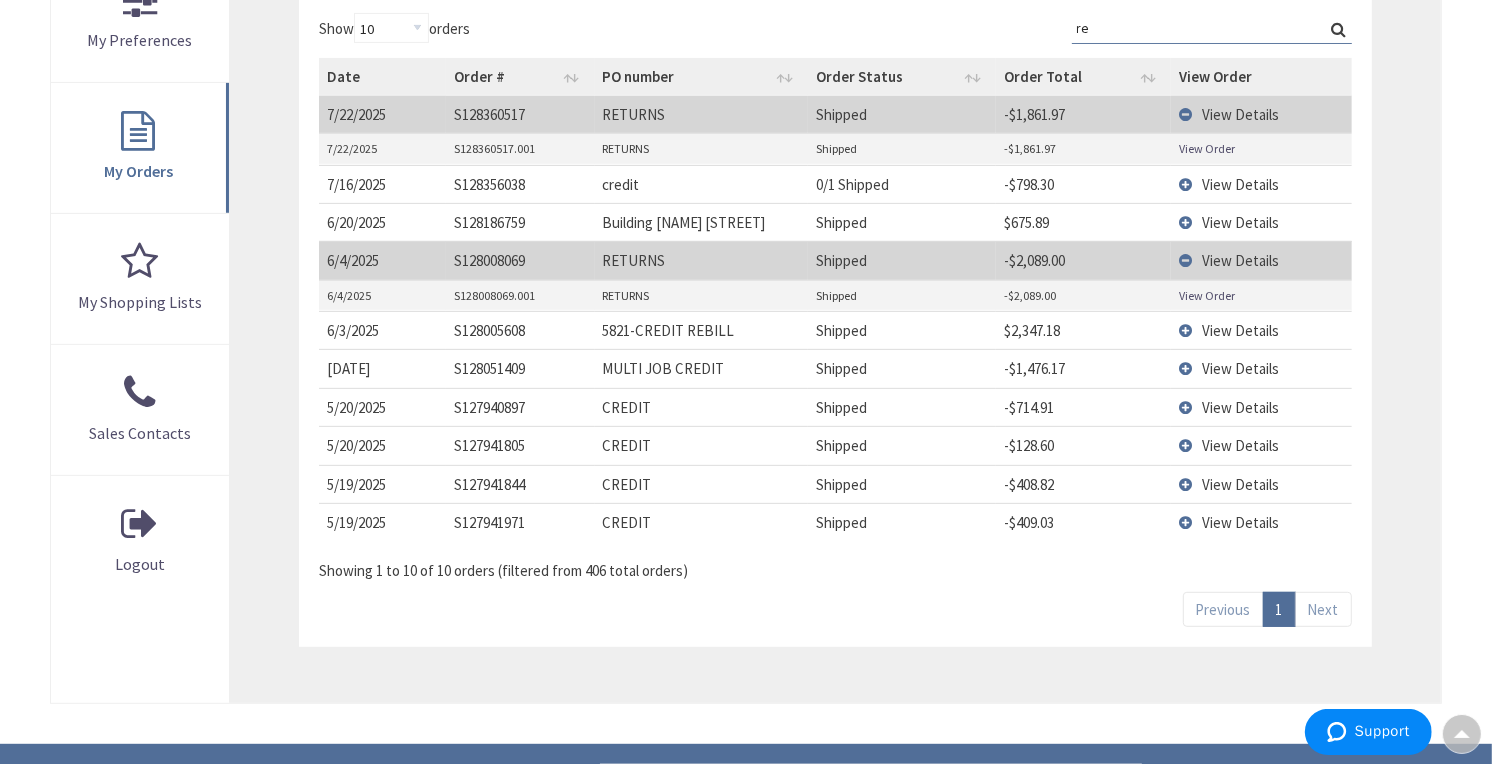 click on "View Details" at bounding box center (1240, 260) 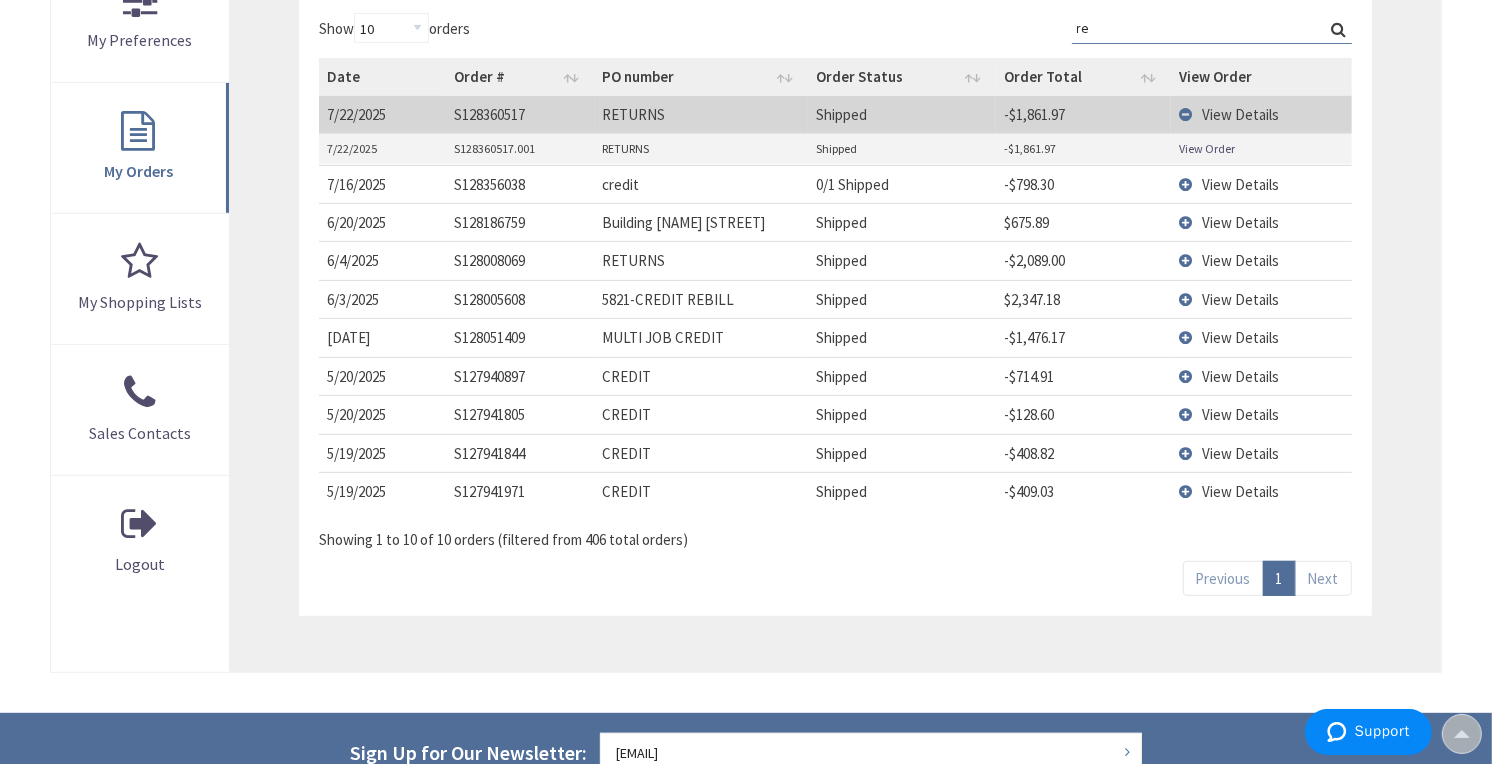 click on "View Details" at bounding box center (1261, 114) 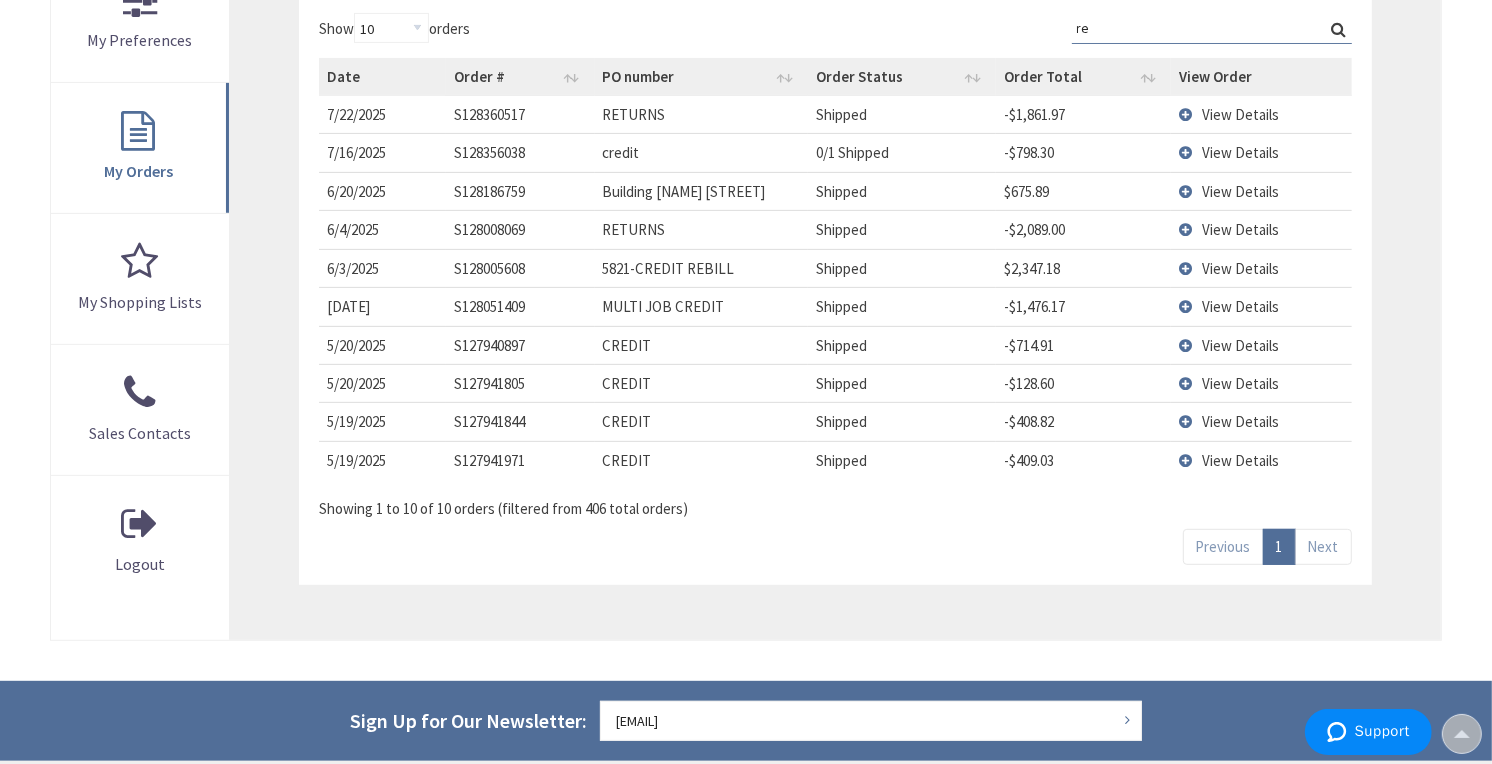 click on "re" at bounding box center (1212, 28) 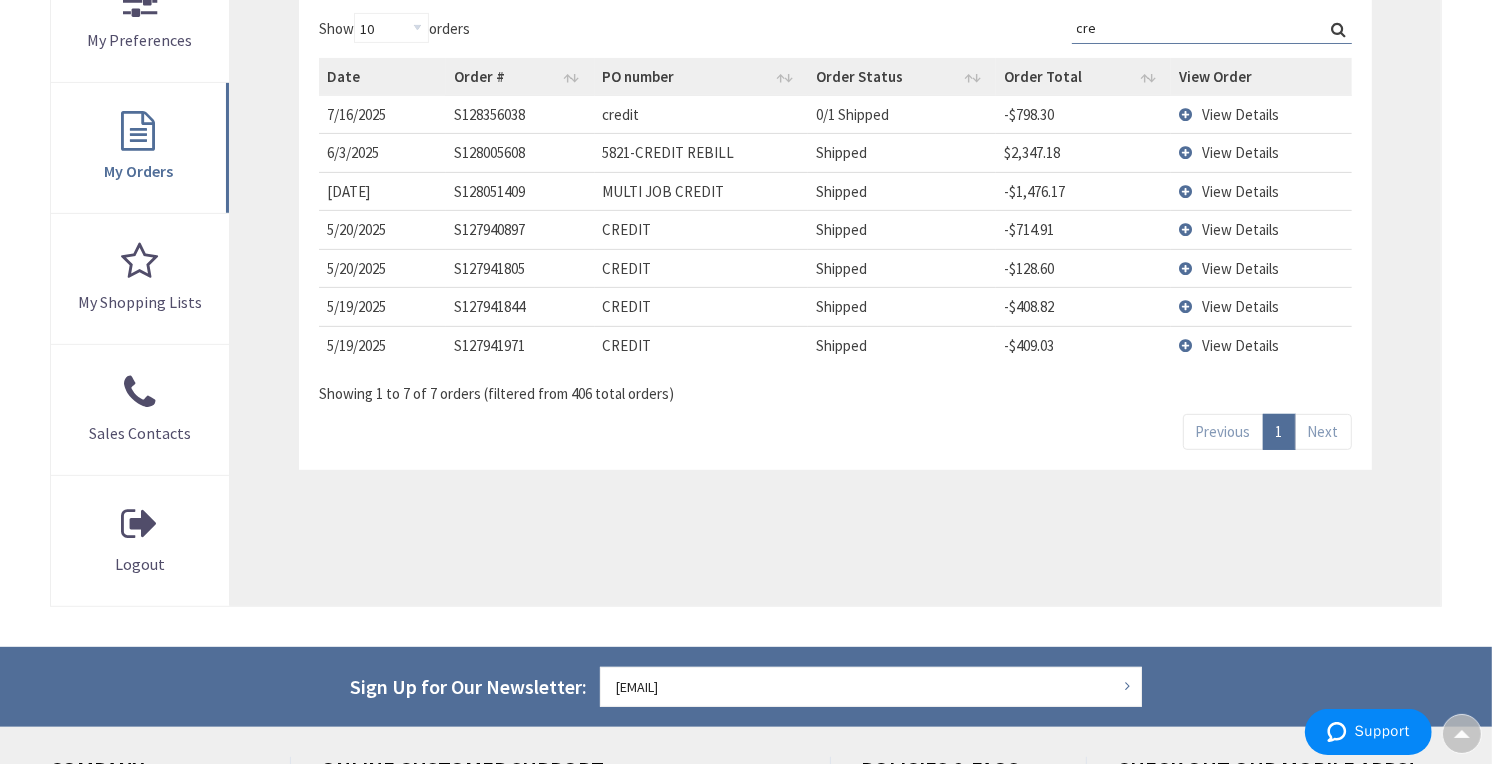 click on "View Details" at bounding box center (1240, 152) 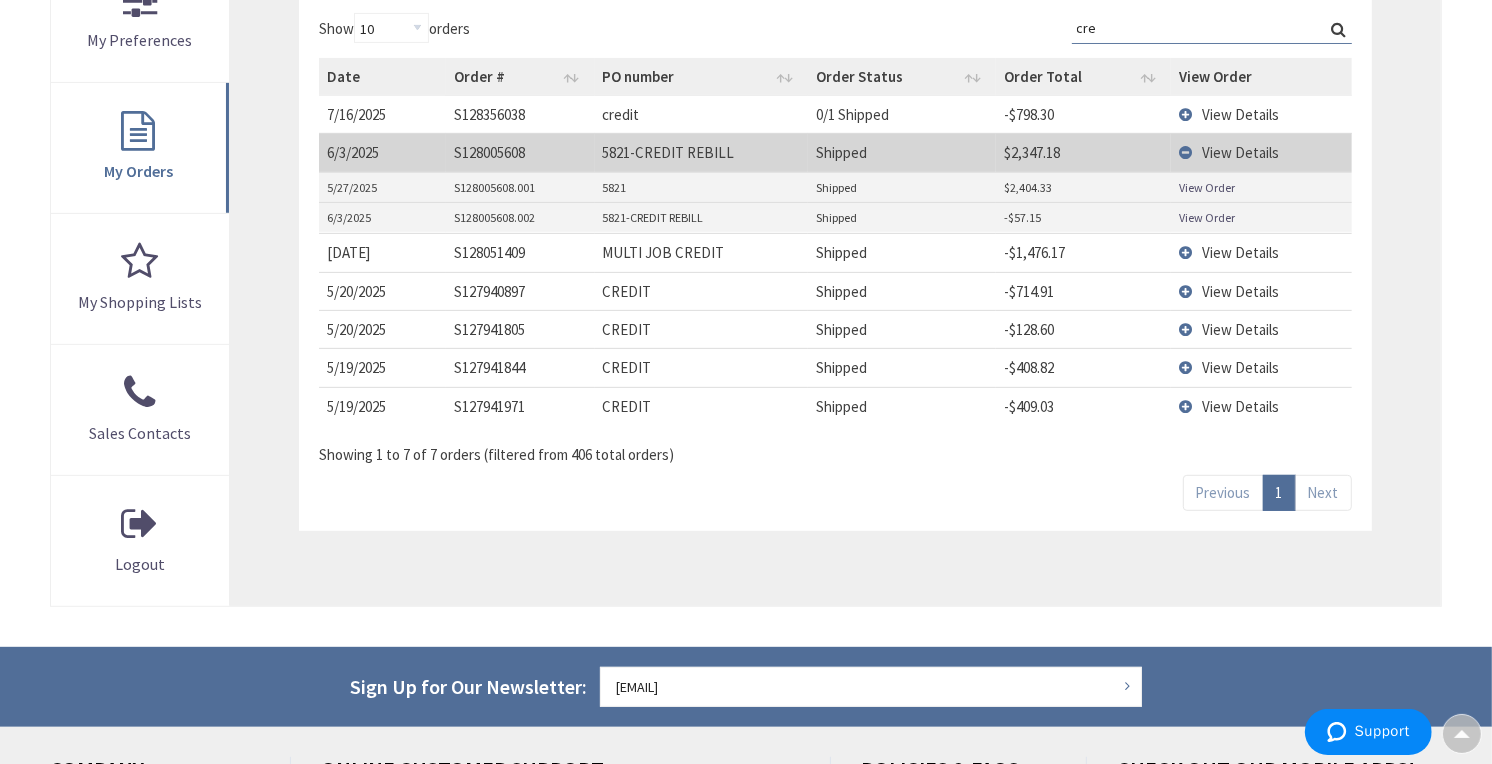 click on "View Order" at bounding box center (1207, 187) 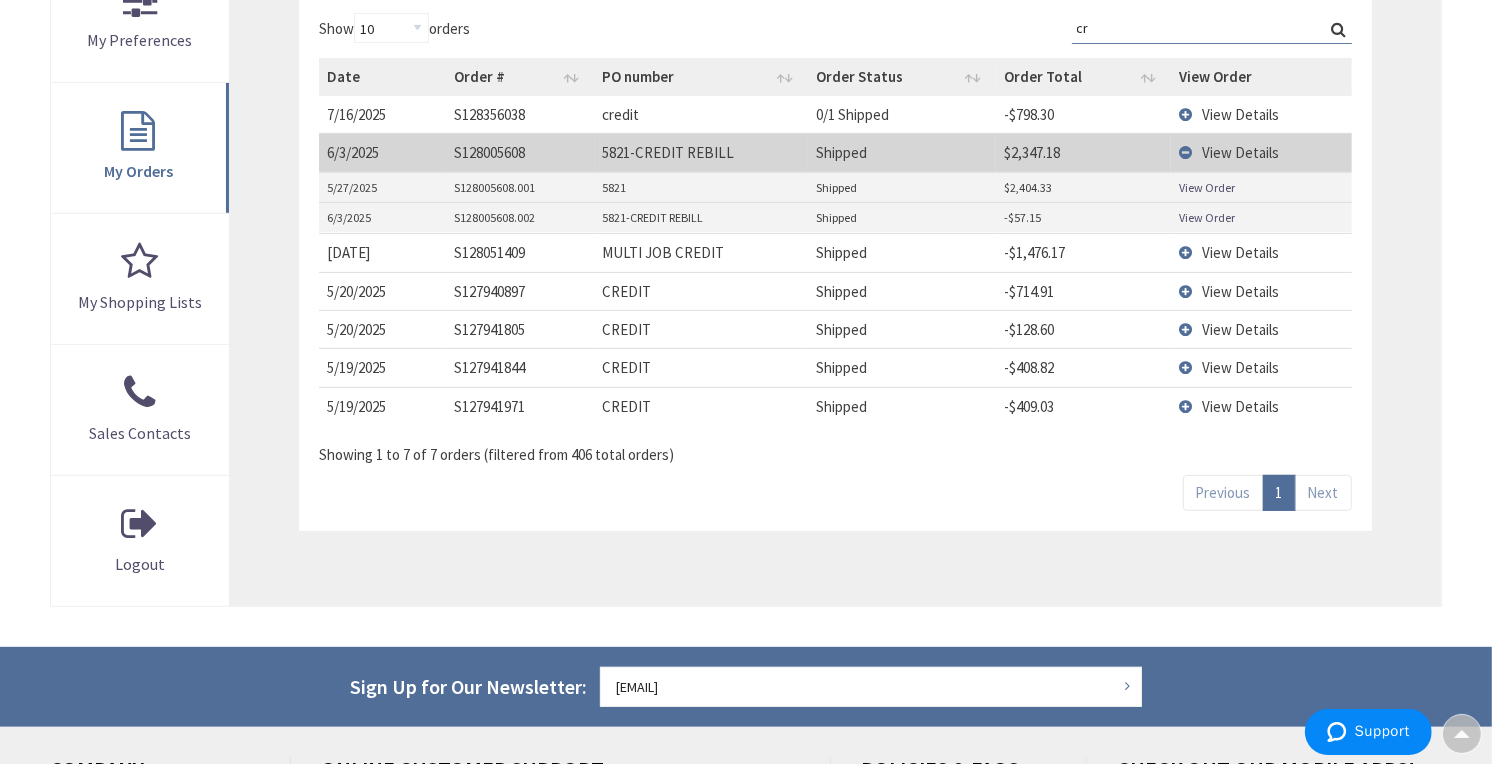type on "c" 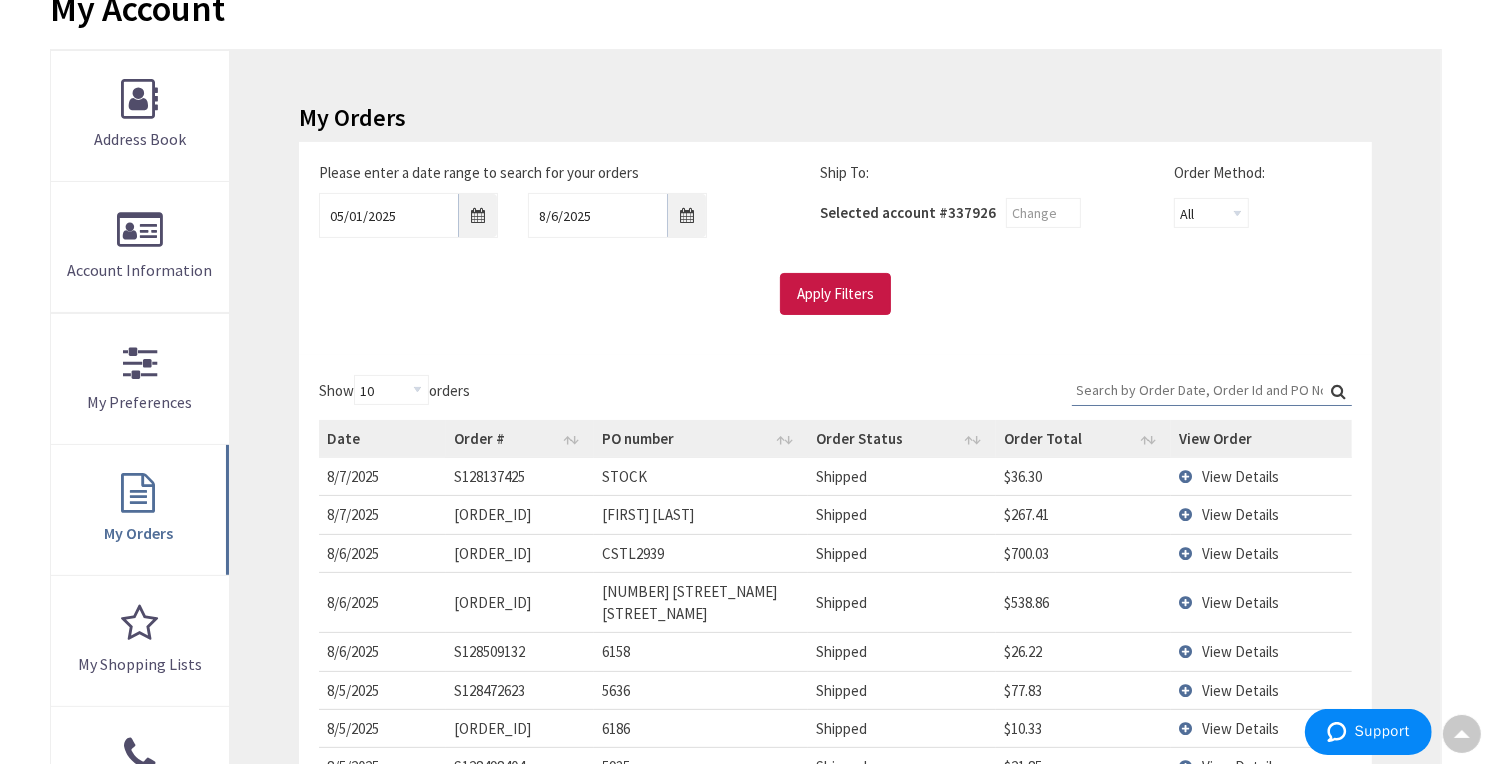 scroll, scrollTop: 238, scrollLeft: 0, axis: vertical 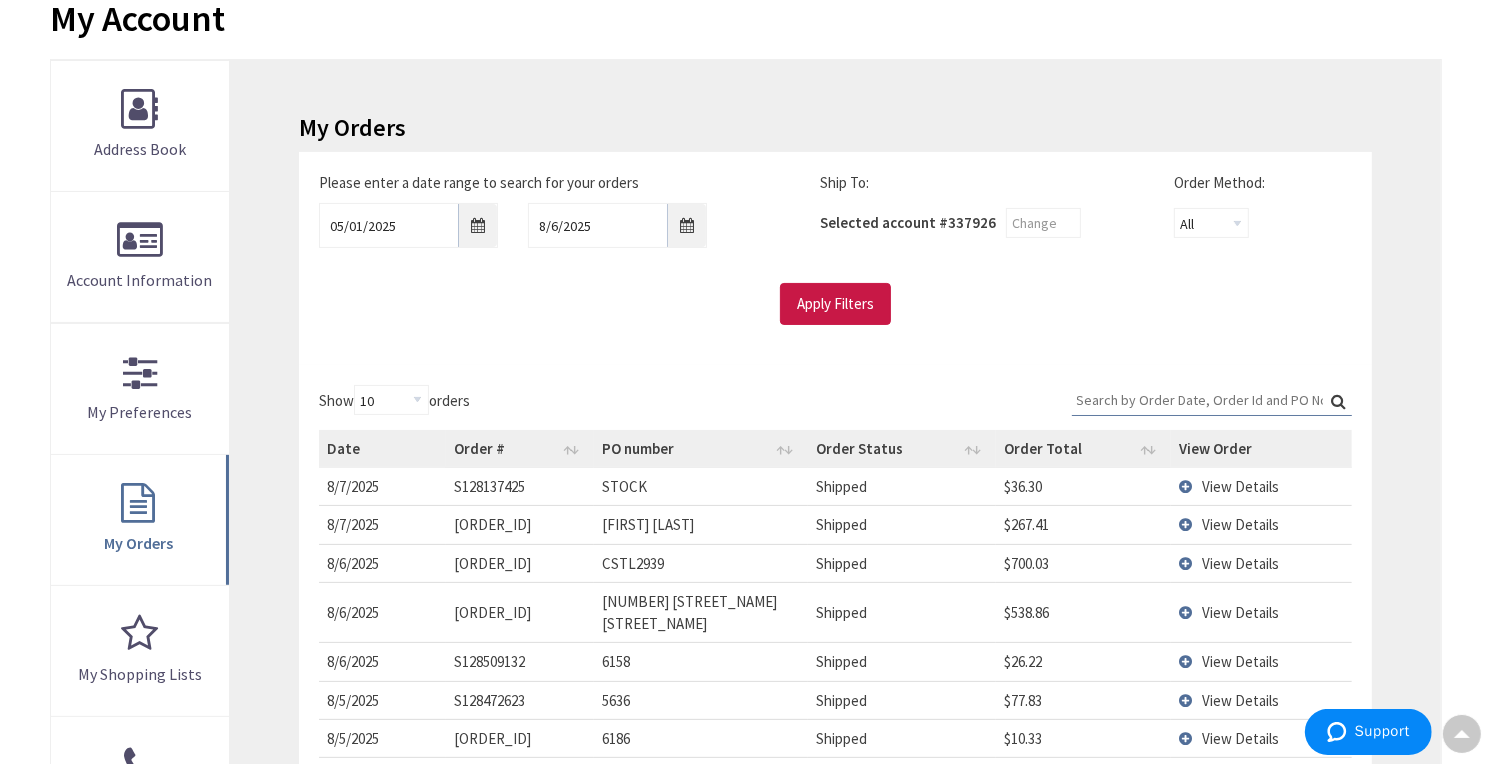 type 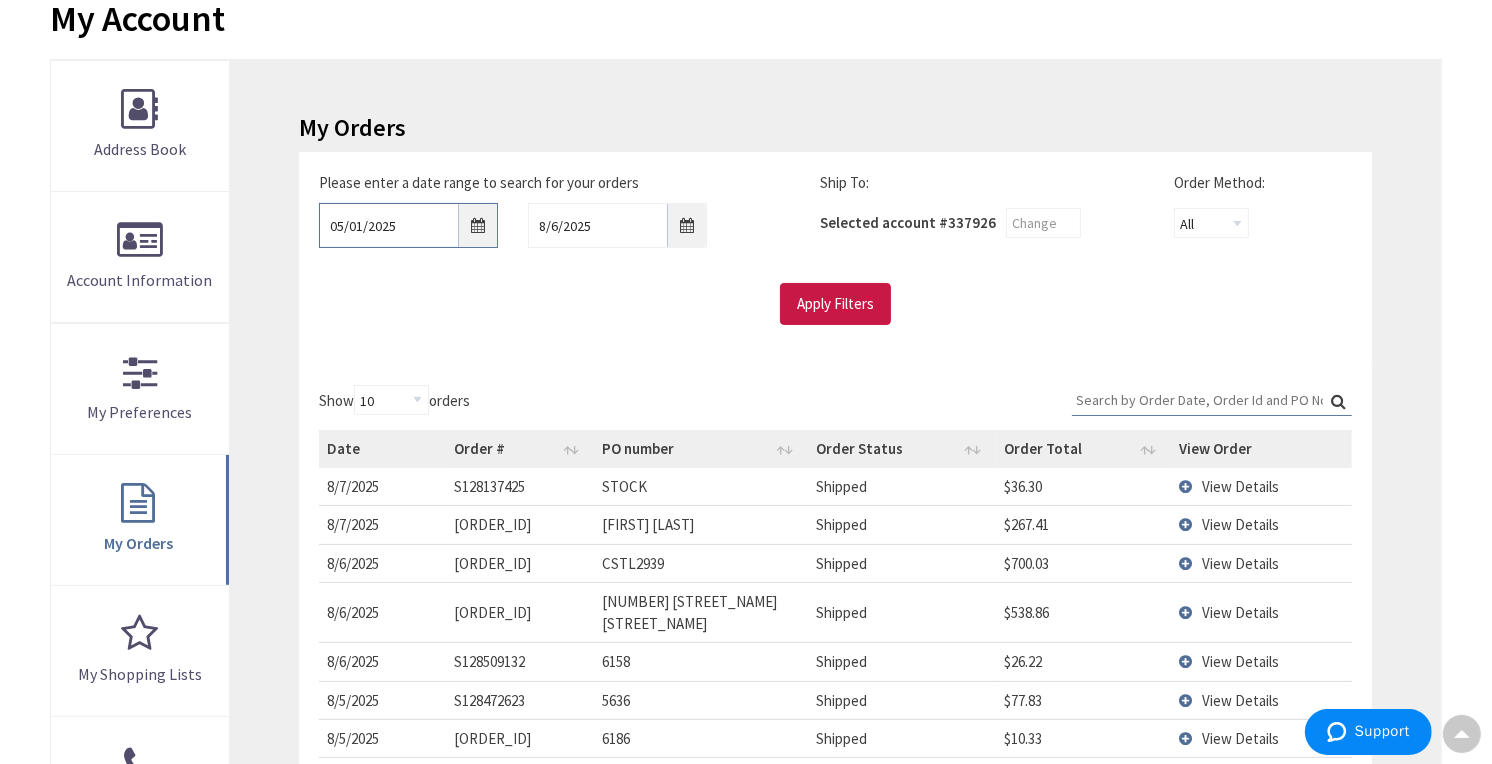 click on "05/01/2025" at bounding box center [408, 225] 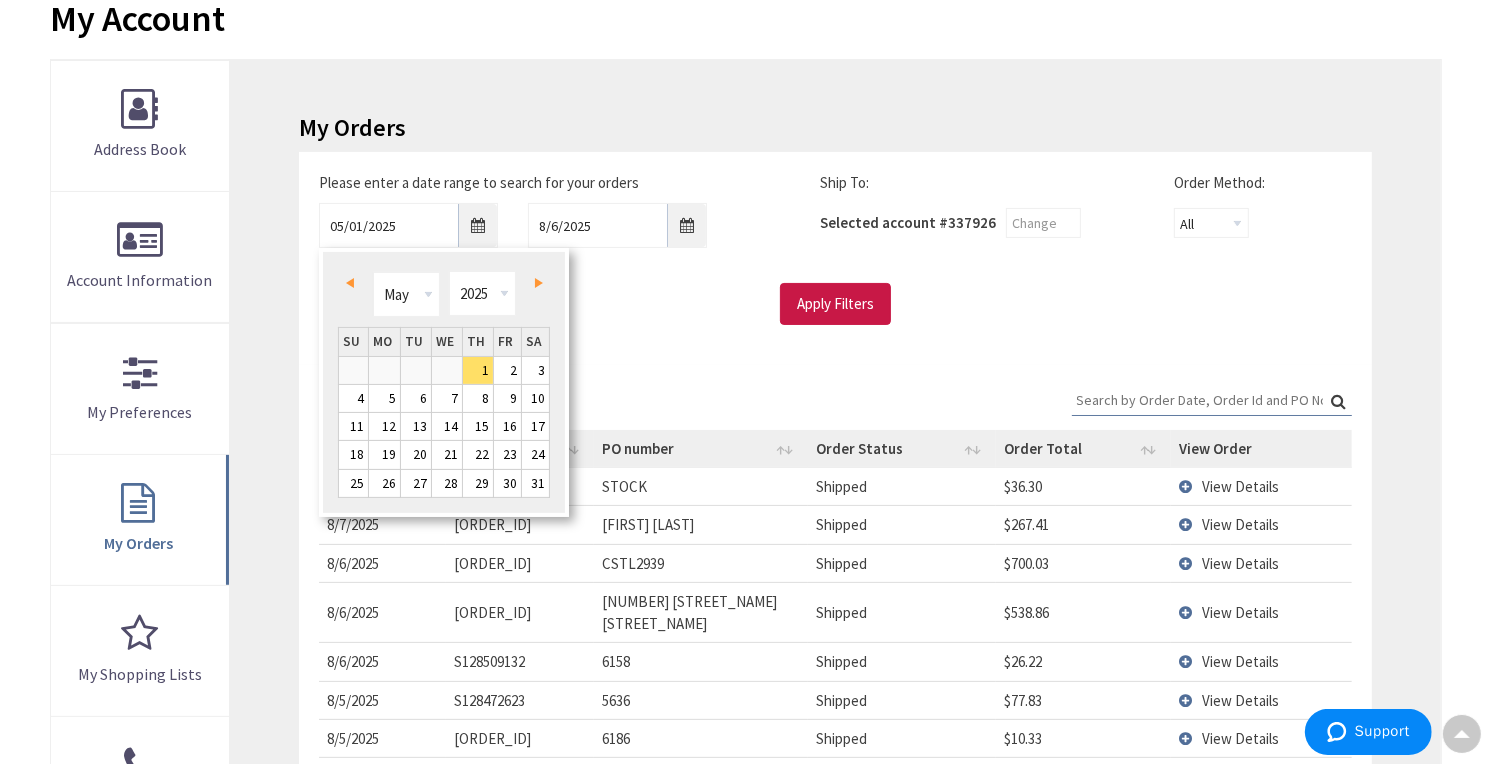 click on "Next" at bounding box center (539, 283) 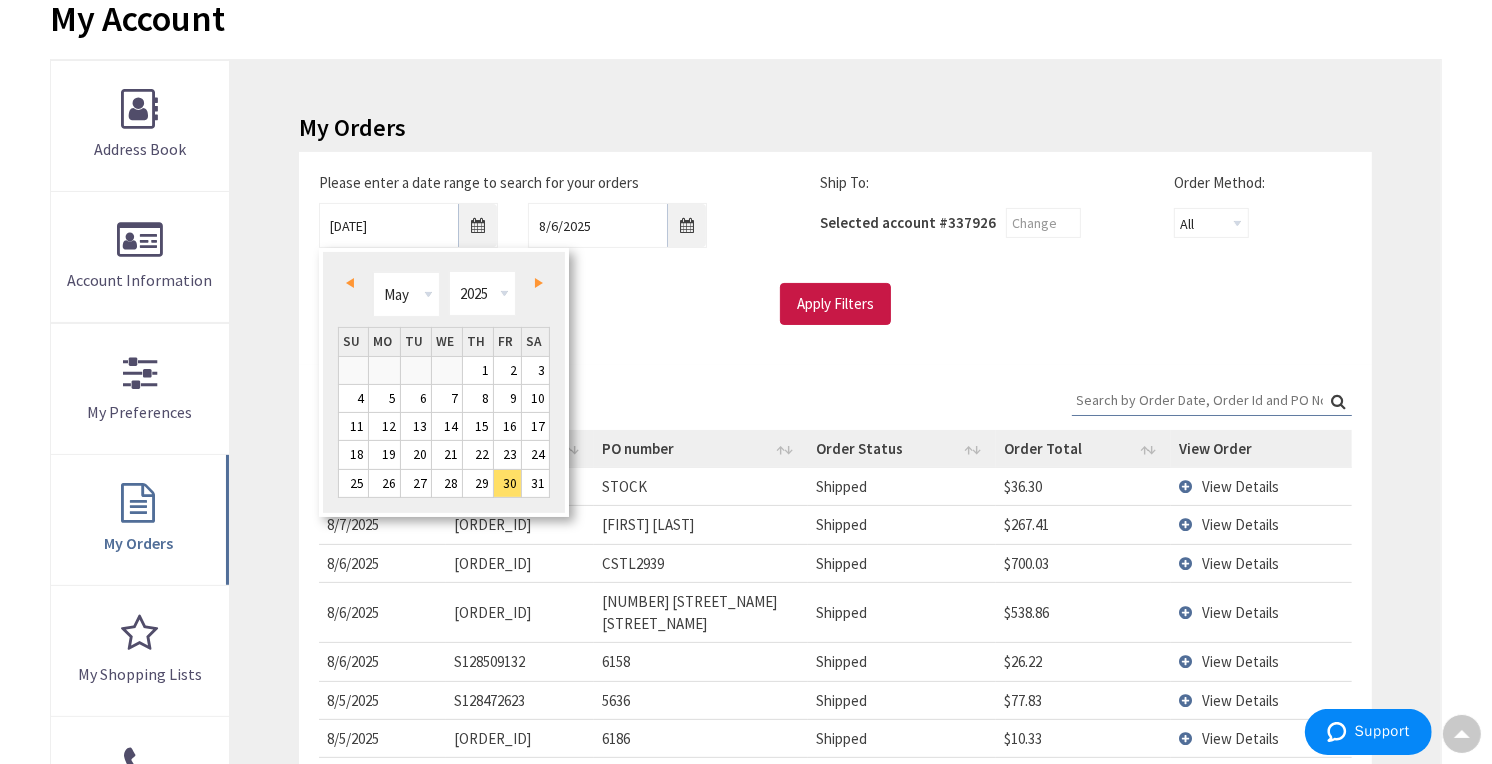 click on "Next" at bounding box center (539, 283) 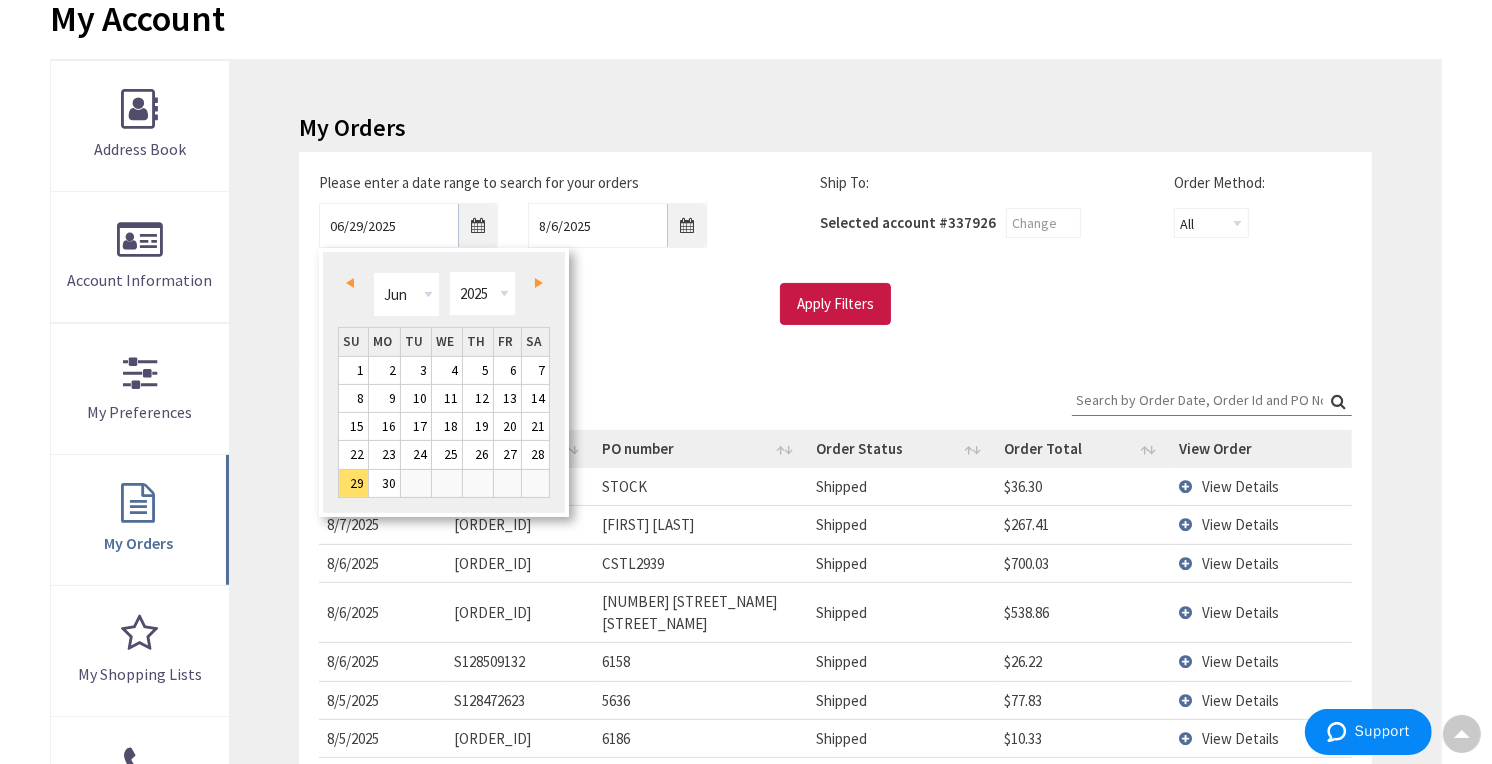 click on "Next" at bounding box center (539, 283) 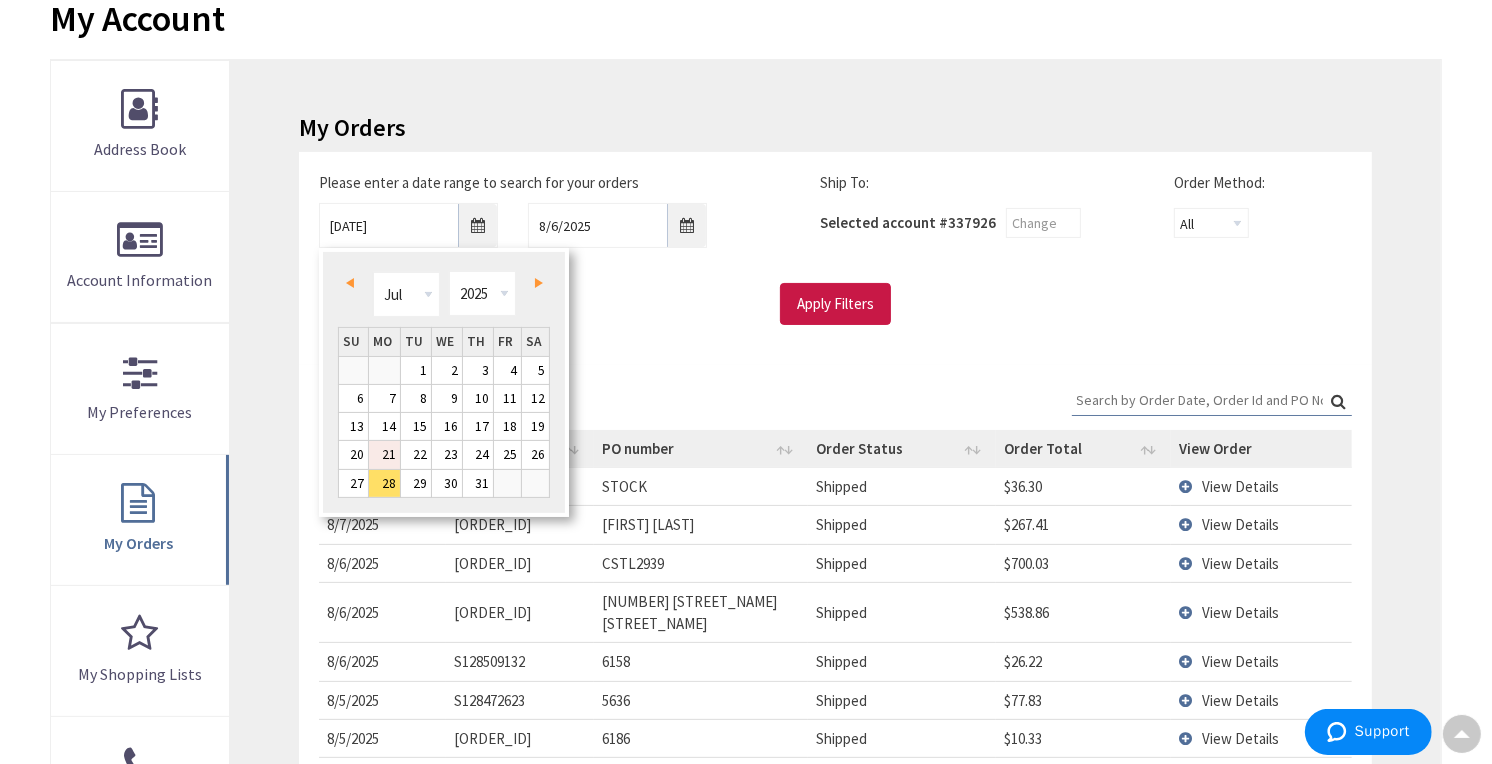 click on "21" at bounding box center [384, 454] 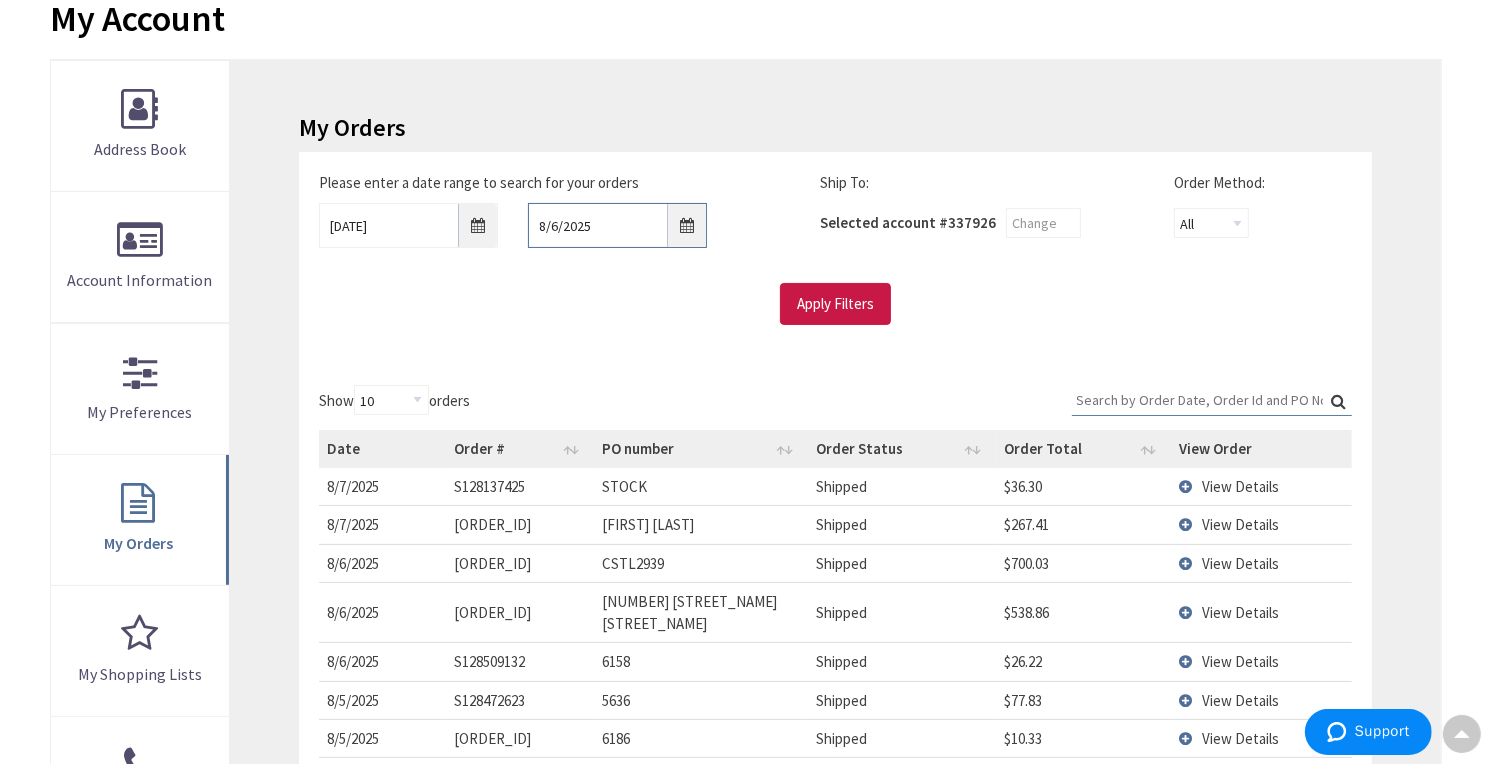 click on "8/6/2025" at bounding box center [617, 225] 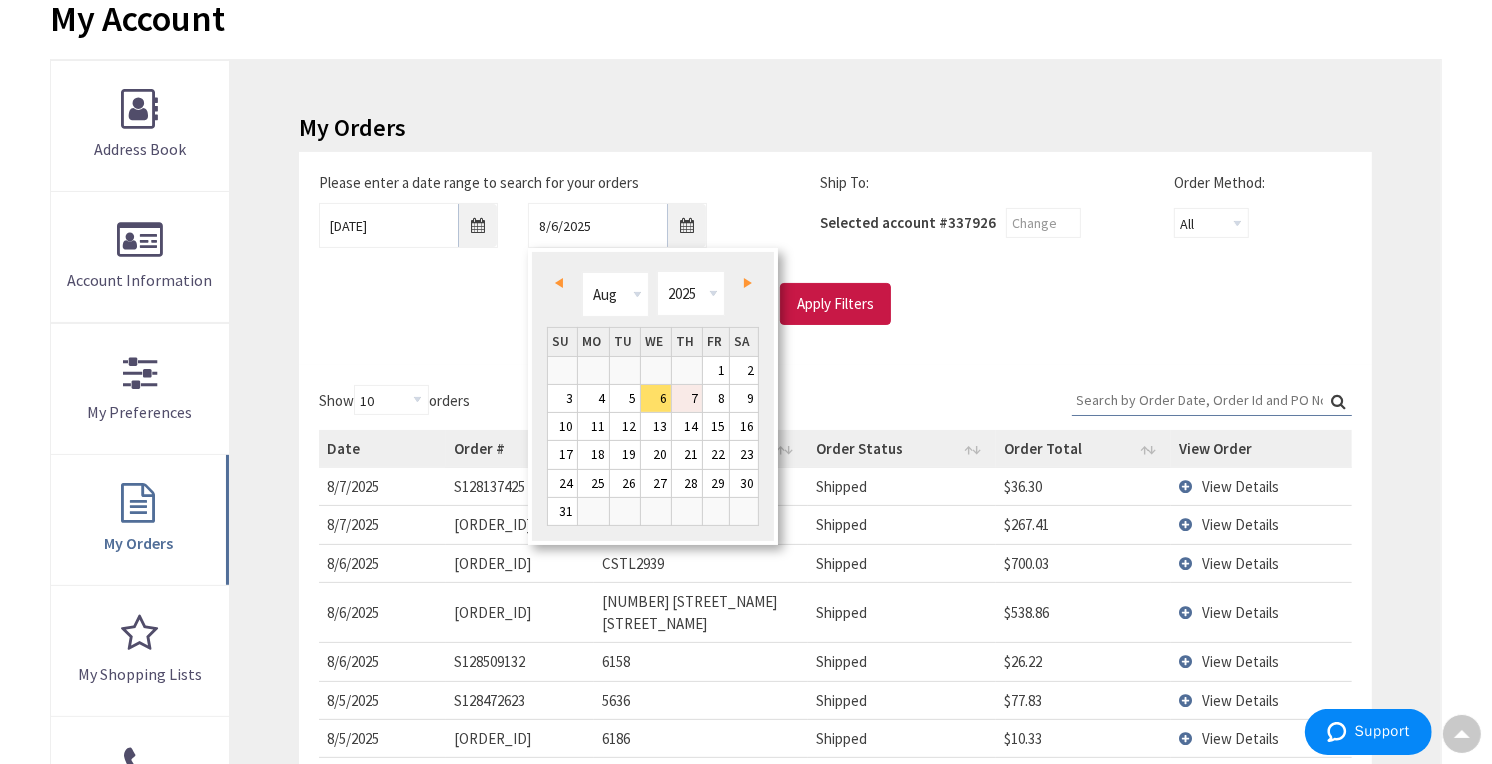 click on "7" at bounding box center [687, 398] 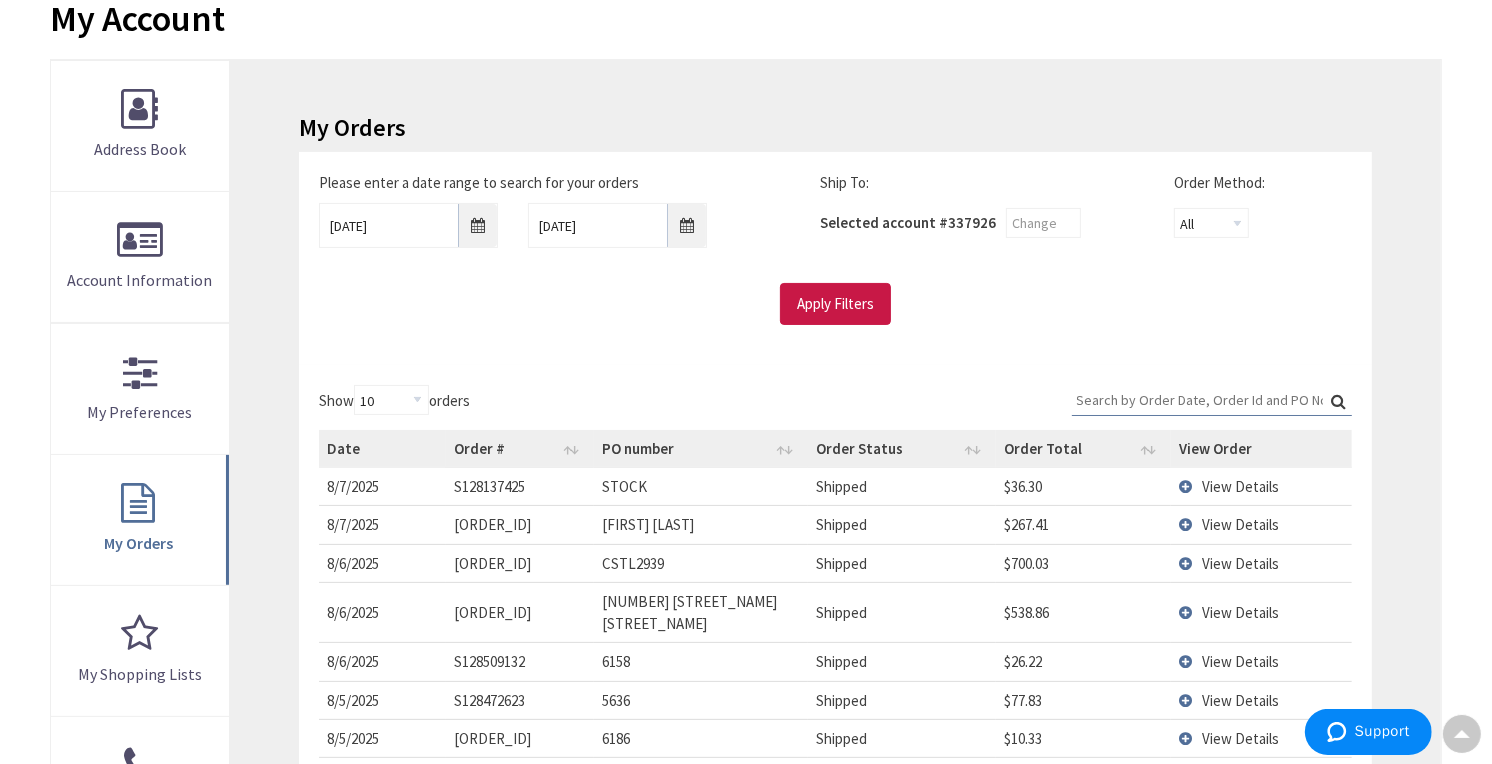 click on "Please enter a date range to search for your orders
07/21/2025
08/07/2025
Ship To:
Selected account #  337926
Order Method:
All
Offline
Online" at bounding box center (835, 248) 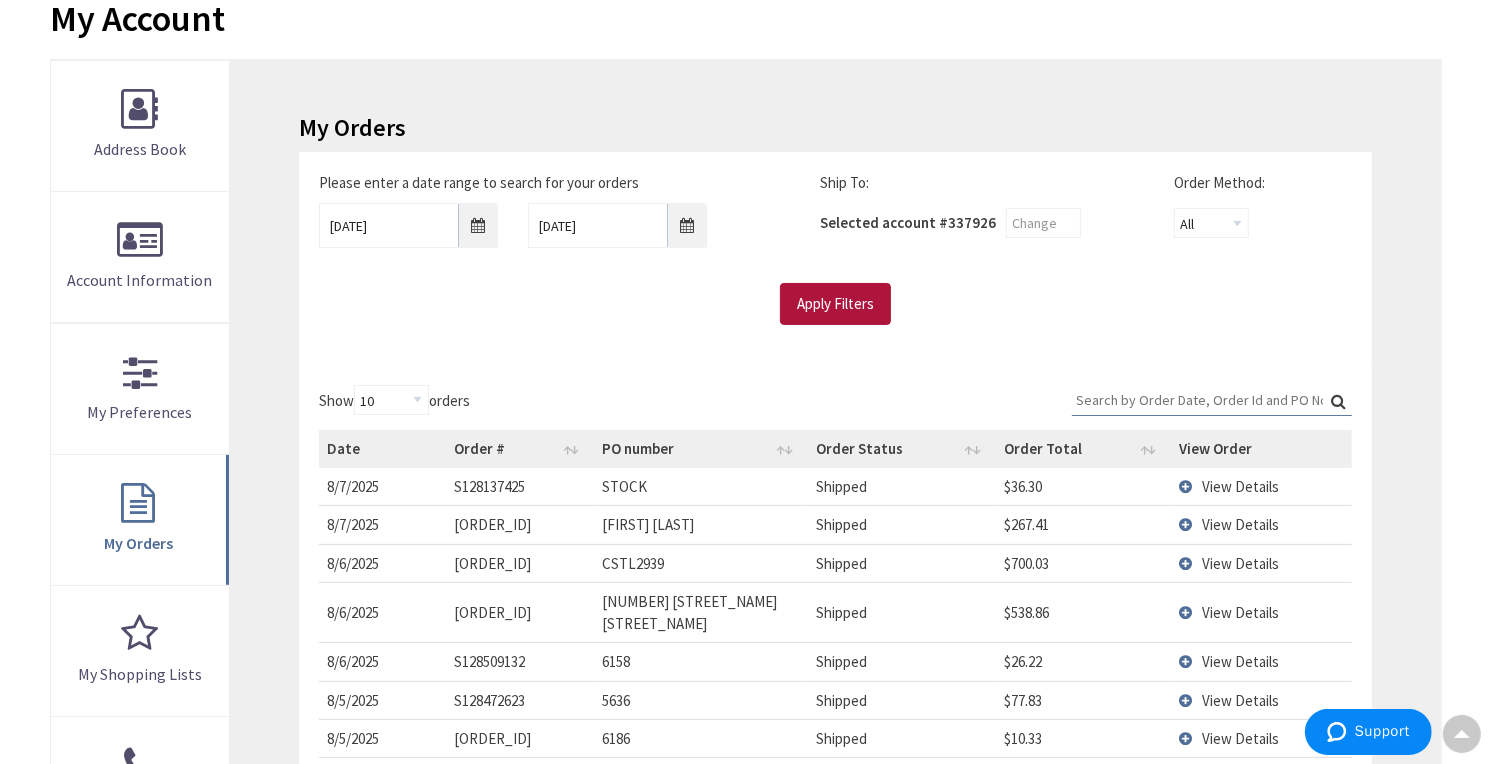 click on "Apply Filters" at bounding box center [835, 304] 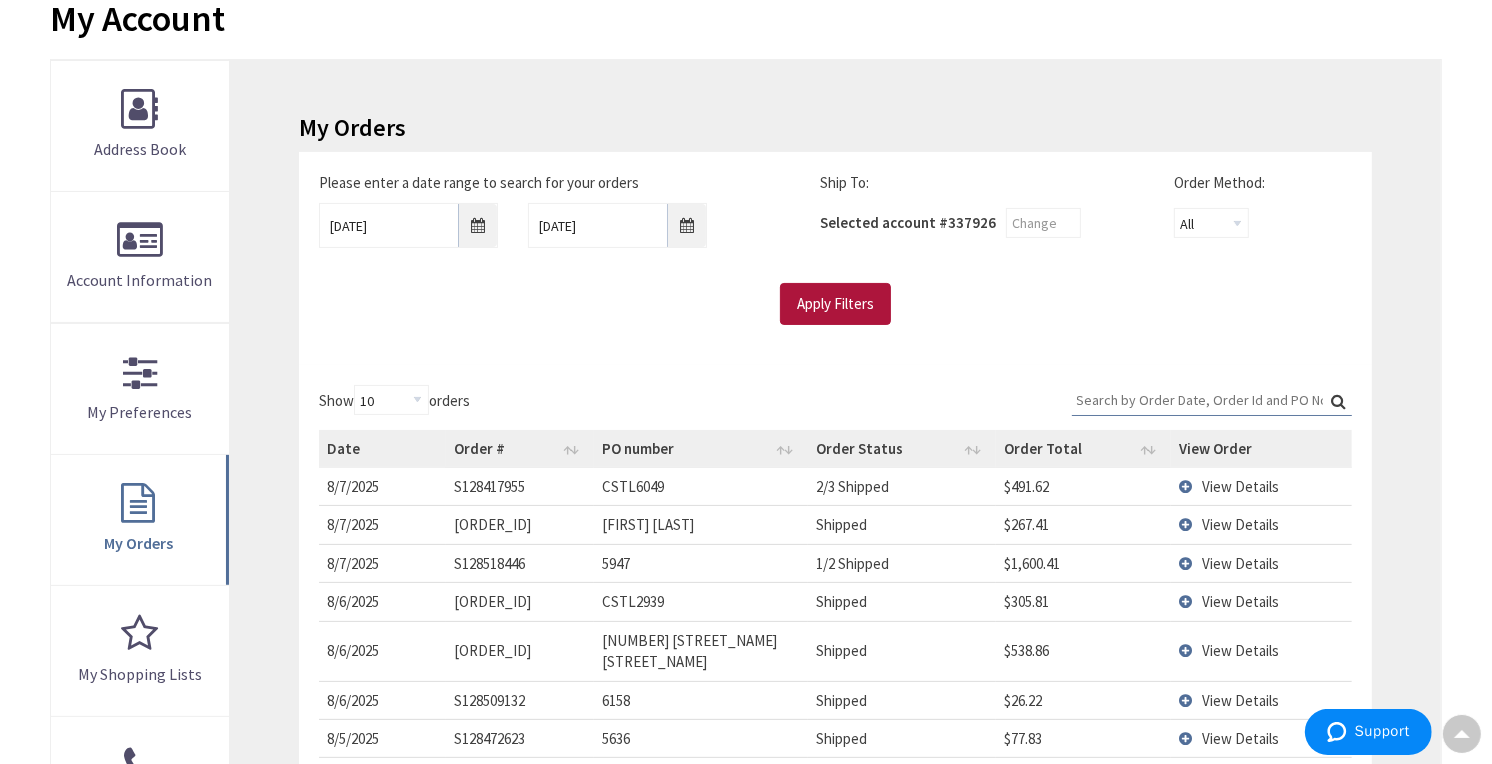 scroll, scrollTop: 997, scrollLeft: 0, axis: vertical 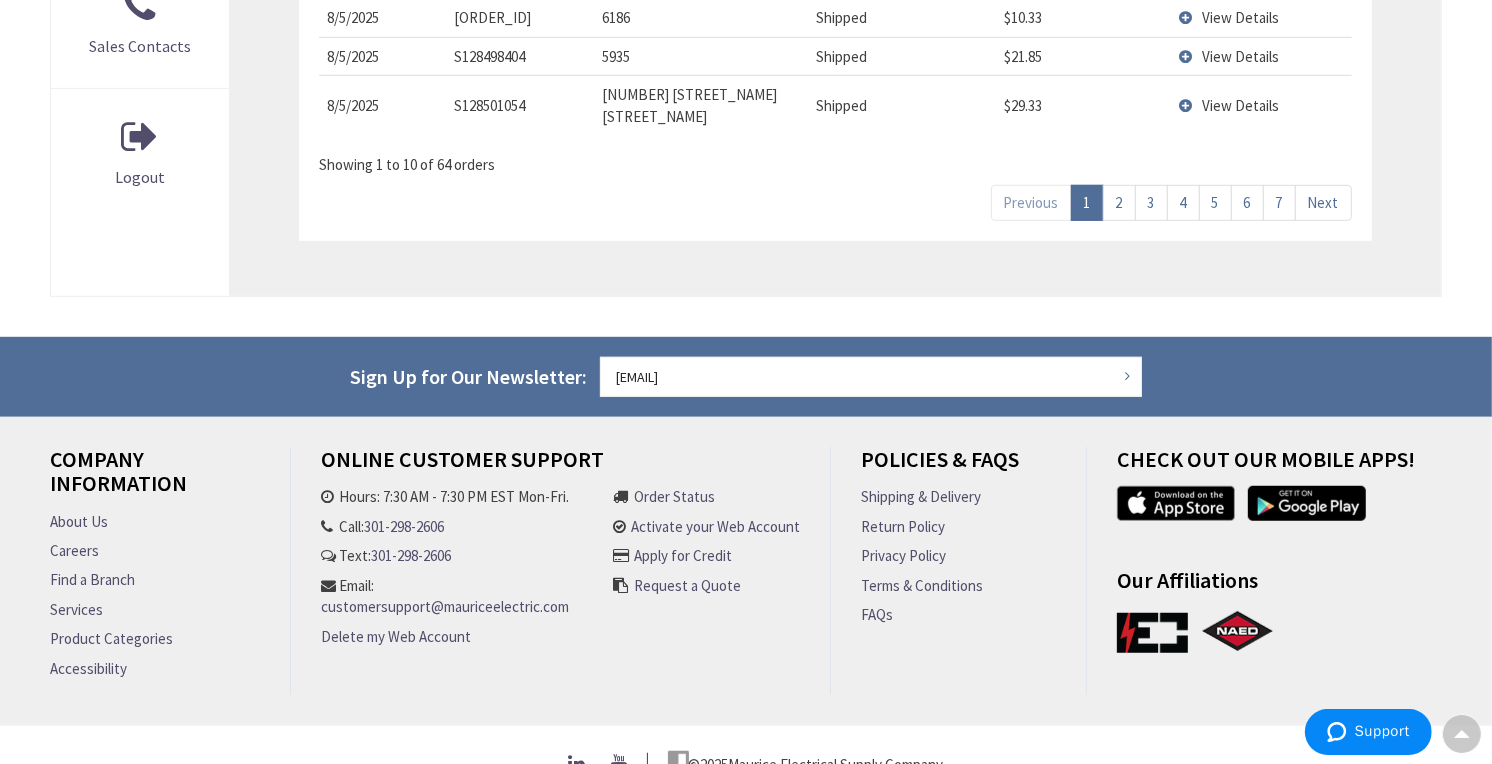click on "7" at bounding box center (1279, 202) 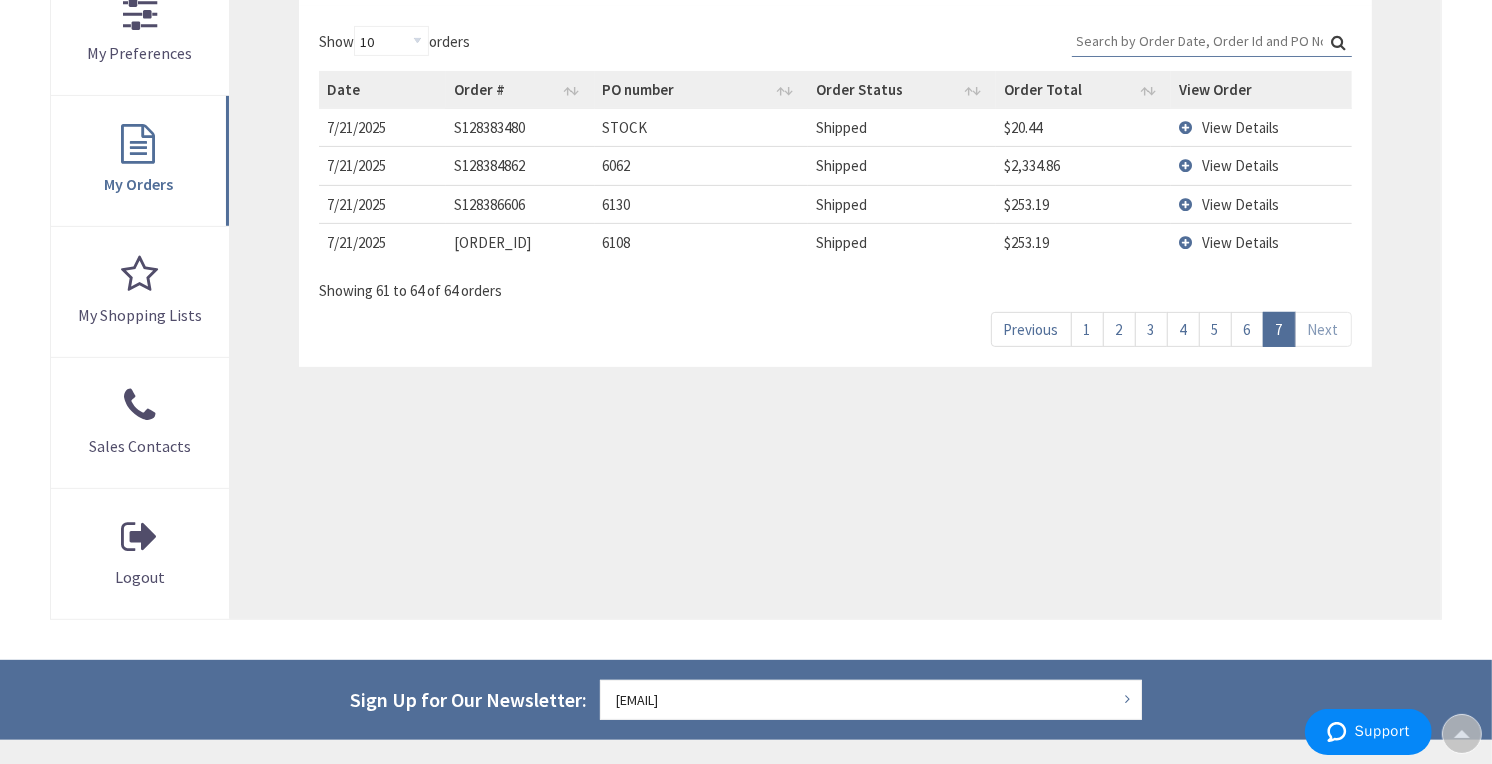 scroll, scrollTop: 592, scrollLeft: 0, axis: vertical 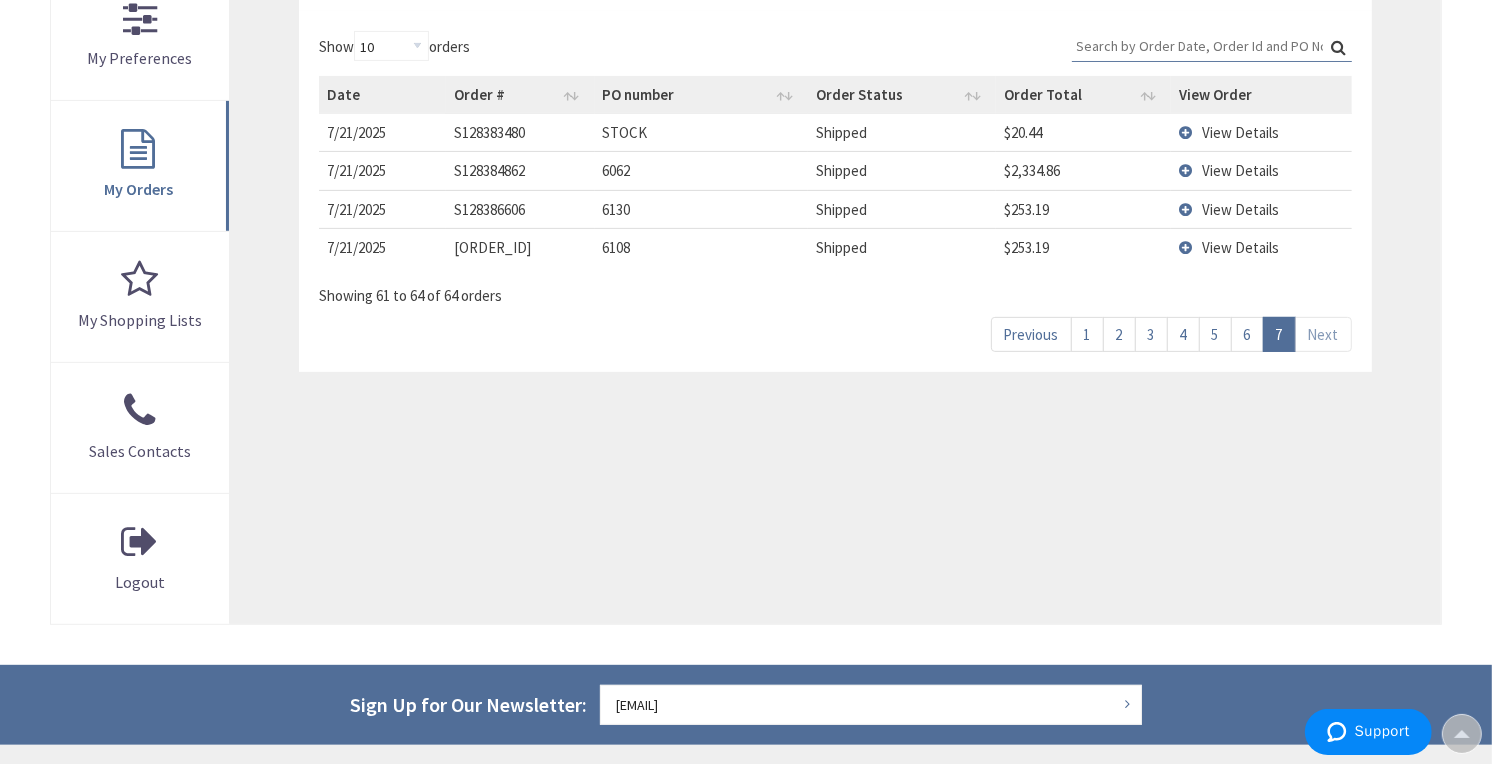 click on "6" at bounding box center [1247, 334] 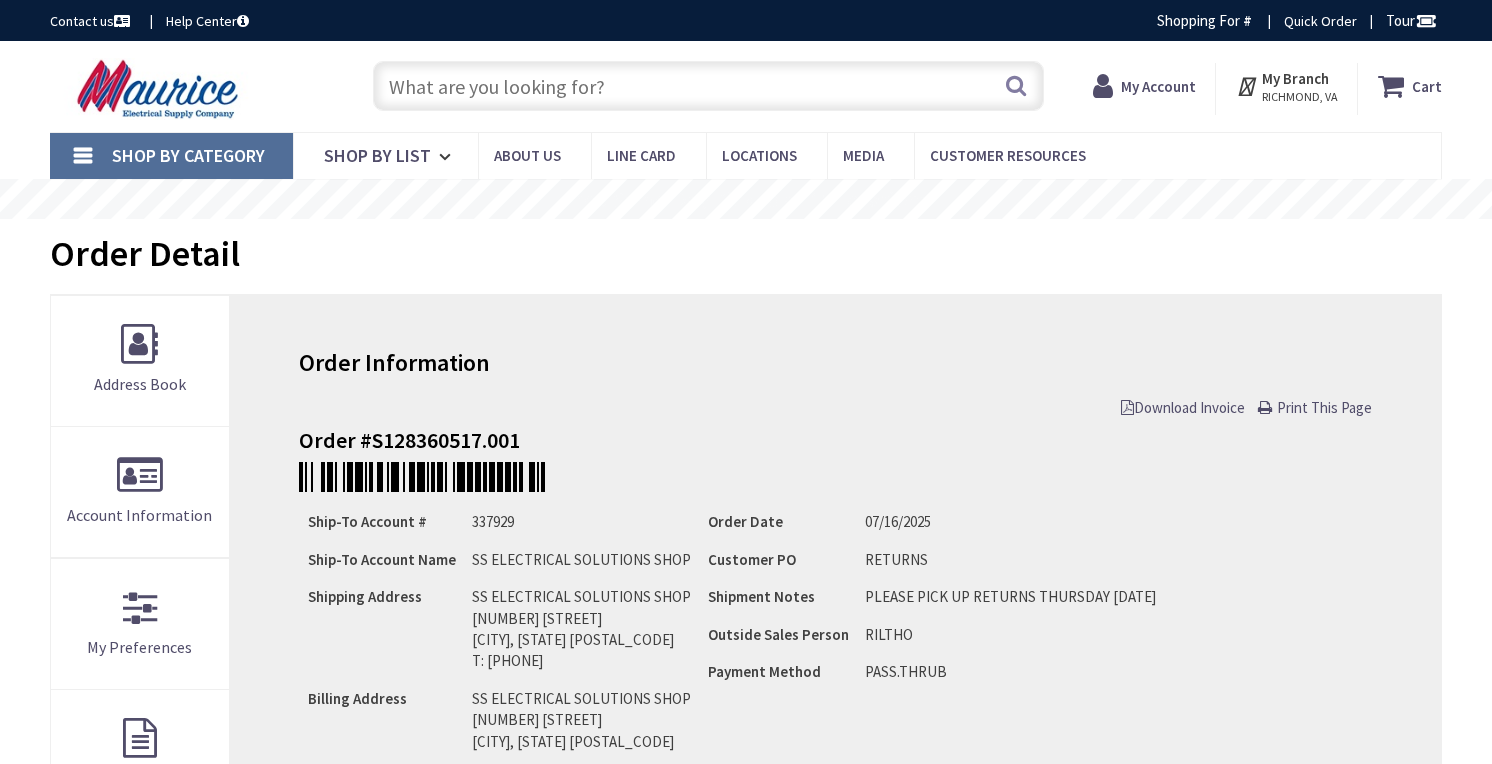 type on "[STREET], [CITY], [STATE] [POSTAL_CODE], USA" 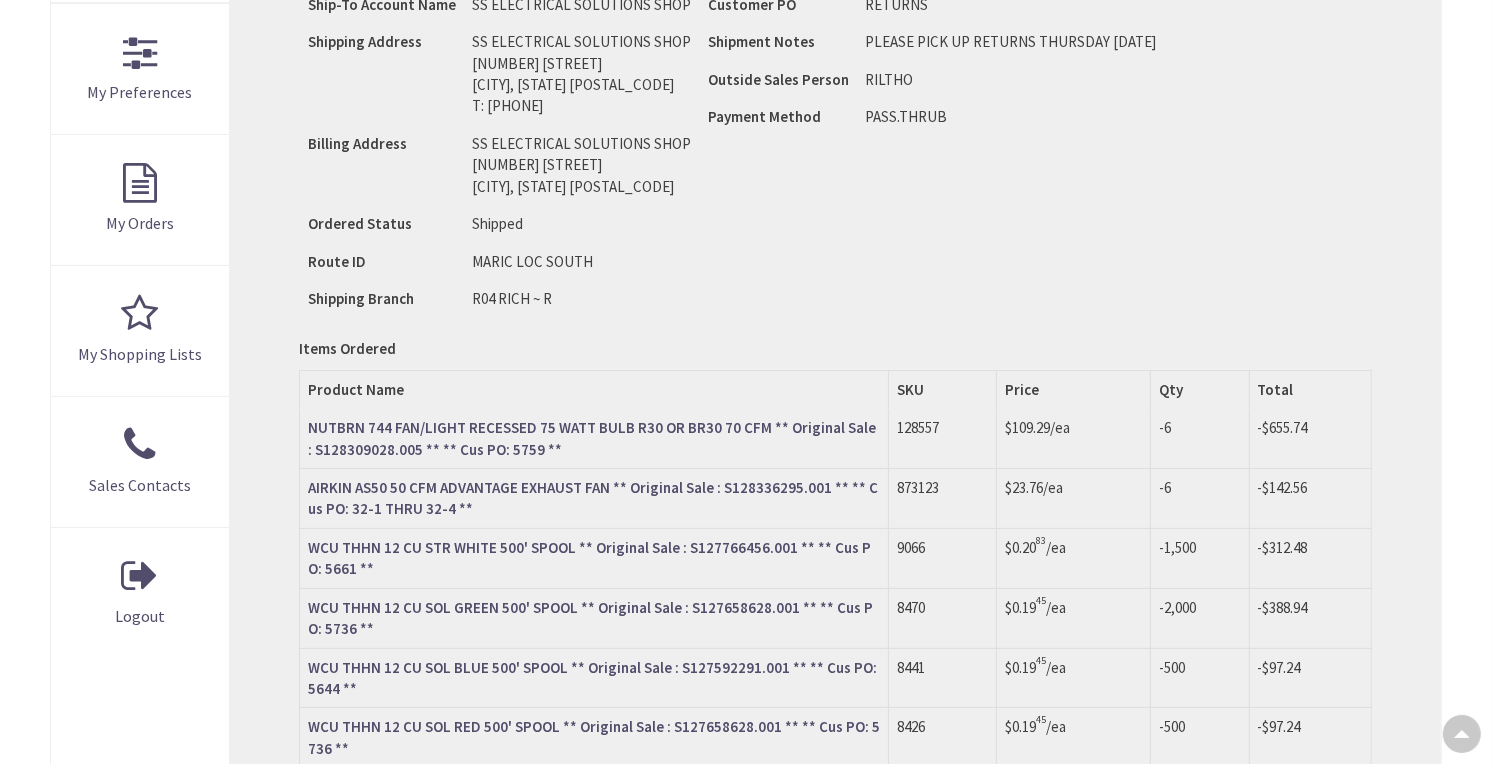scroll, scrollTop: 1277, scrollLeft: 0, axis: vertical 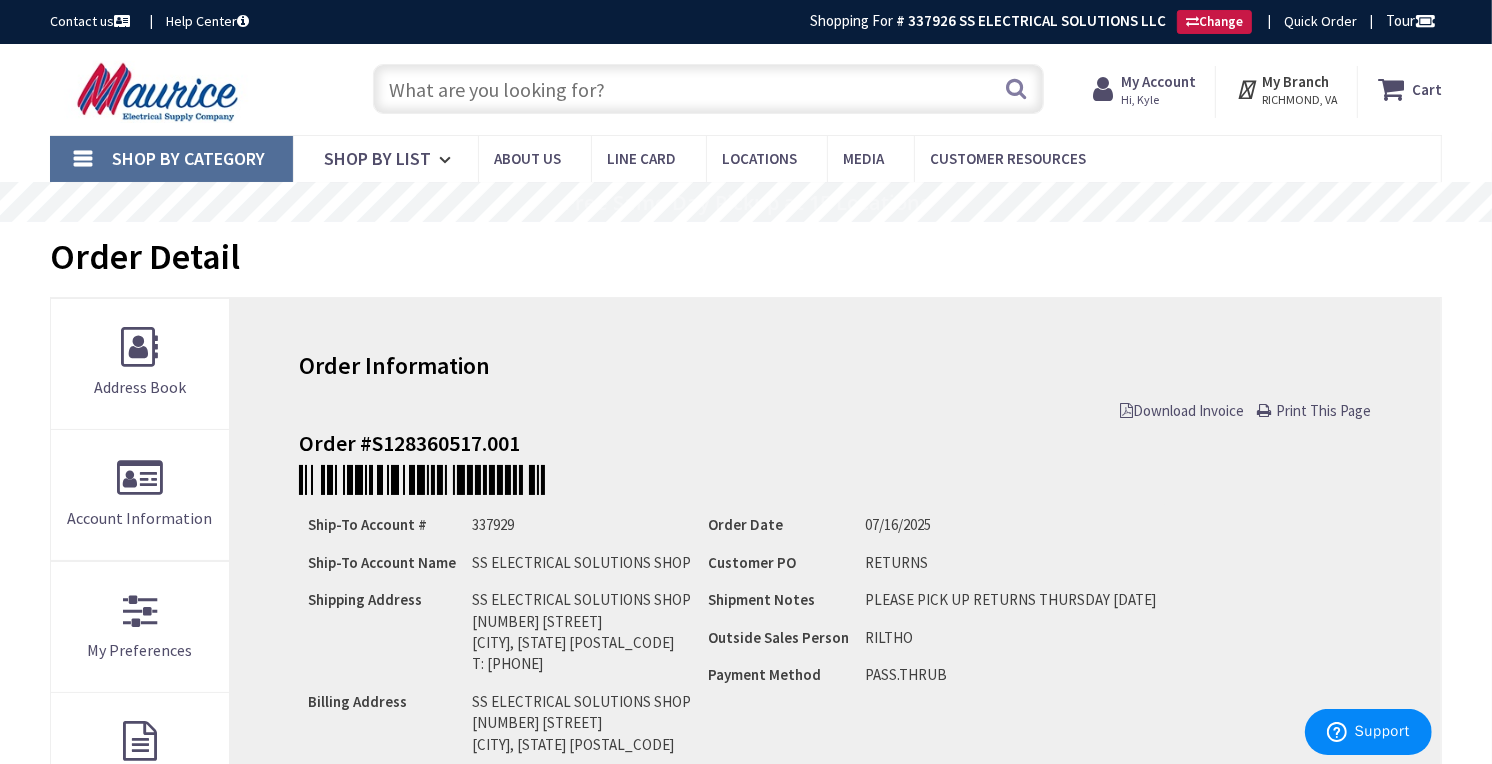 click on "Print This Page" at bounding box center (1324, 410) 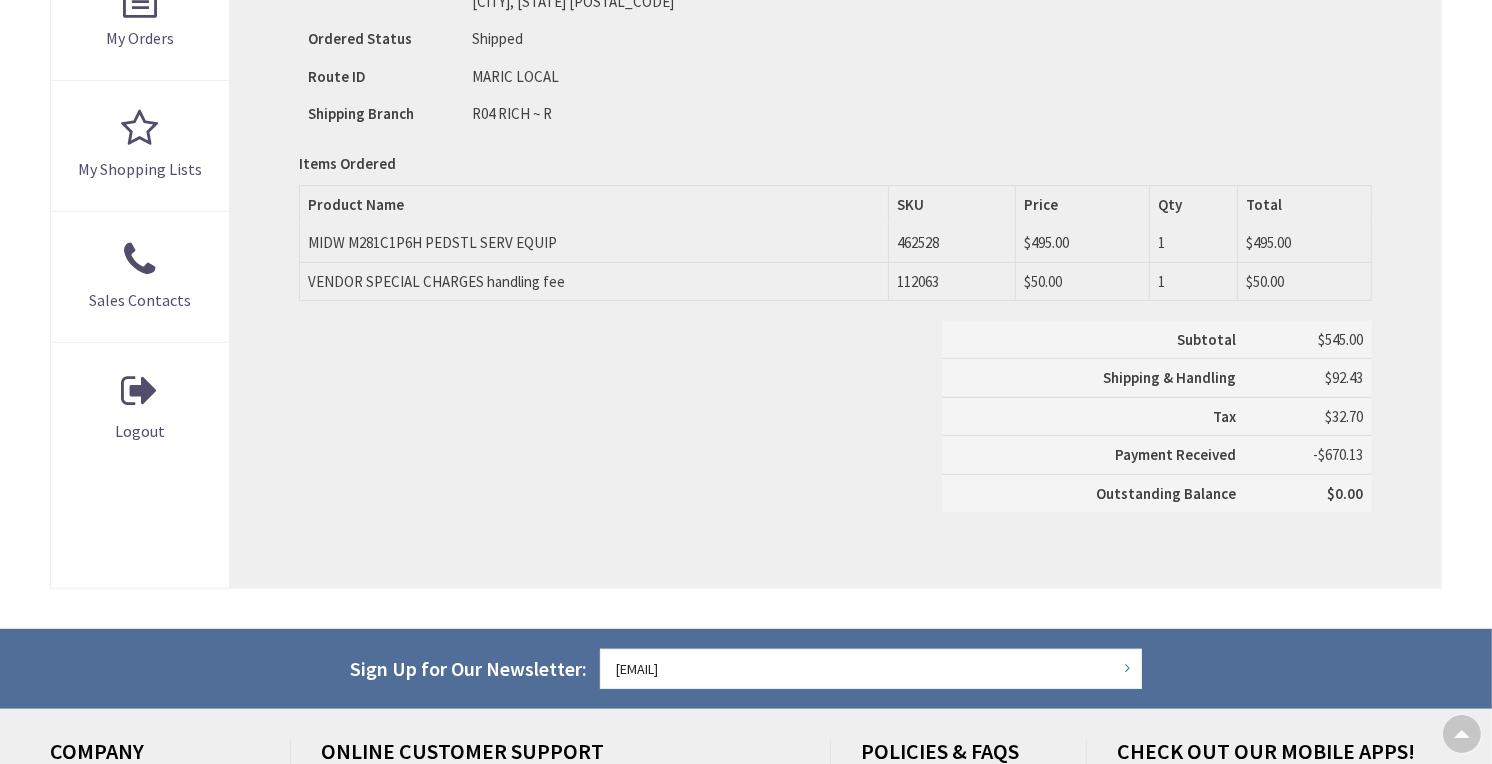 scroll, scrollTop: 0, scrollLeft: 0, axis: both 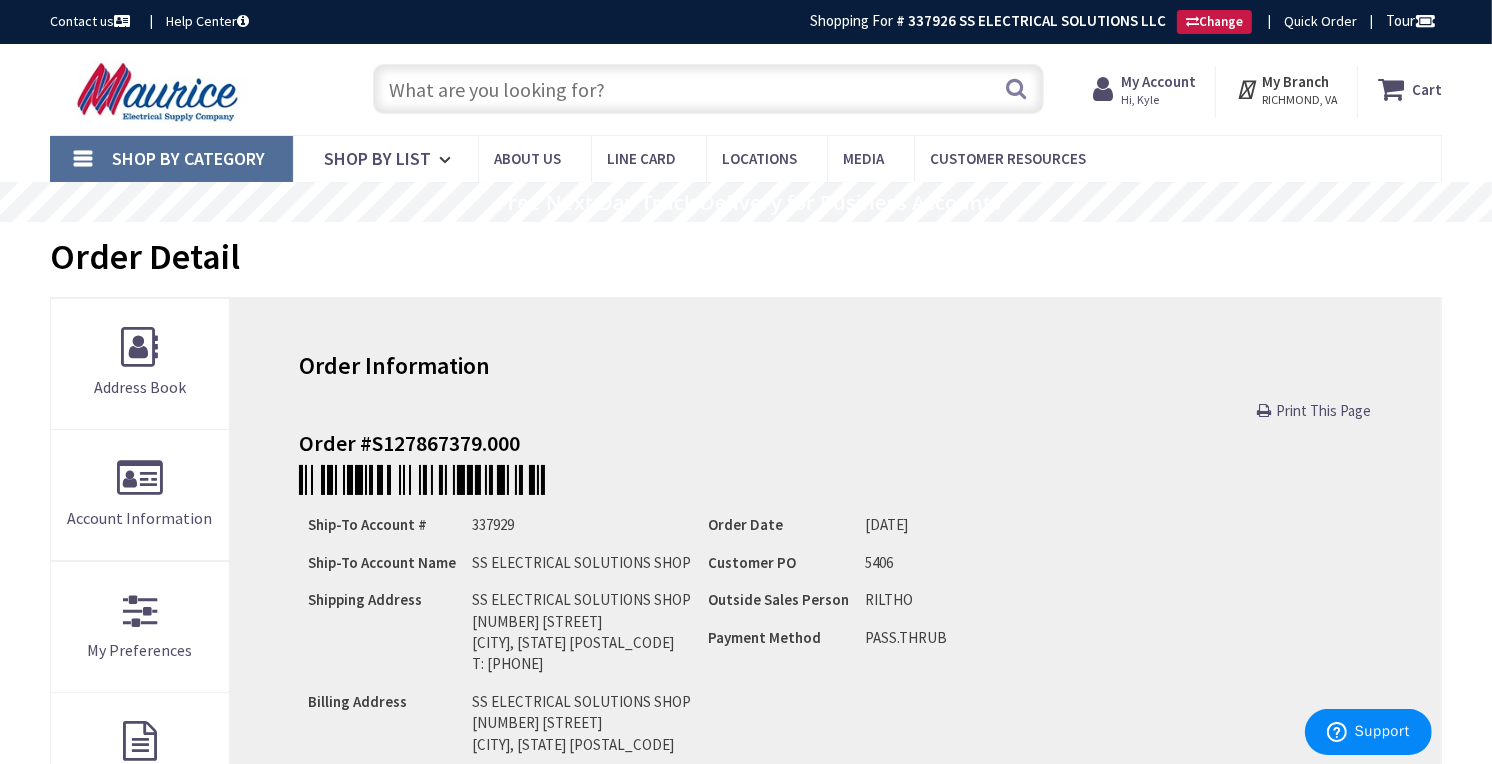 drag, startPoint x: 1290, startPoint y: 412, endPoint x: 930, endPoint y: 56, distance: 506.29636 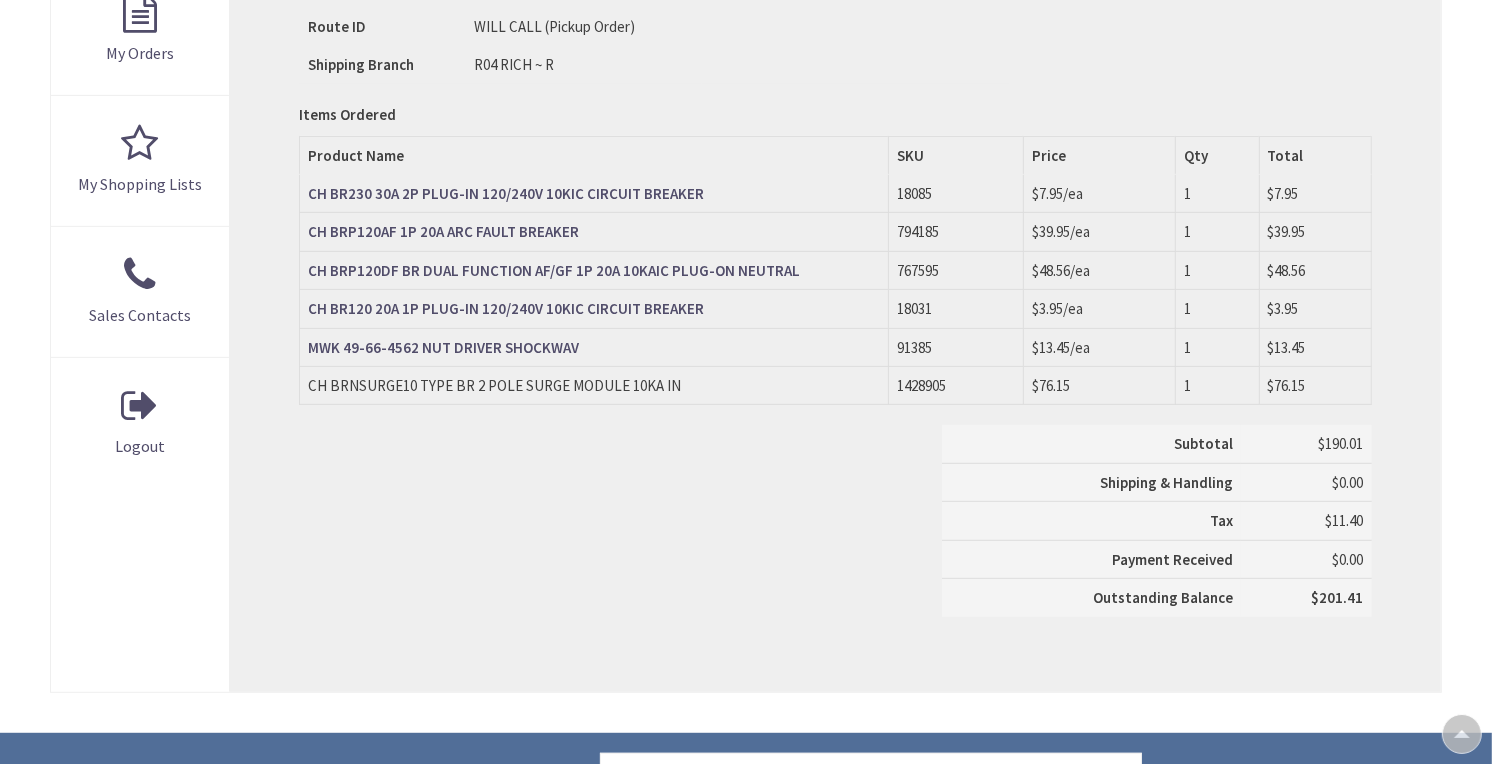 scroll, scrollTop: 725, scrollLeft: 0, axis: vertical 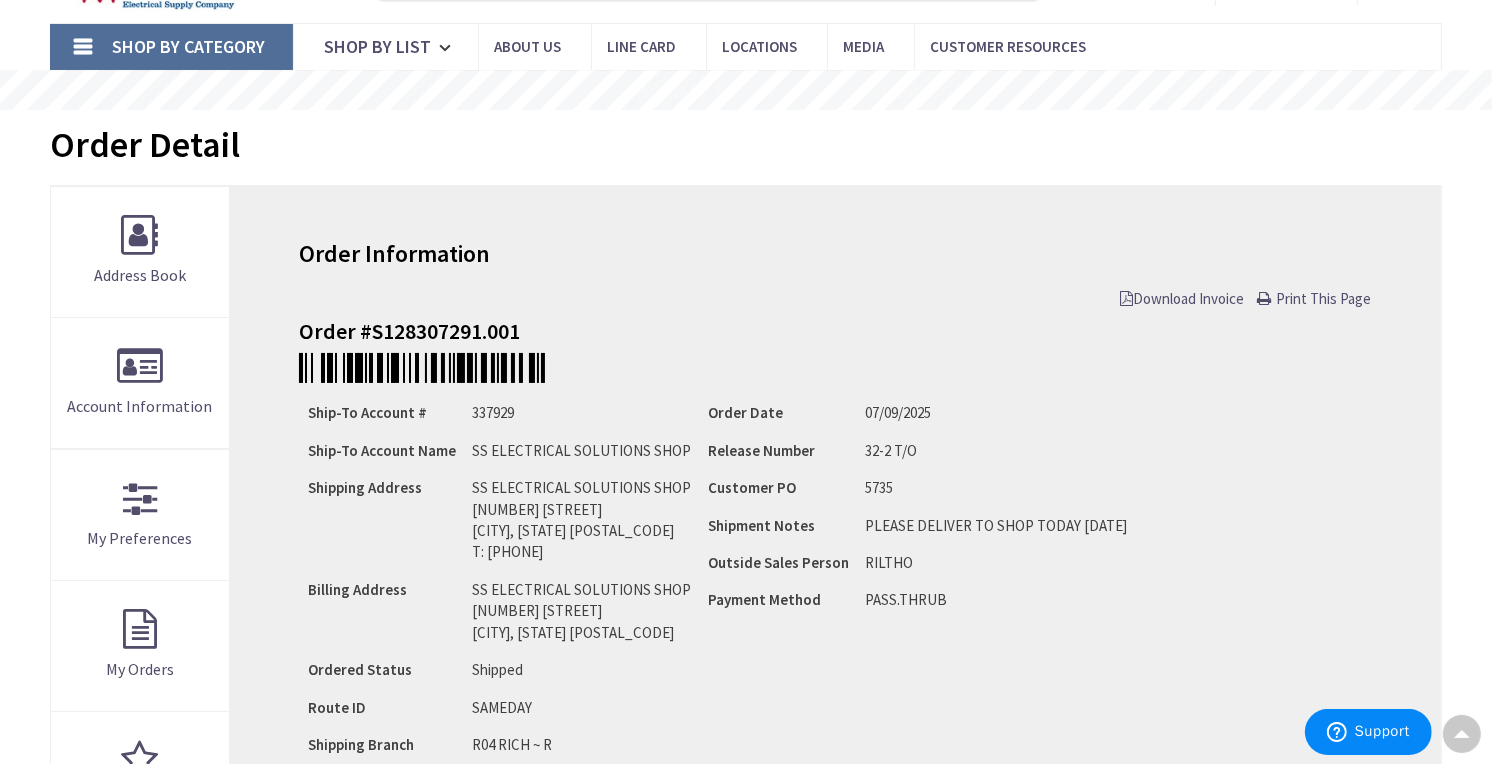 drag, startPoint x: 1311, startPoint y: 296, endPoint x: 826, endPoint y: 7, distance: 564.5759 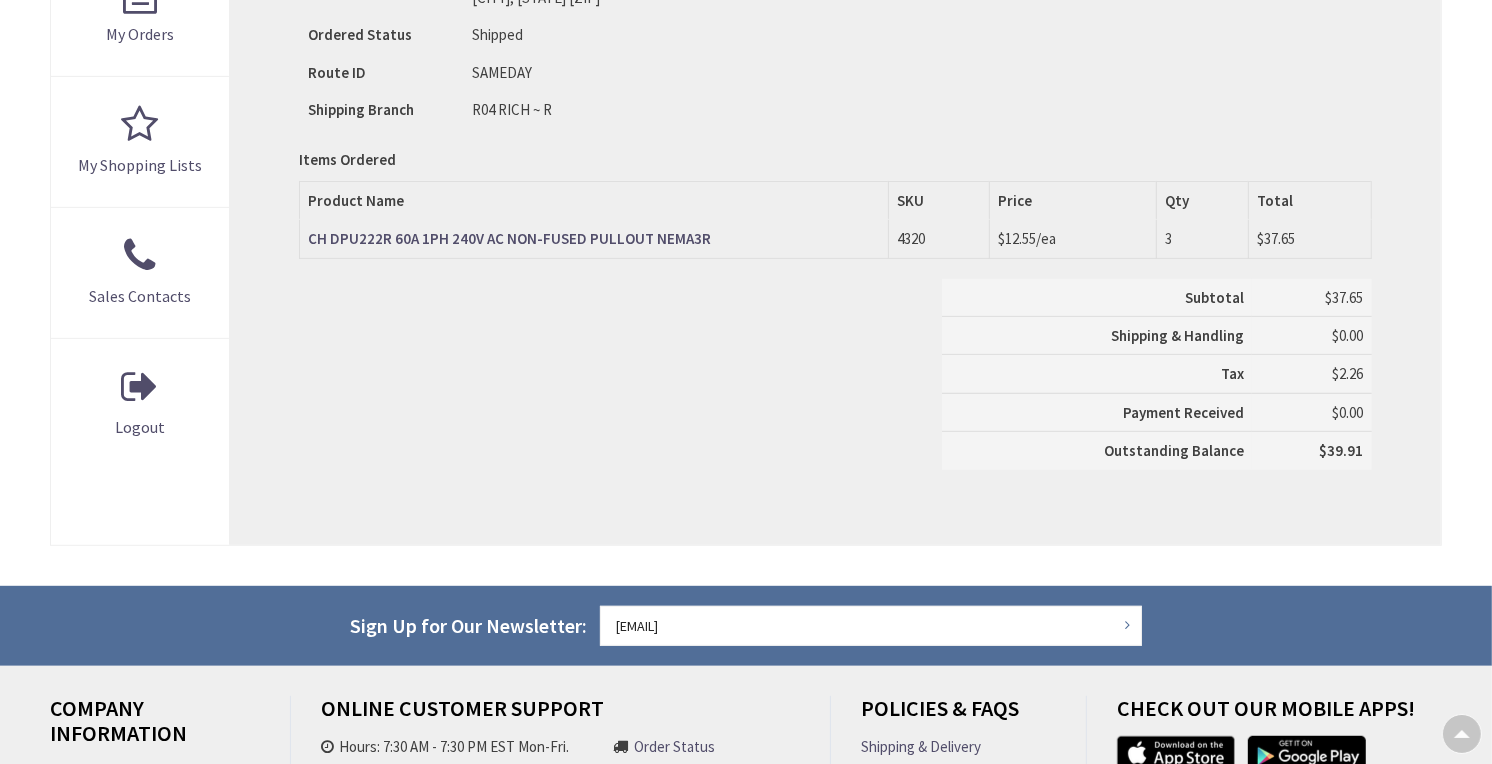 scroll, scrollTop: 0, scrollLeft: 0, axis: both 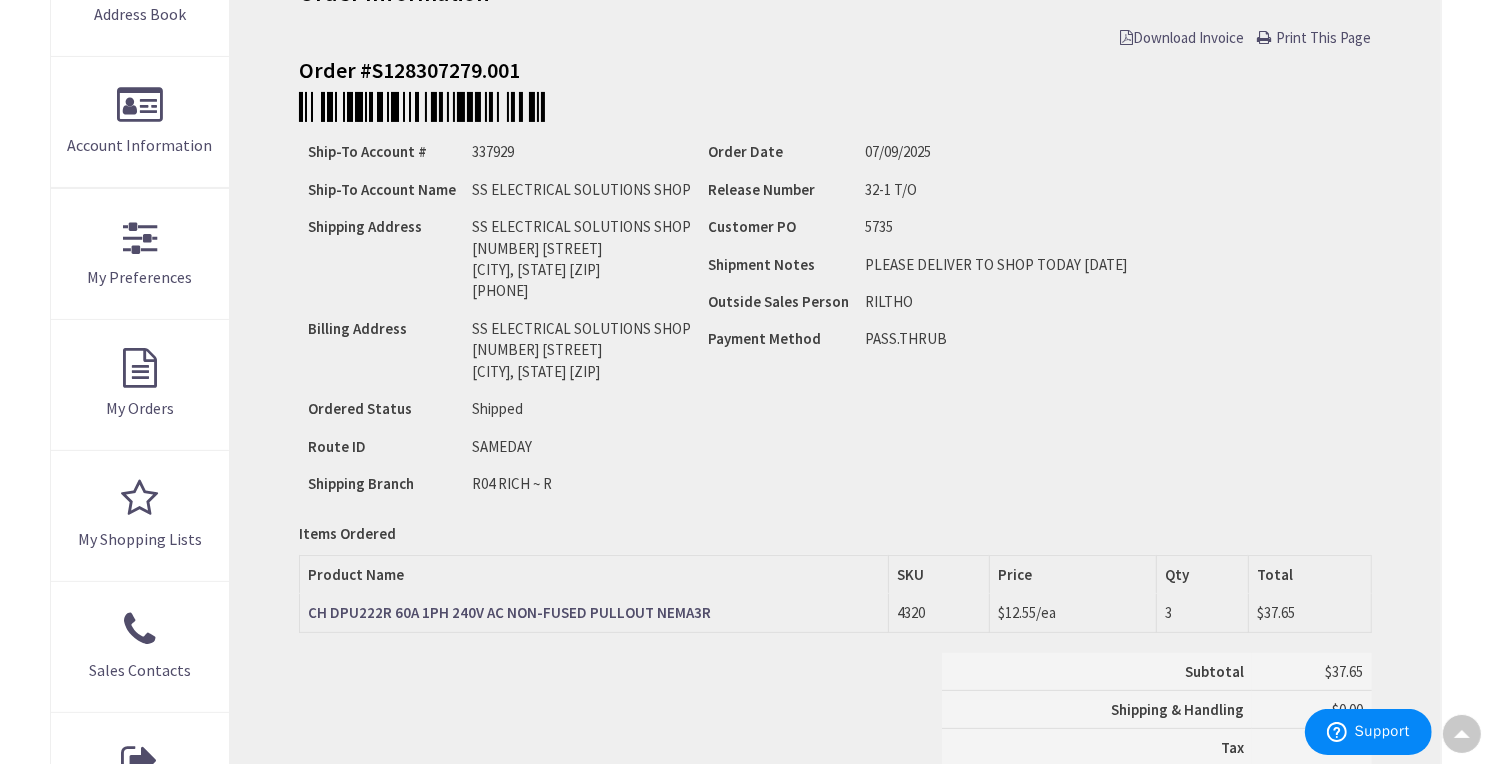 click on "Print This Page" at bounding box center (1324, 37) 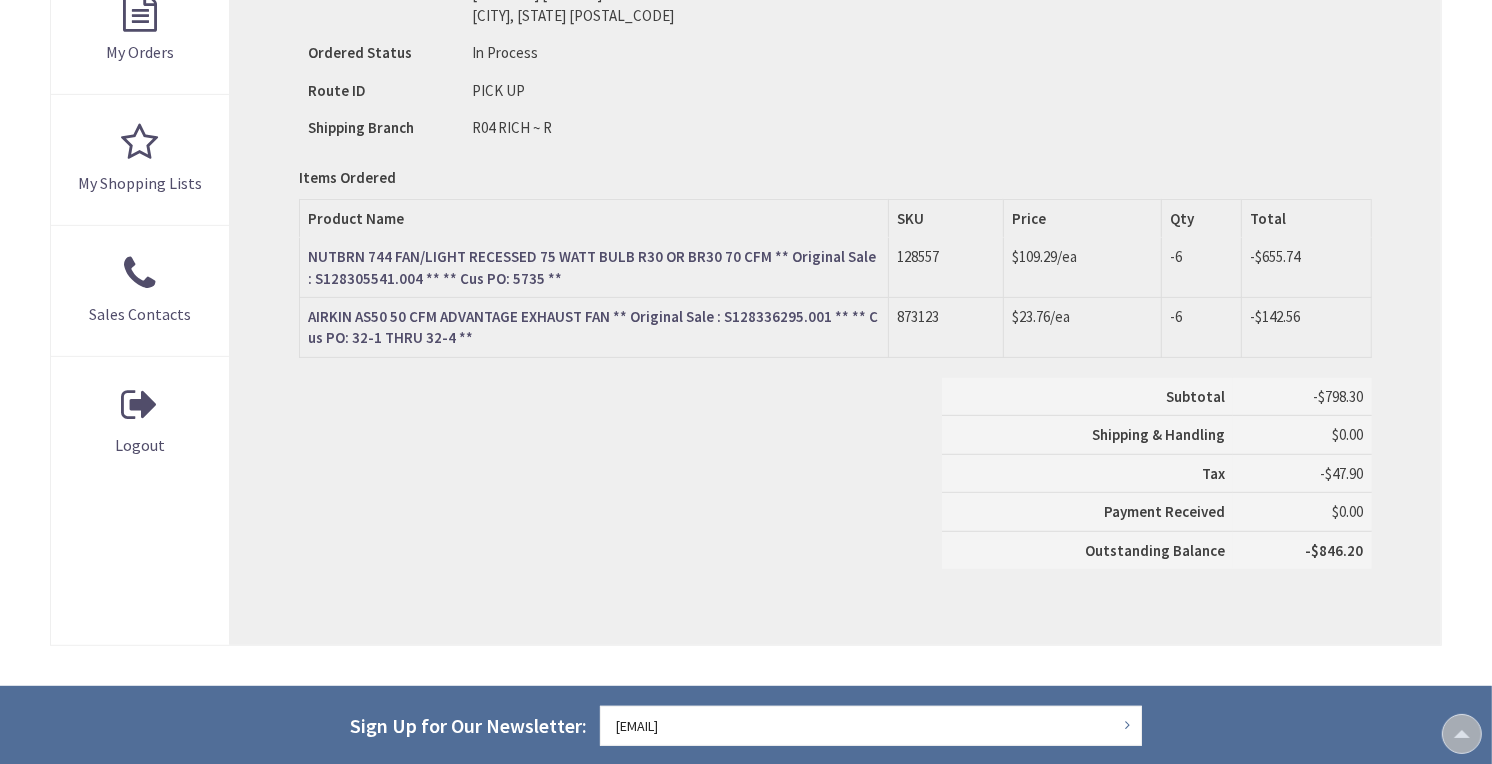 scroll, scrollTop: 726, scrollLeft: 0, axis: vertical 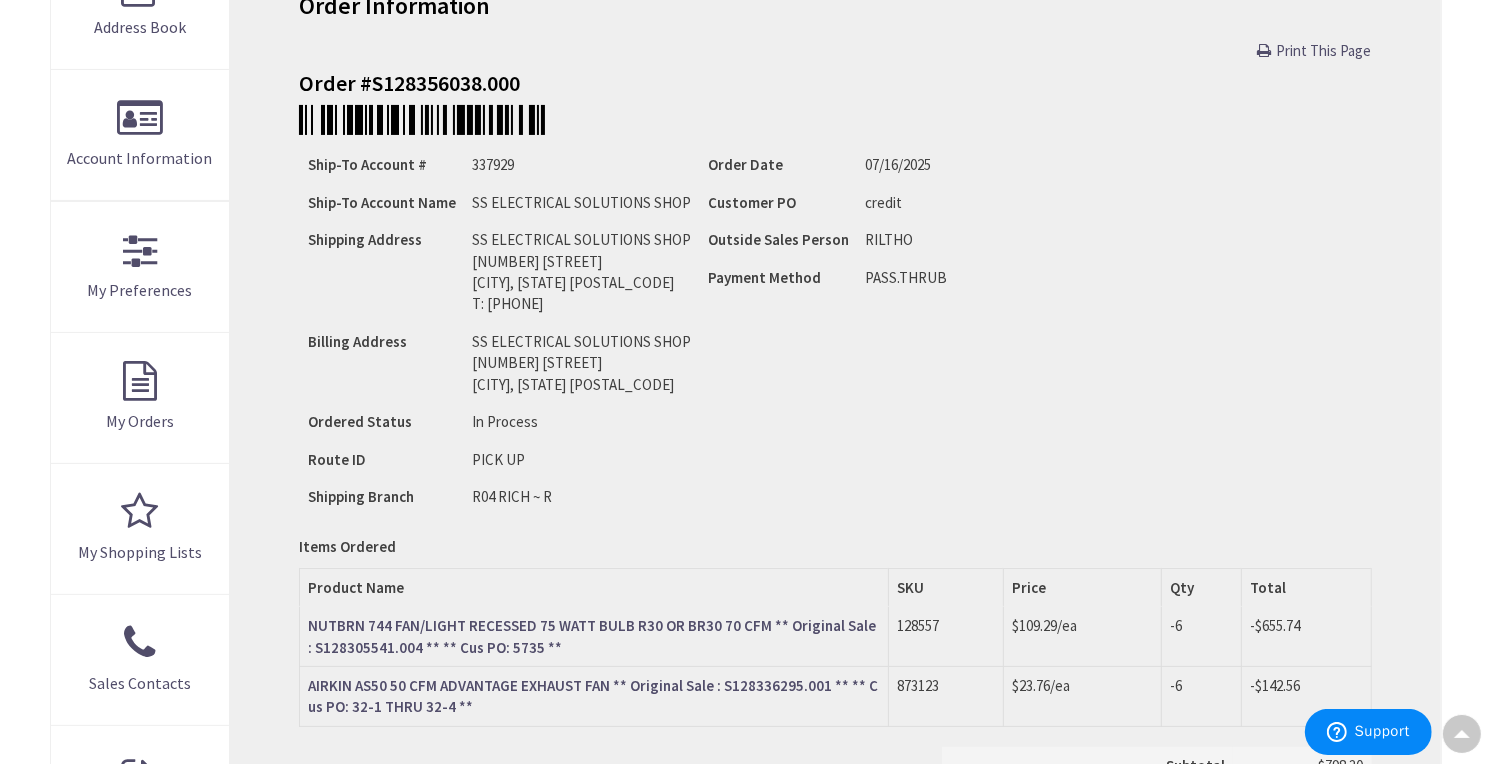 drag, startPoint x: 1305, startPoint y: 46, endPoint x: 1150, endPoint y: 393, distance: 380.04474 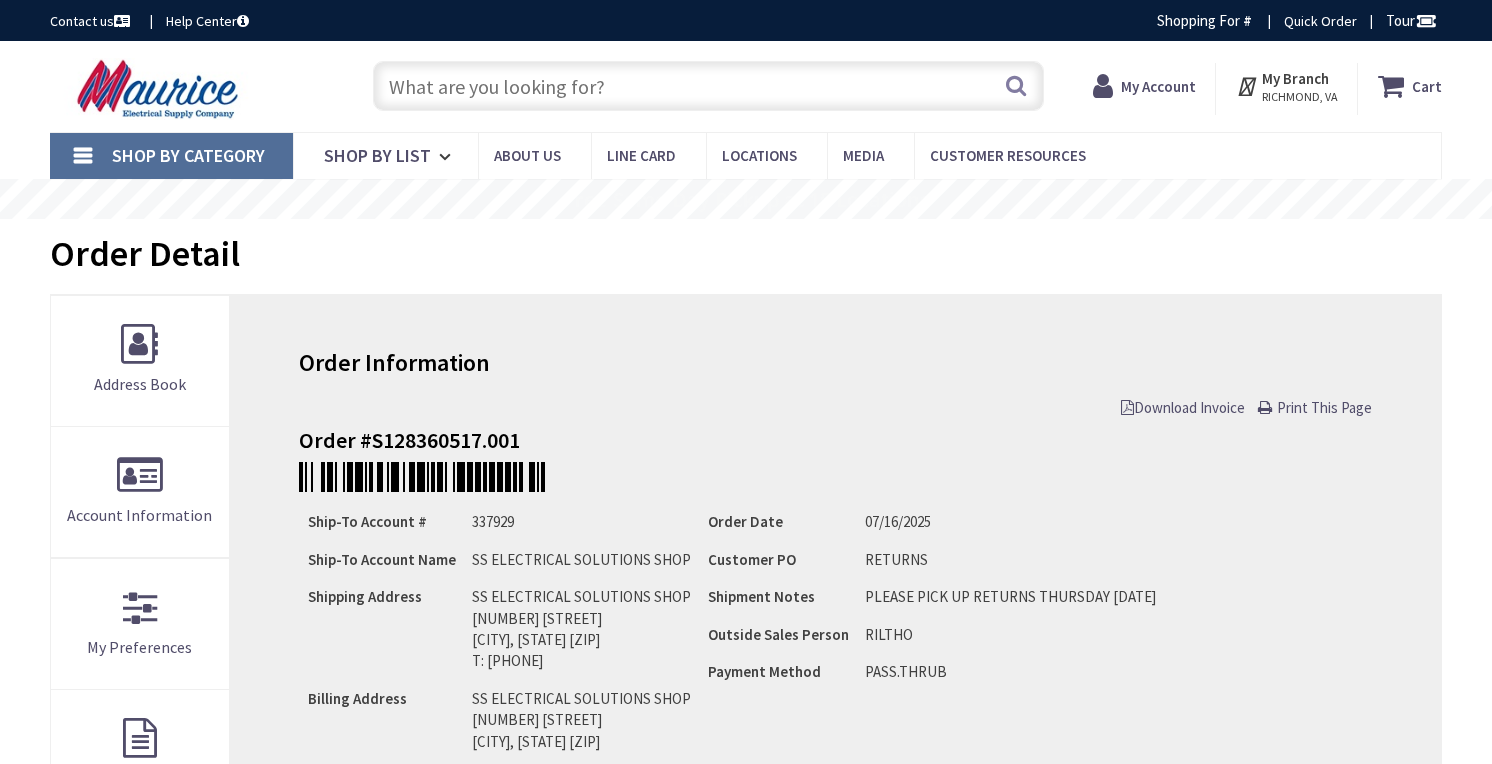 click on "Print This Page" at bounding box center [1324, 407] 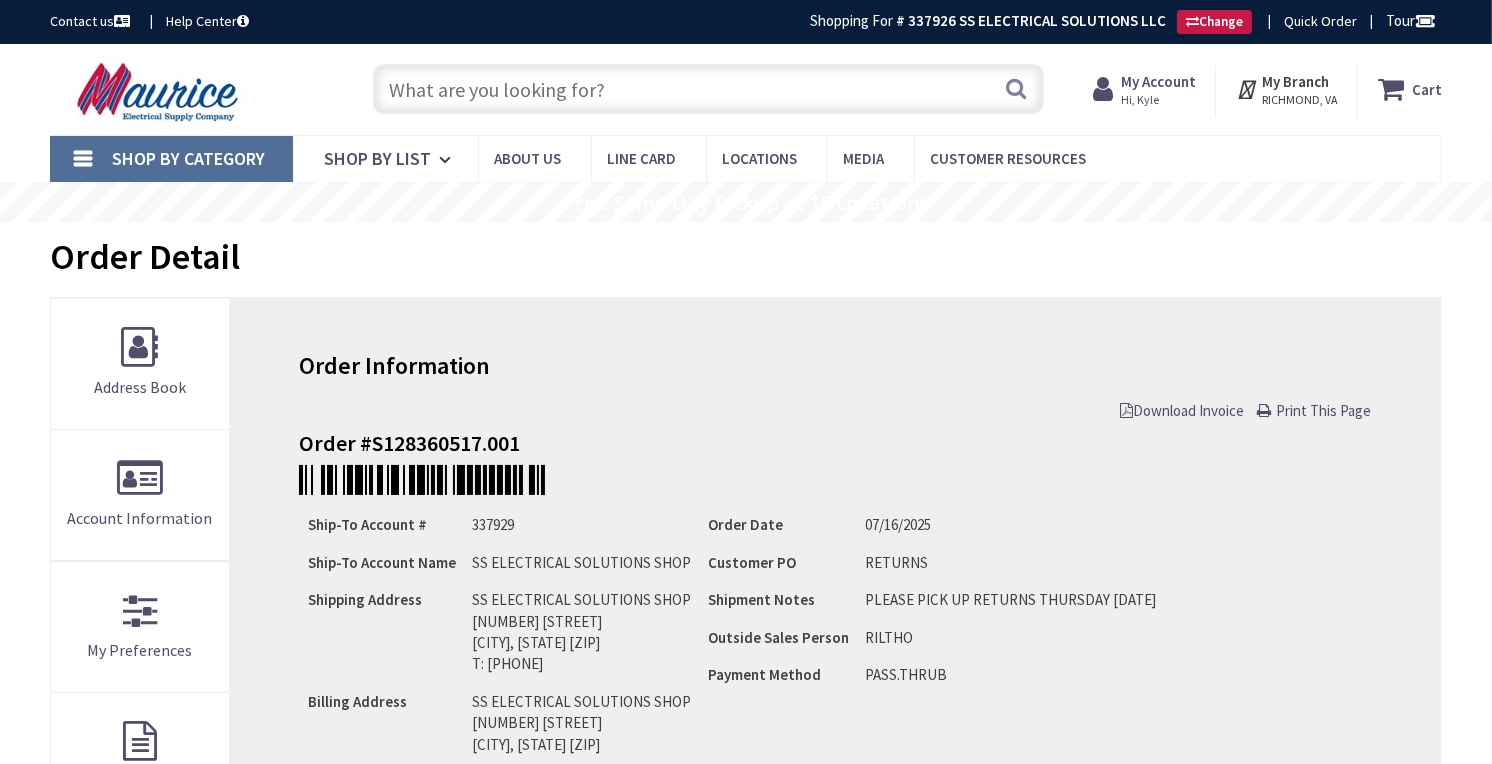 scroll, scrollTop: 0, scrollLeft: 0, axis: both 